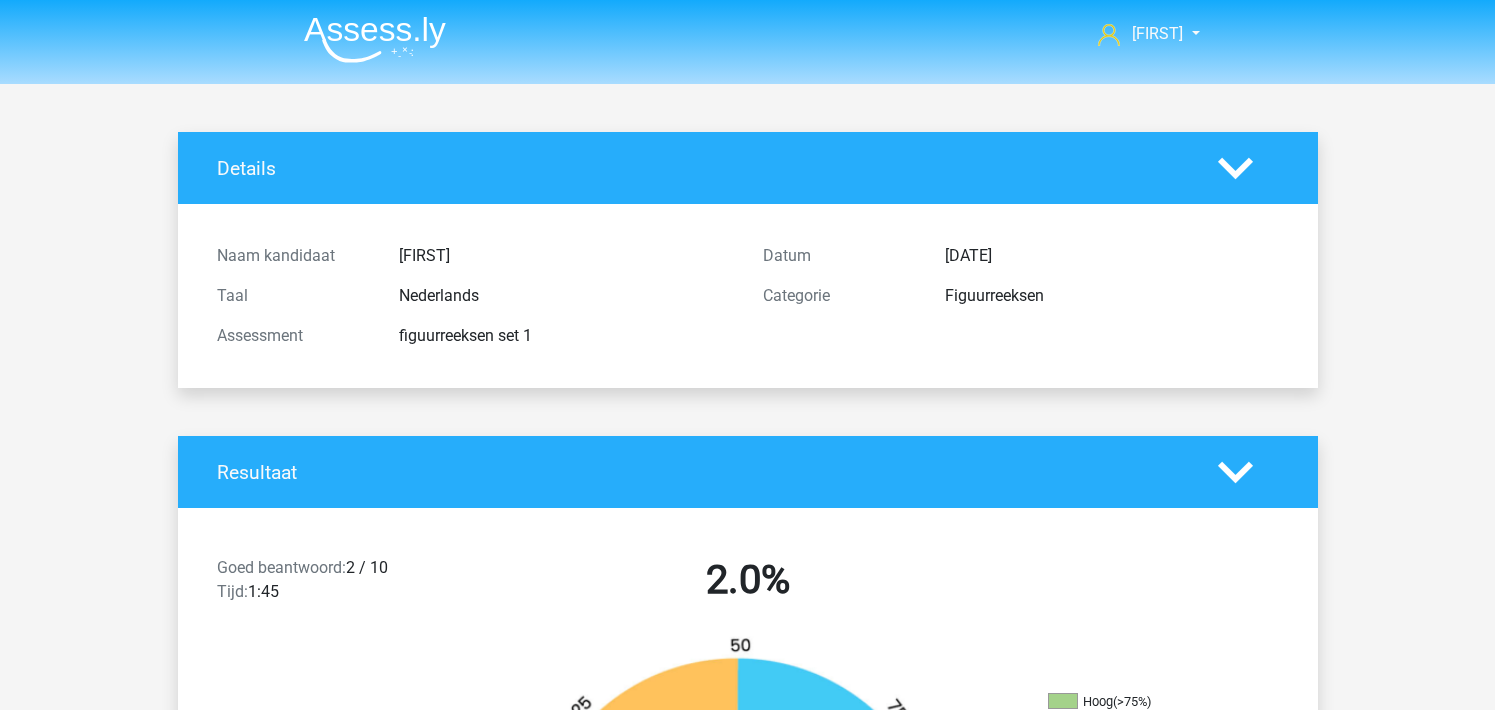 scroll, scrollTop: 2958, scrollLeft: 0, axis: vertical 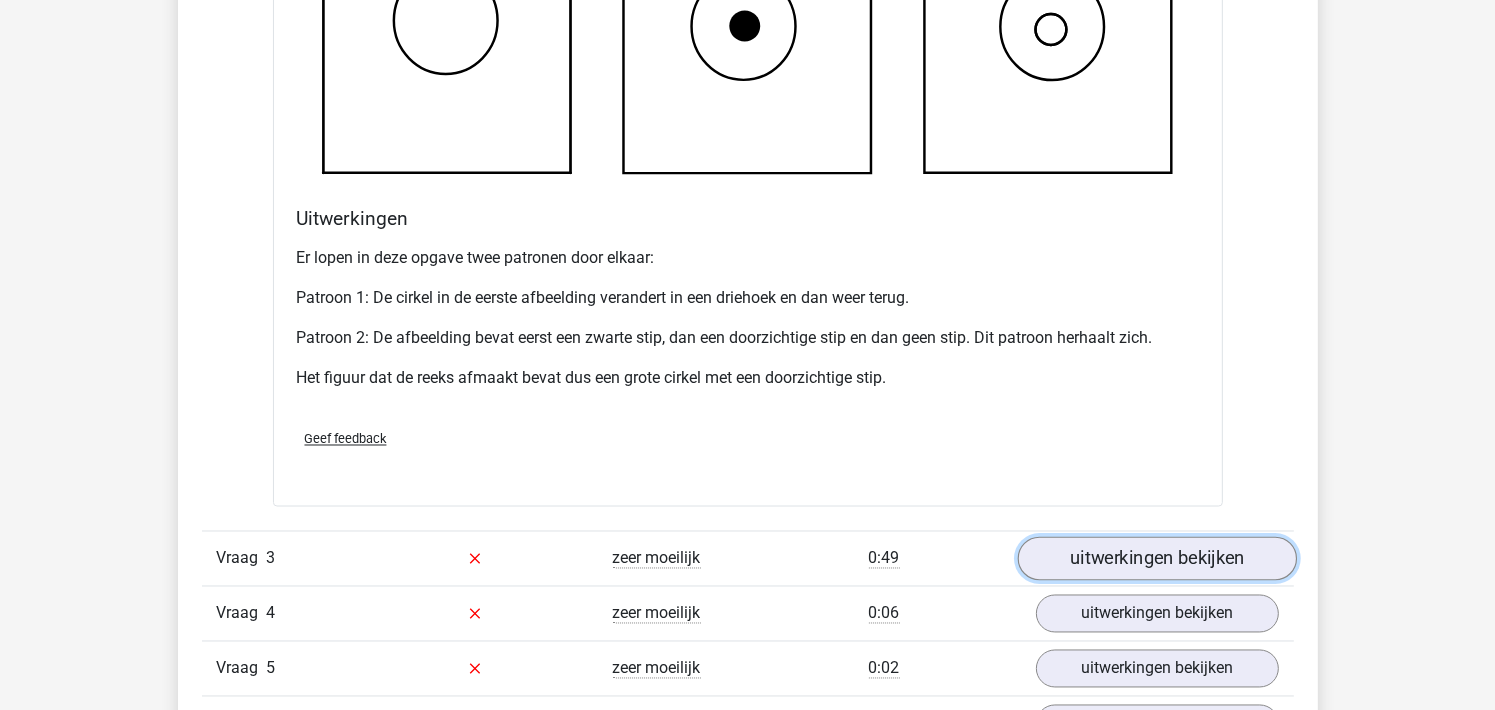 click on "uitwerkingen bekijken" at bounding box center [1156, 559] 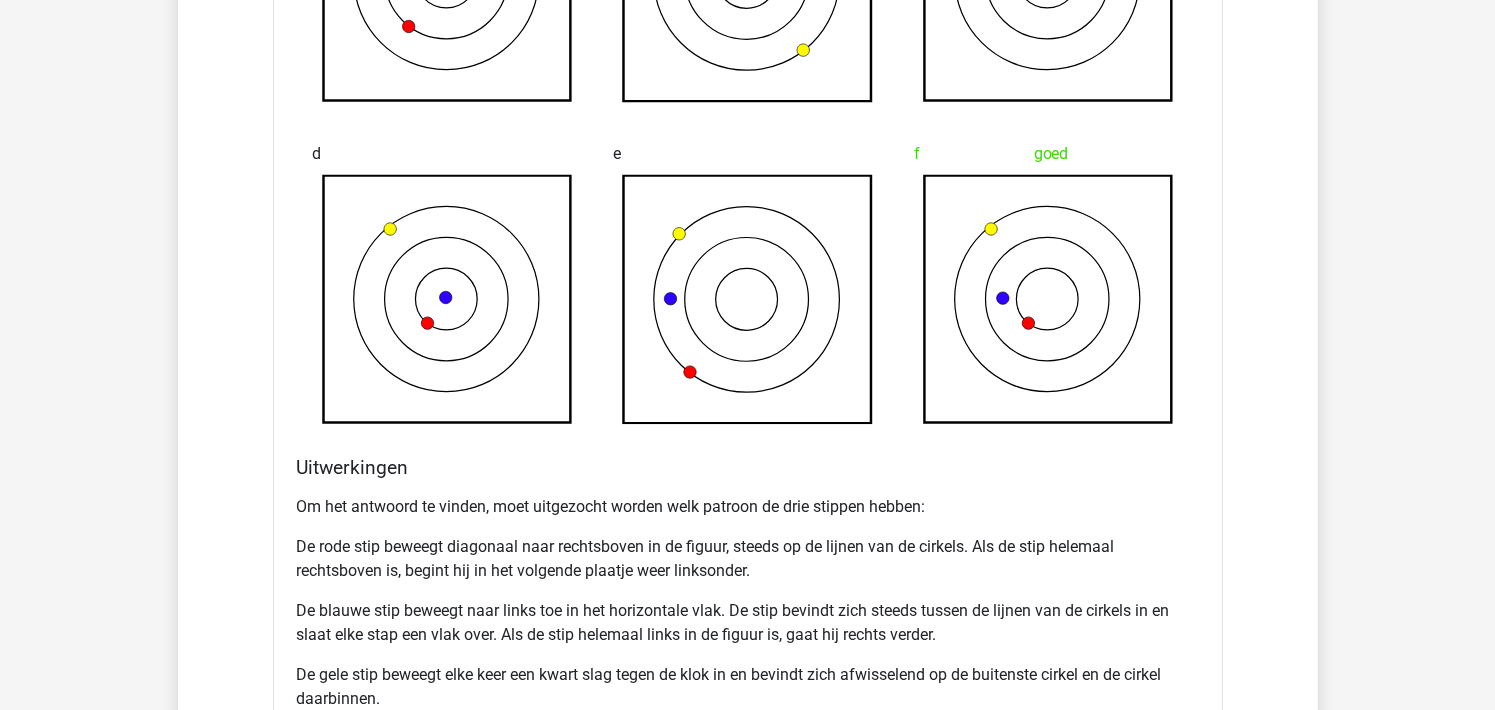 scroll, scrollTop: 4464, scrollLeft: 0, axis: vertical 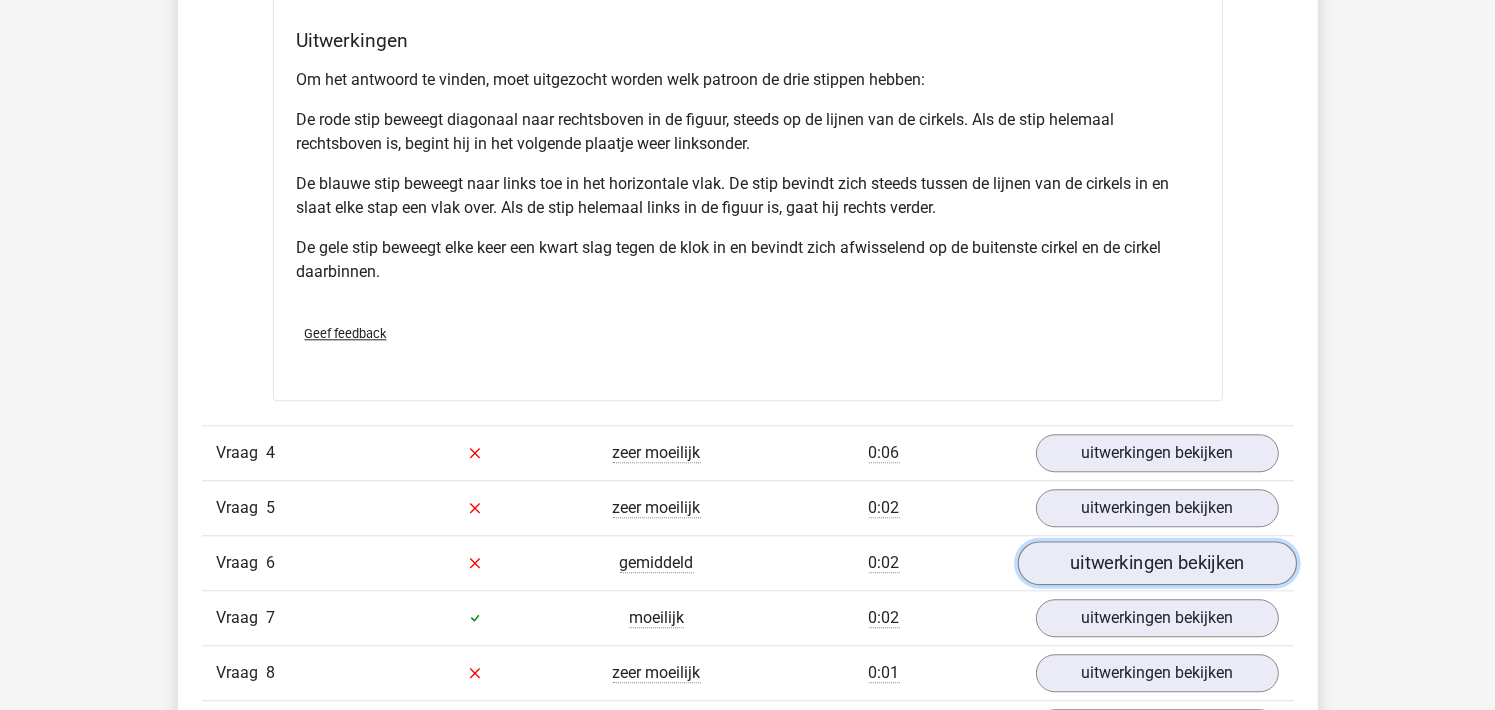 click on "uitwerkingen bekijken" at bounding box center [1156, 563] 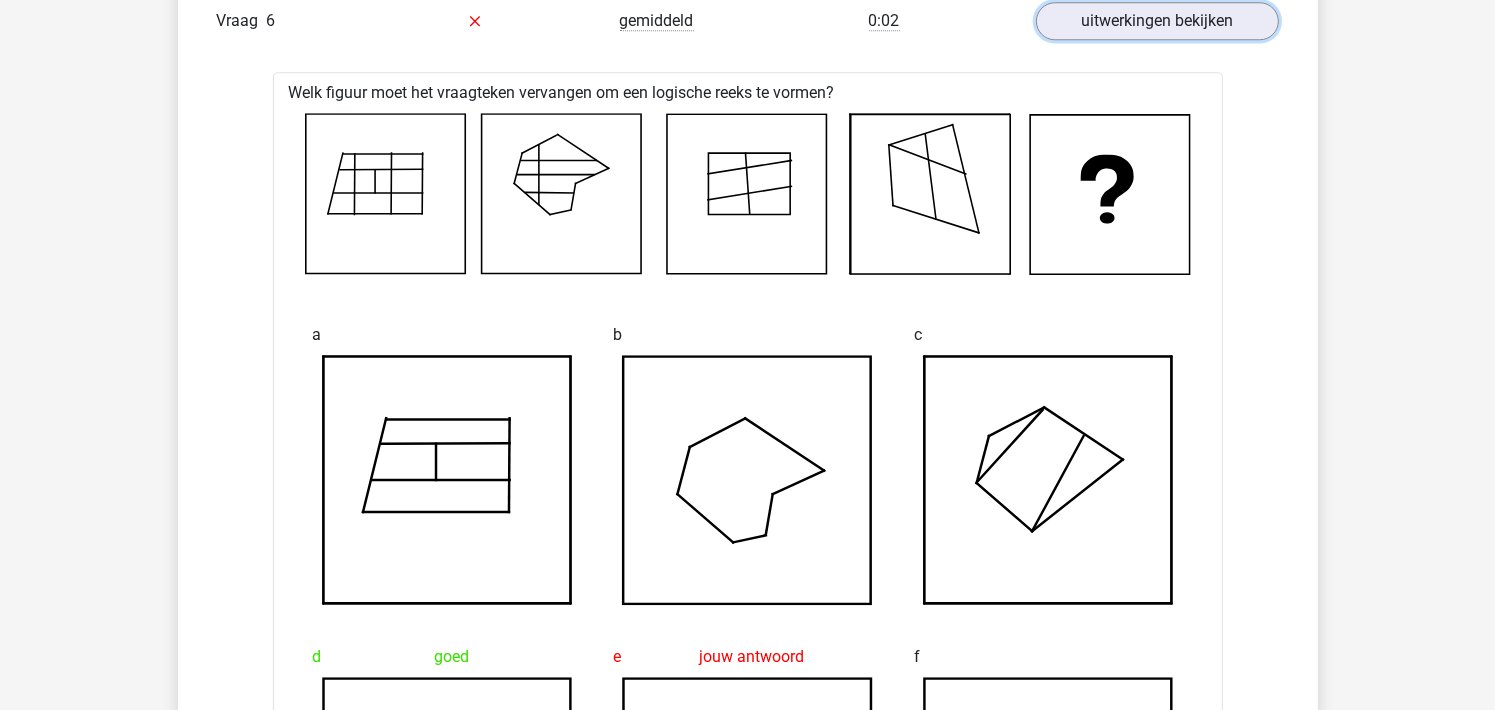 scroll, scrollTop: 5384, scrollLeft: 0, axis: vertical 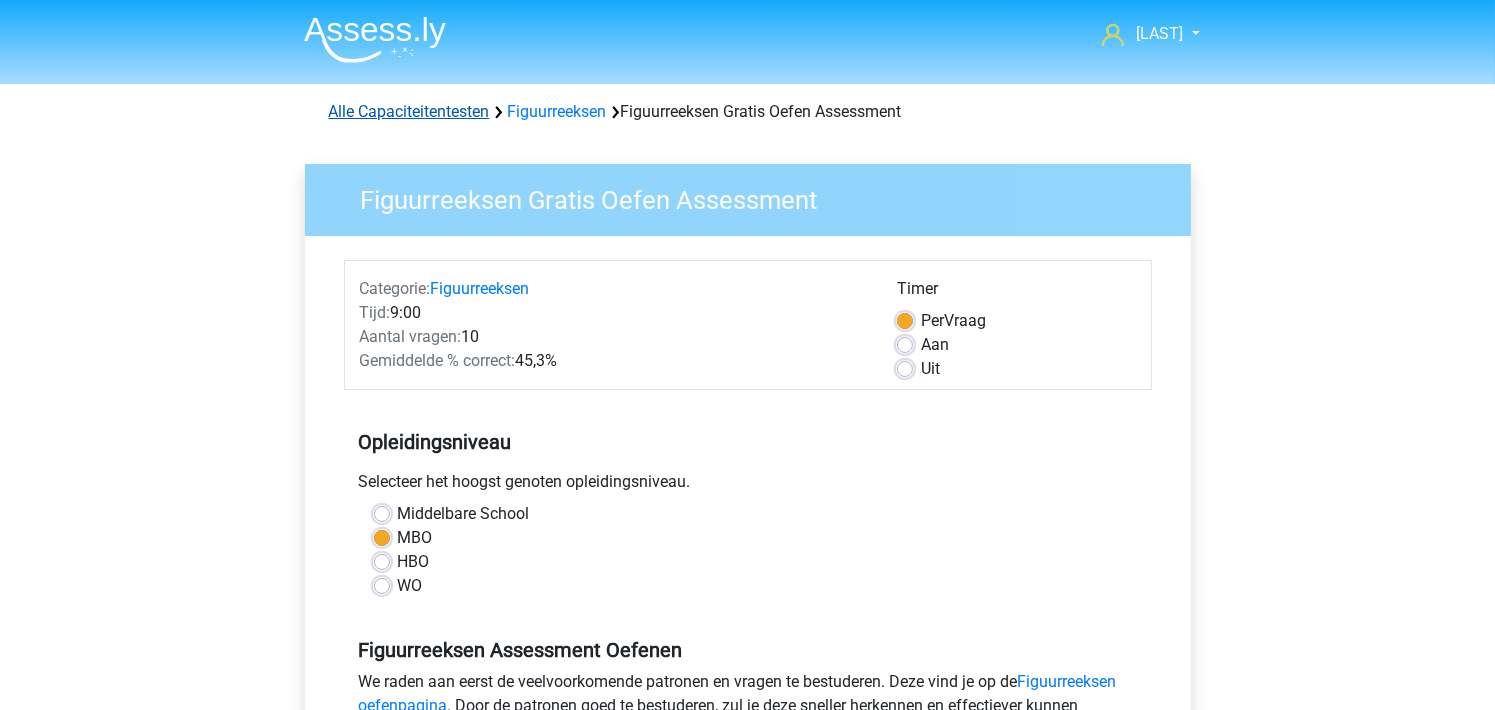 click on "Alle Capaciteitentesten" at bounding box center [409, 111] 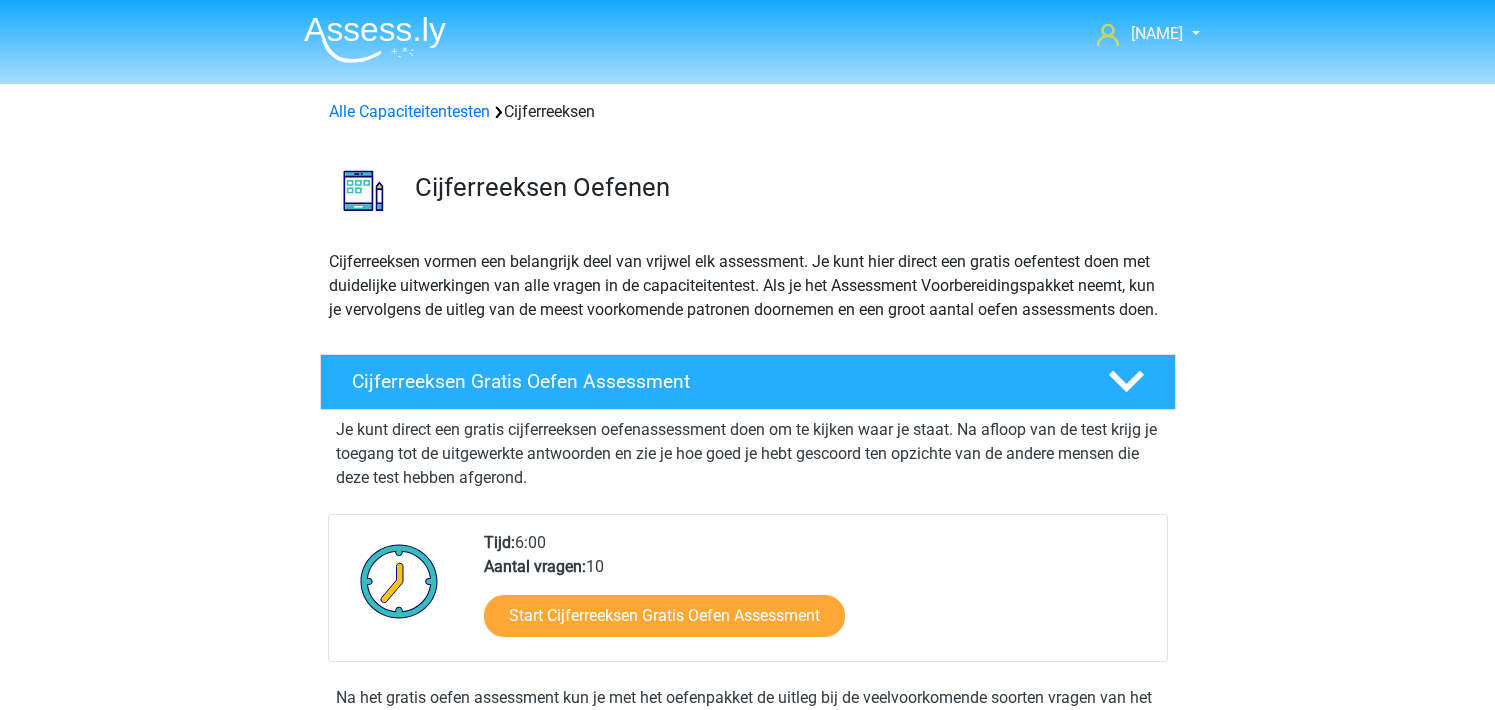 scroll, scrollTop: 0, scrollLeft: 0, axis: both 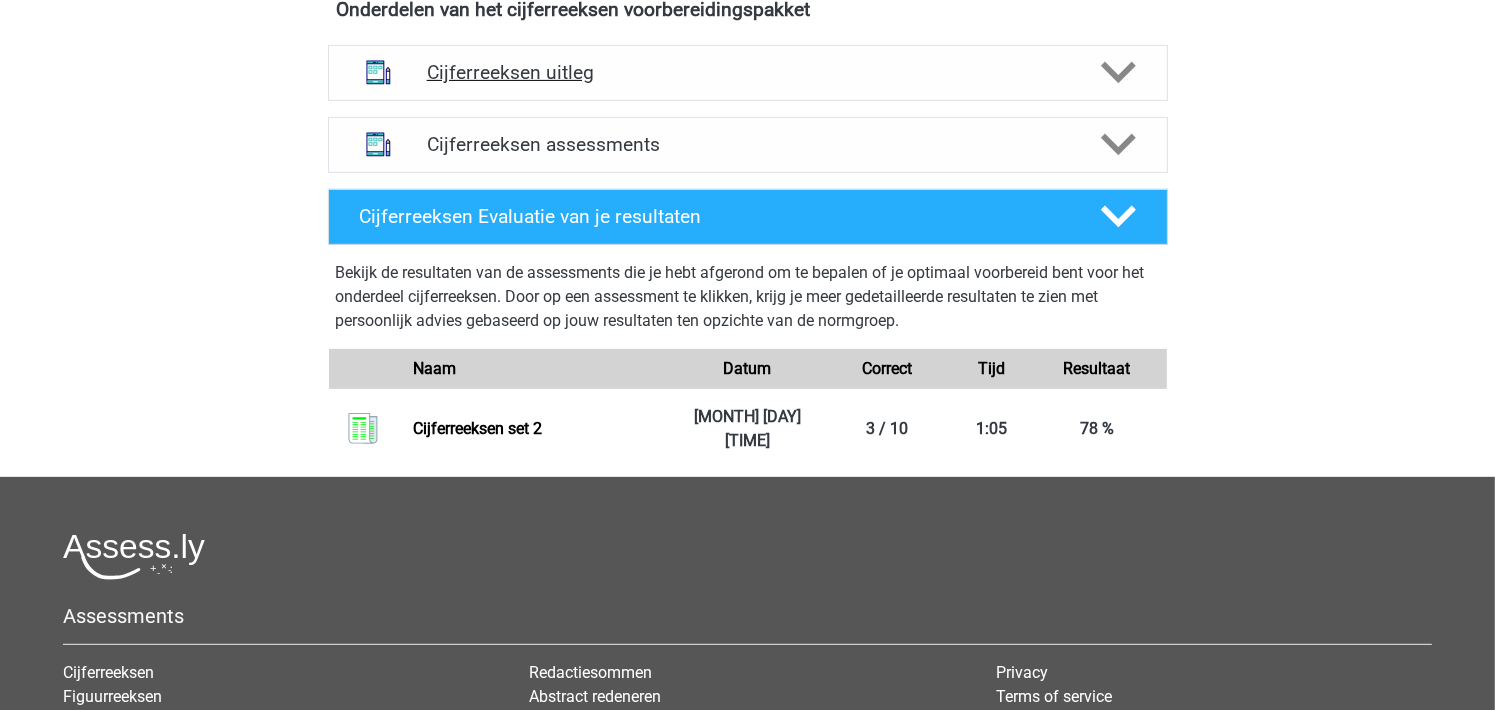 click on "Cijferreeksen uitleg" at bounding box center (748, 72) 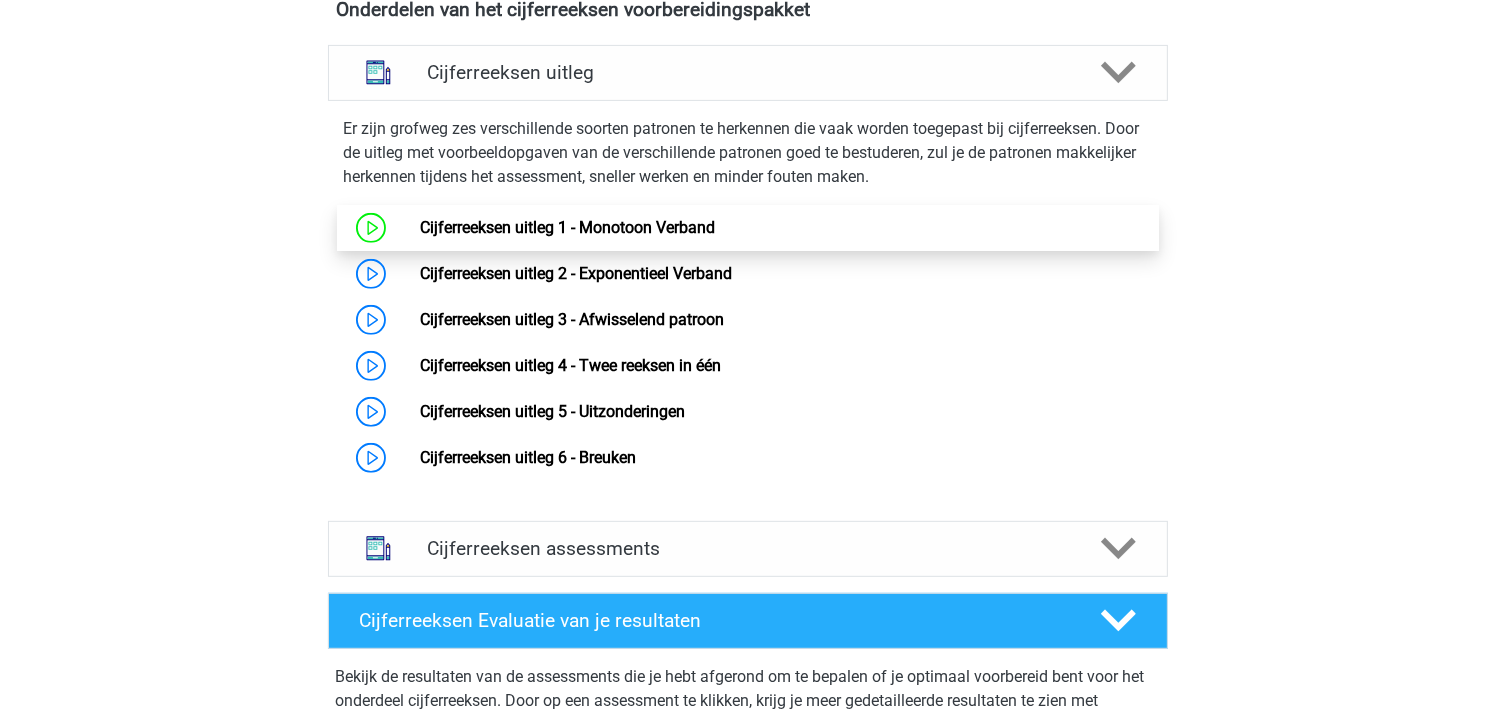click on "Cijferreeksen uitleg 1 - Monotoon Verband" at bounding box center (567, 227) 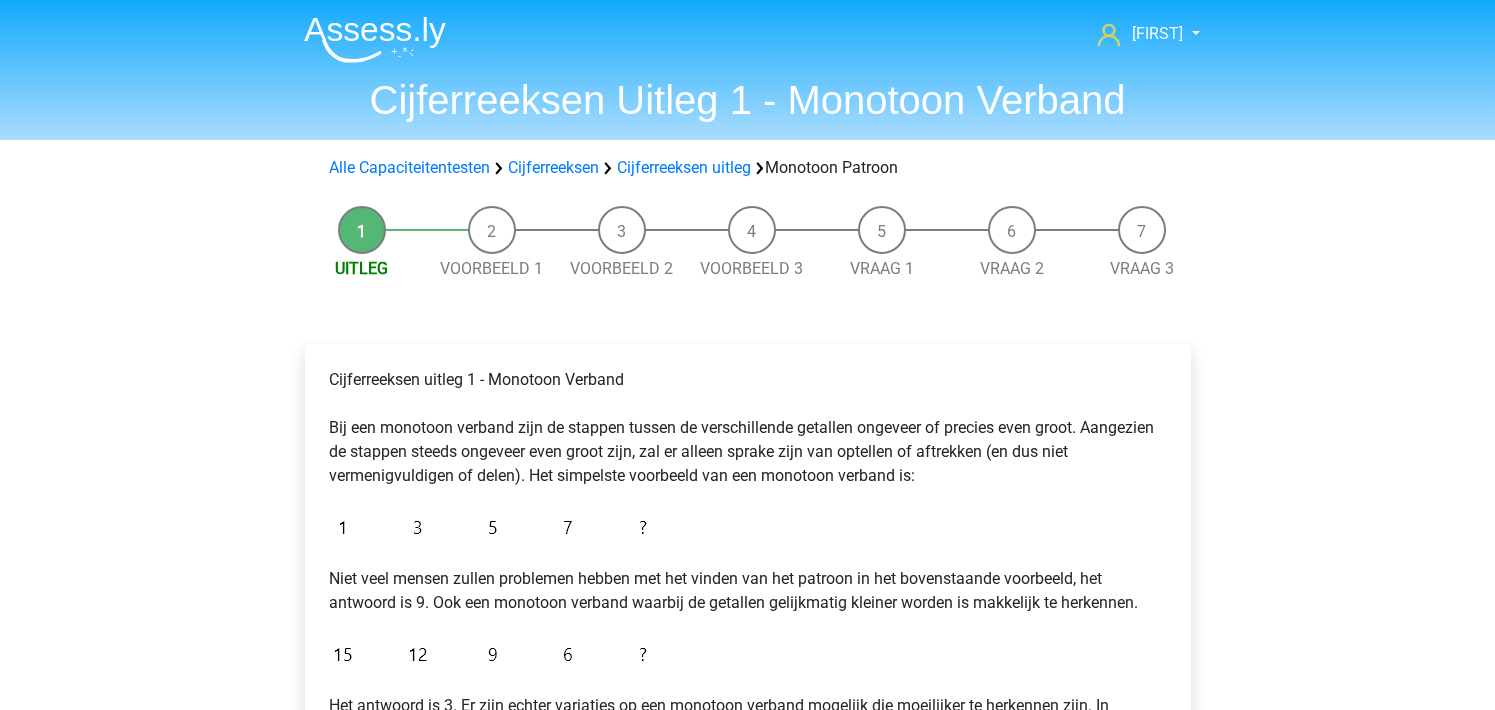 scroll, scrollTop: 0, scrollLeft: 0, axis: both 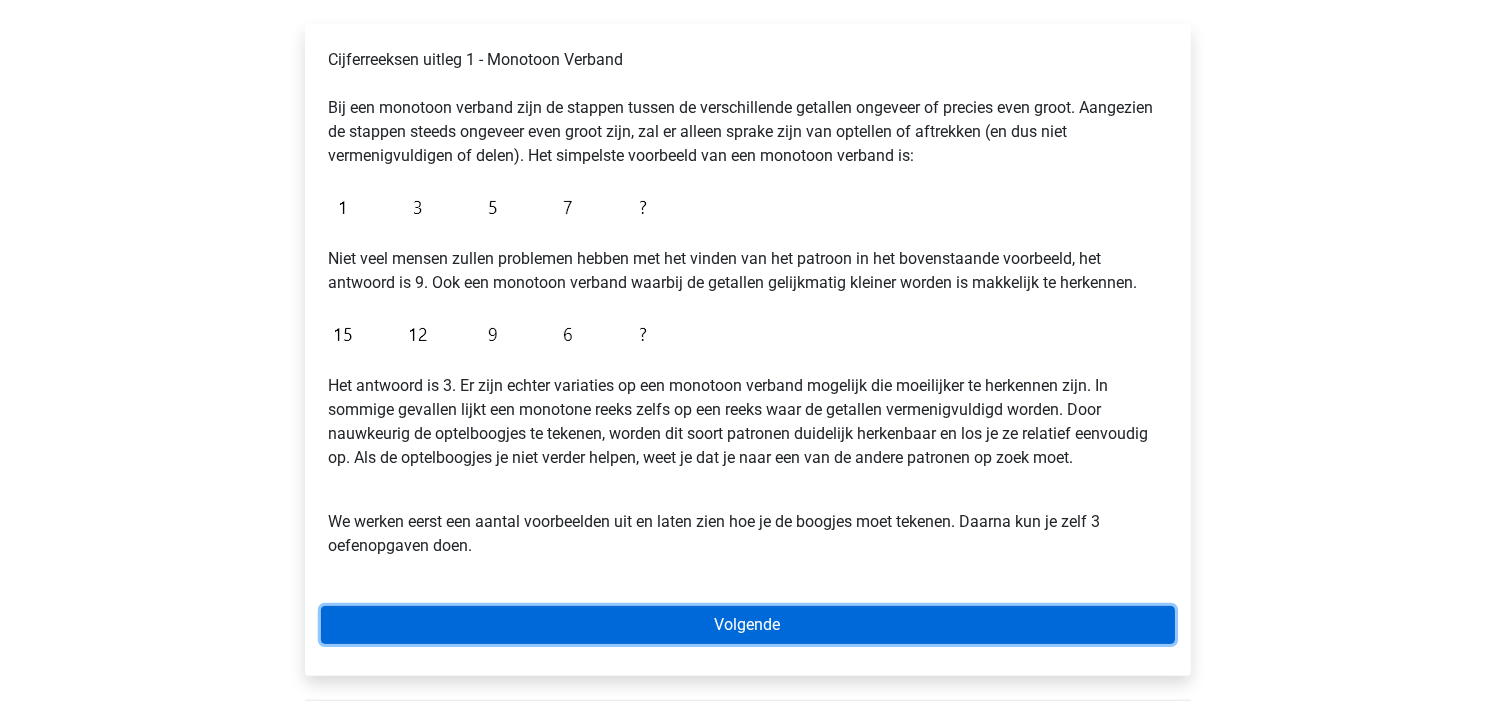 click on "Volgende" at bounding box center [748, 625] 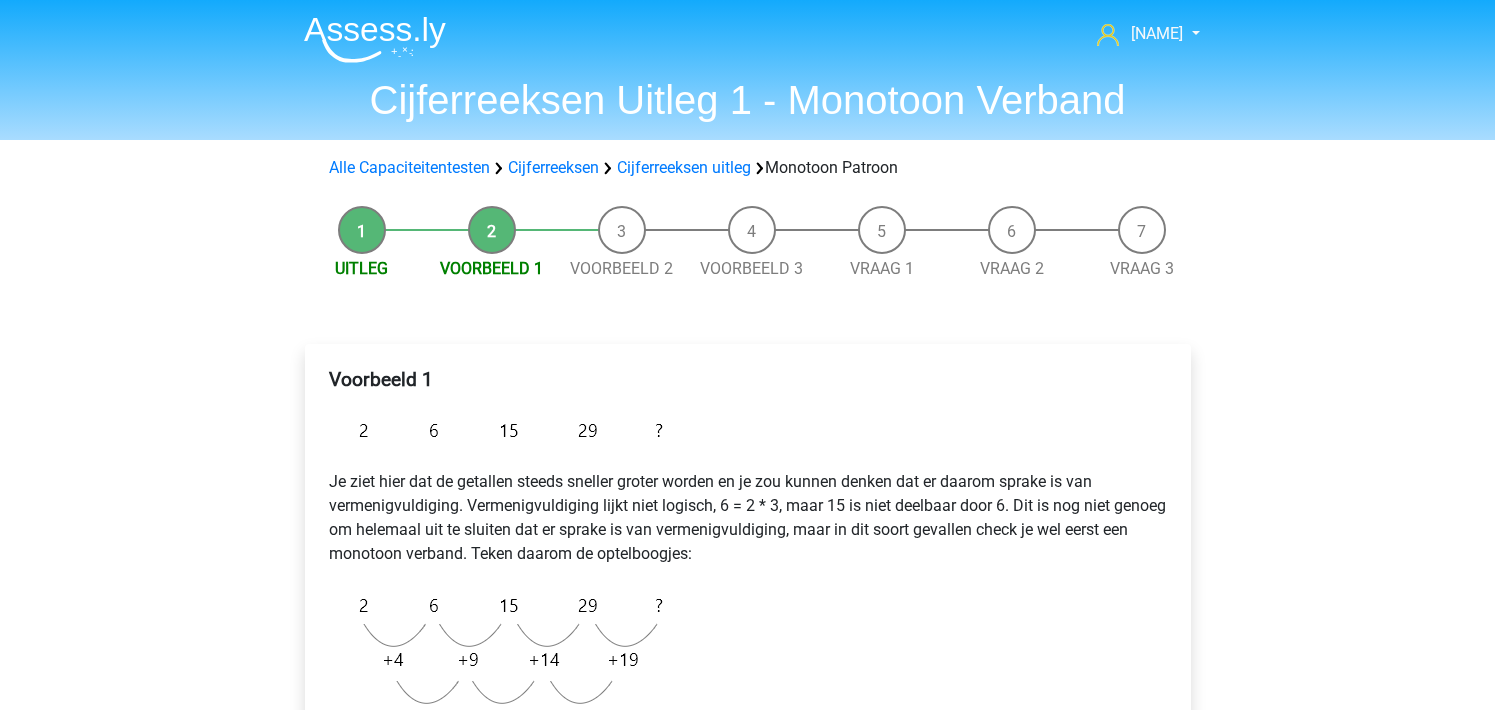 scroll, scrollTop: 0, scrollLeft: 0, axis: both 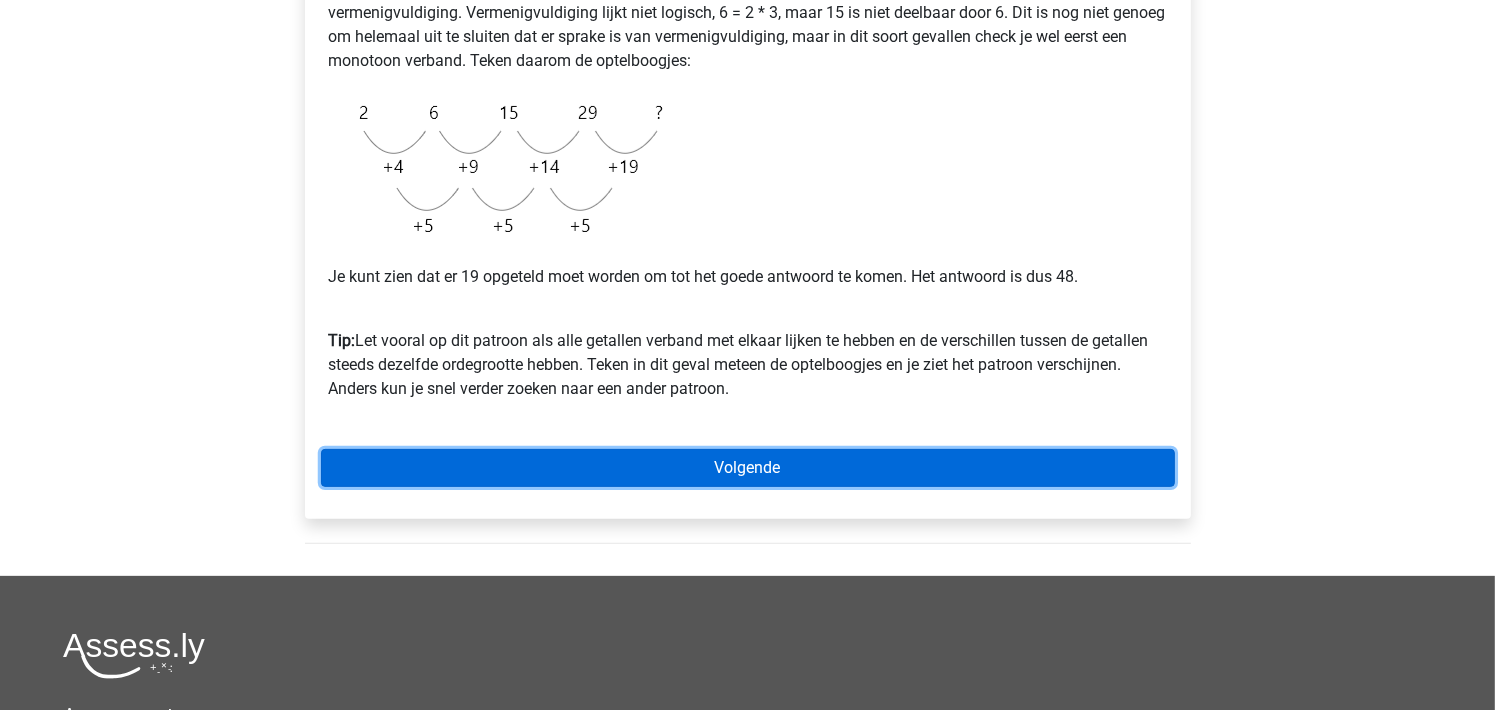 click on "Volgende" at bounding box center [748, 468] 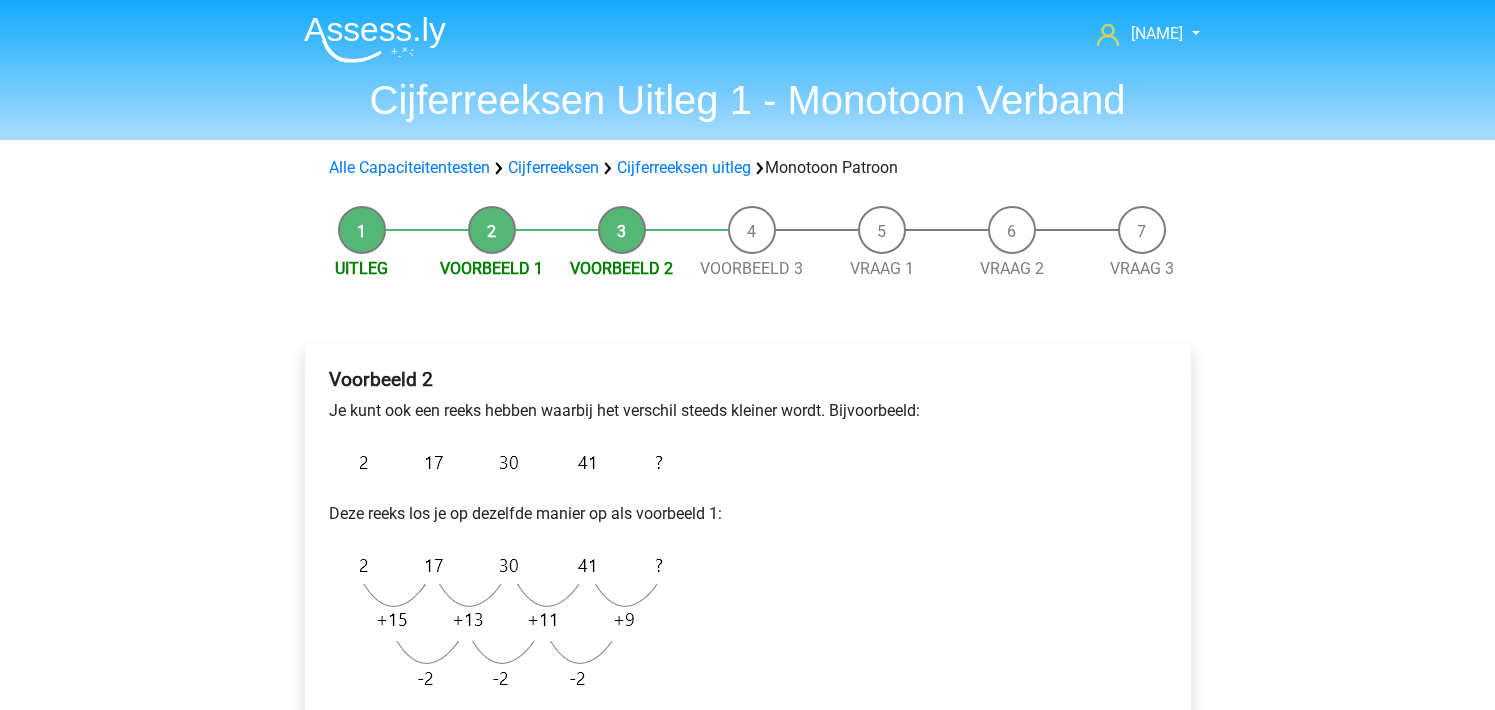 scroll, scrollTop: 0, scrollLeft: 0, axis: both 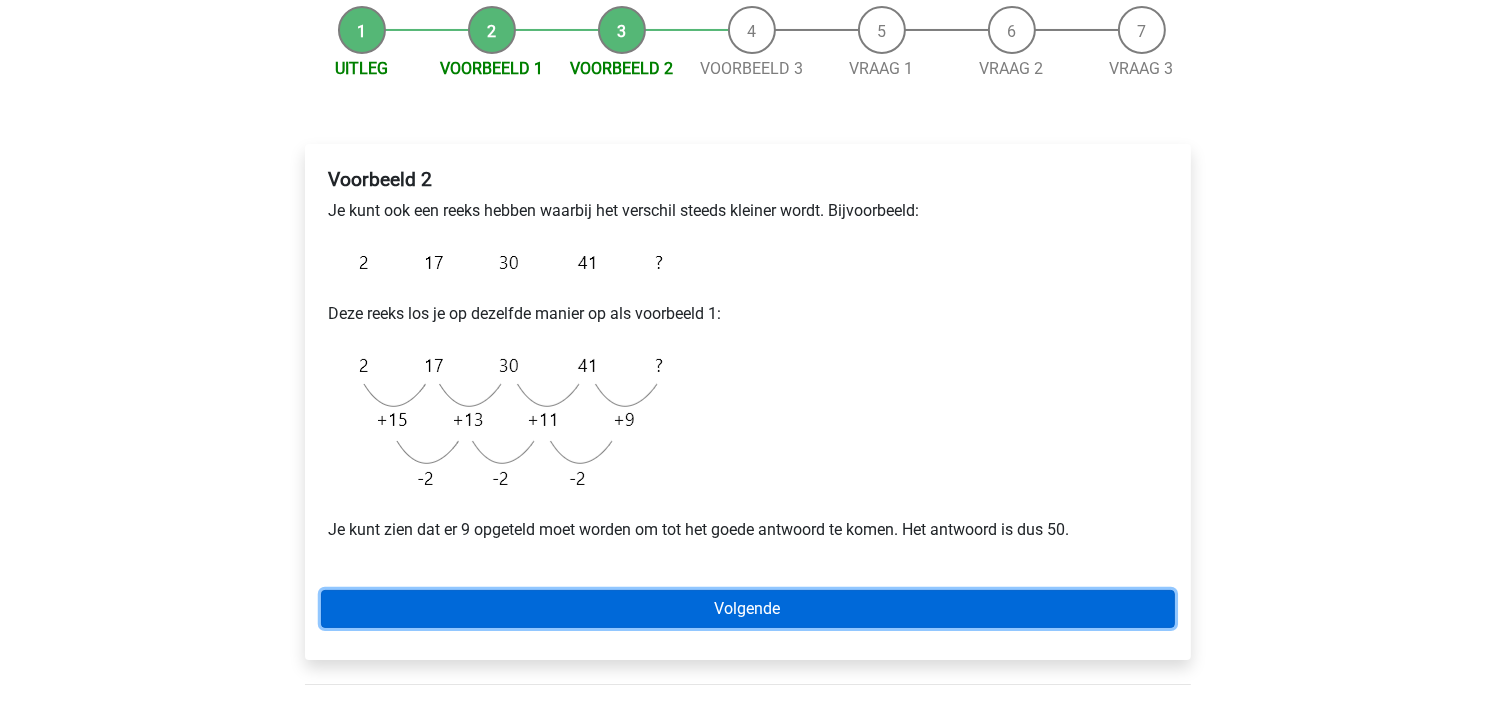 click on "Volgende" at bounding box center (748, 609) 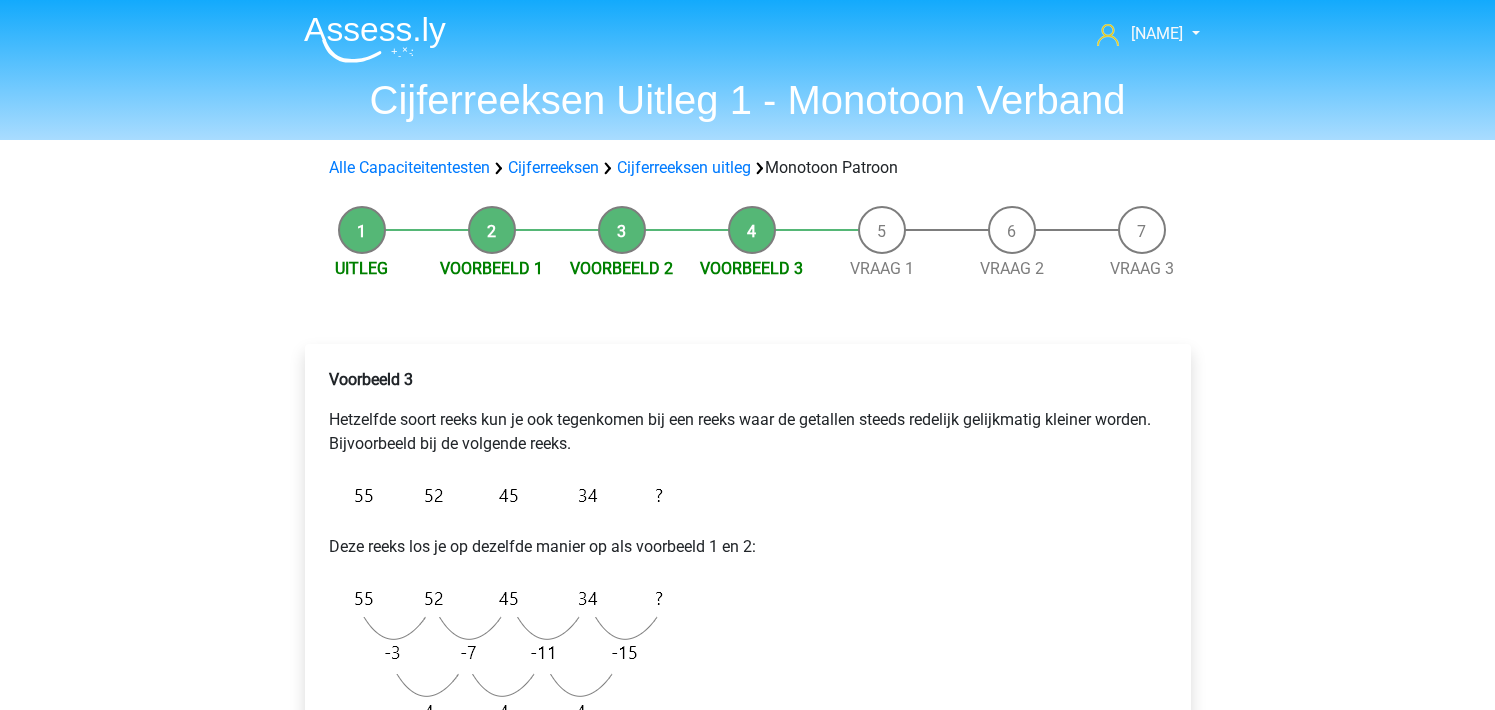 scroll, scrollTop: 0, scrollLeft: 0, axis: both 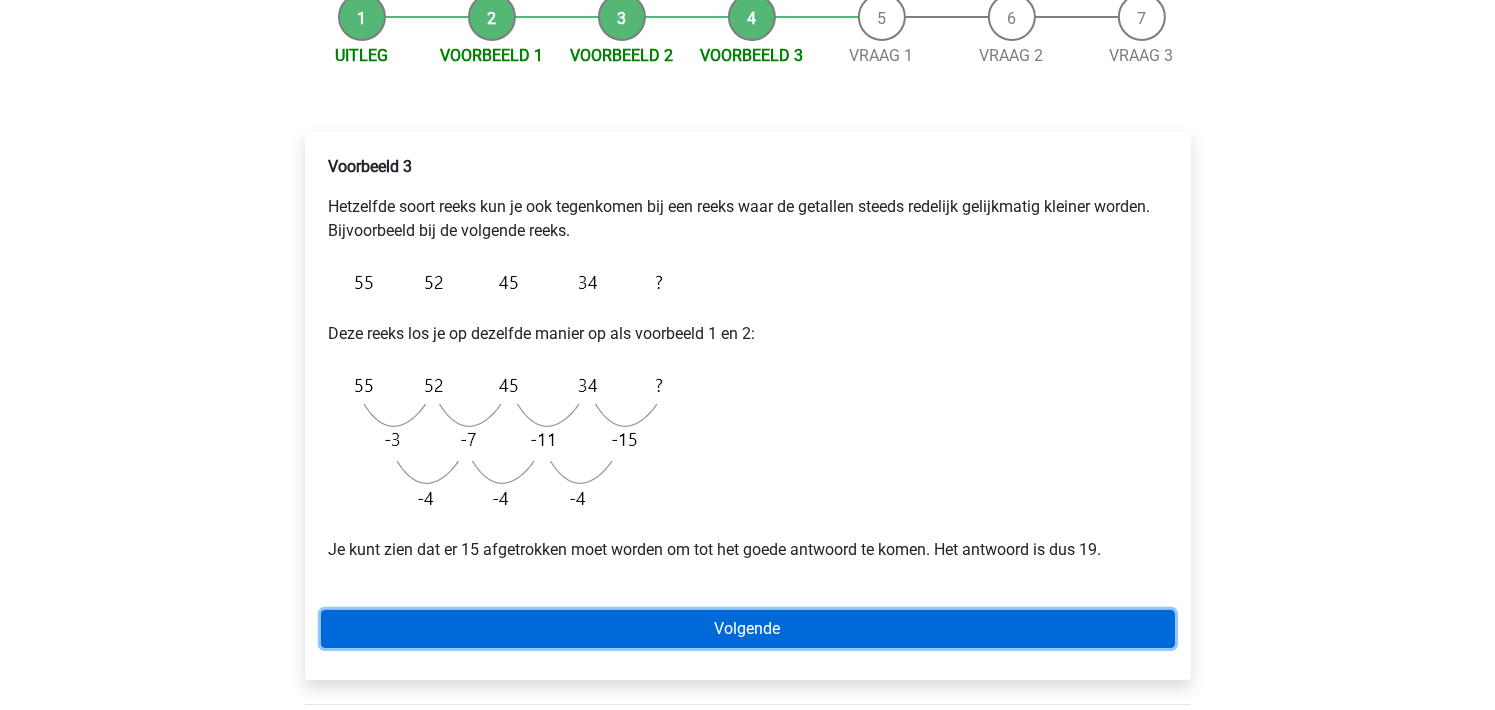 click on "Volgende" at bounding box center (748, 629) 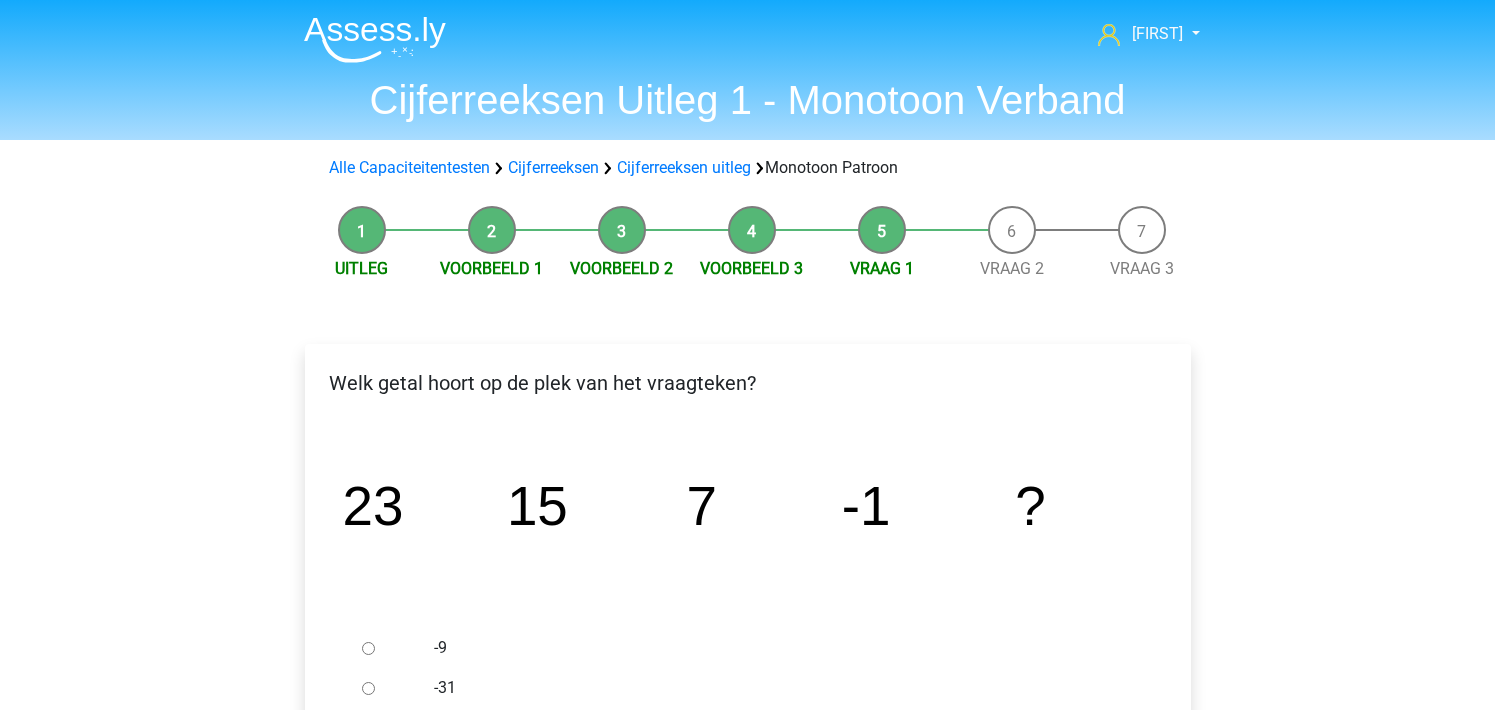 scroll, scrollTop: 0, scrollLeft: 0, axis: both 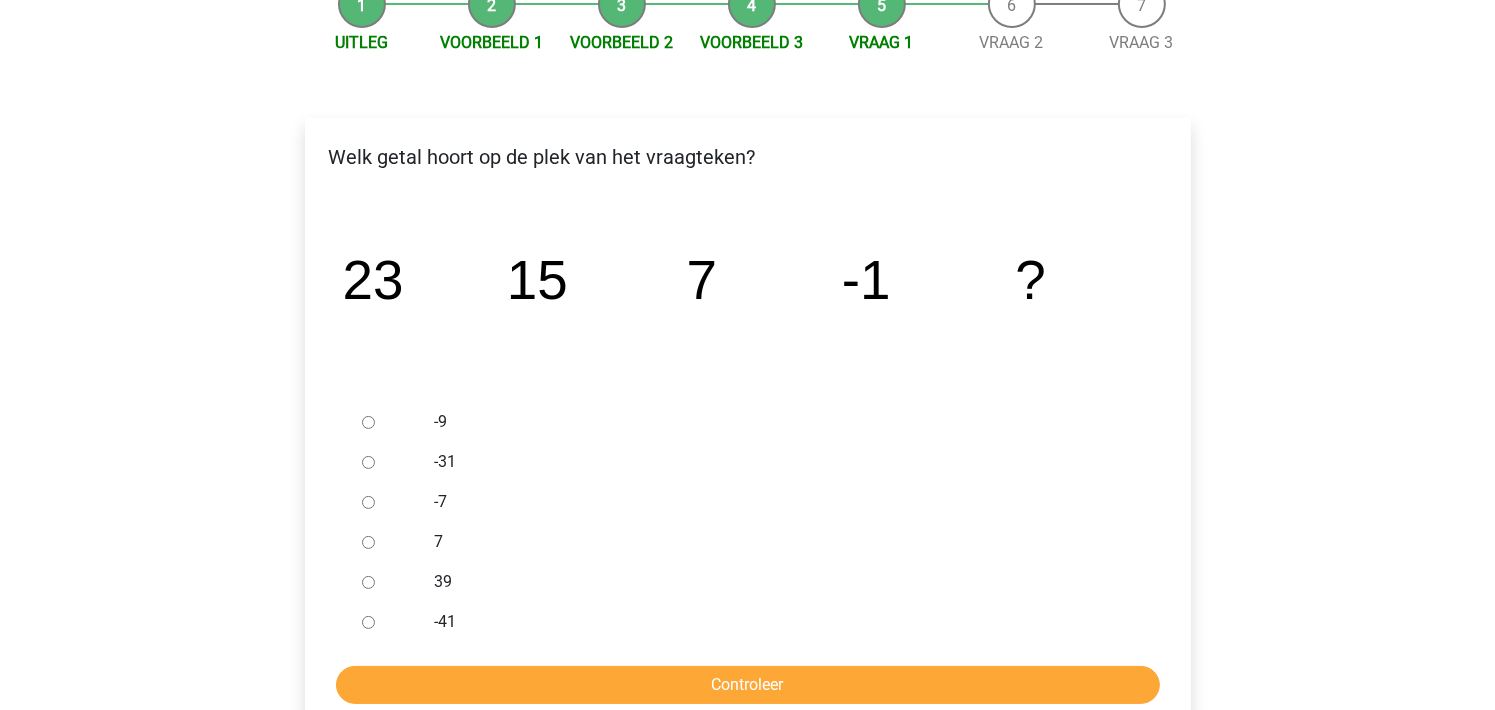 click on "-9" at bounding box center (368, 422) 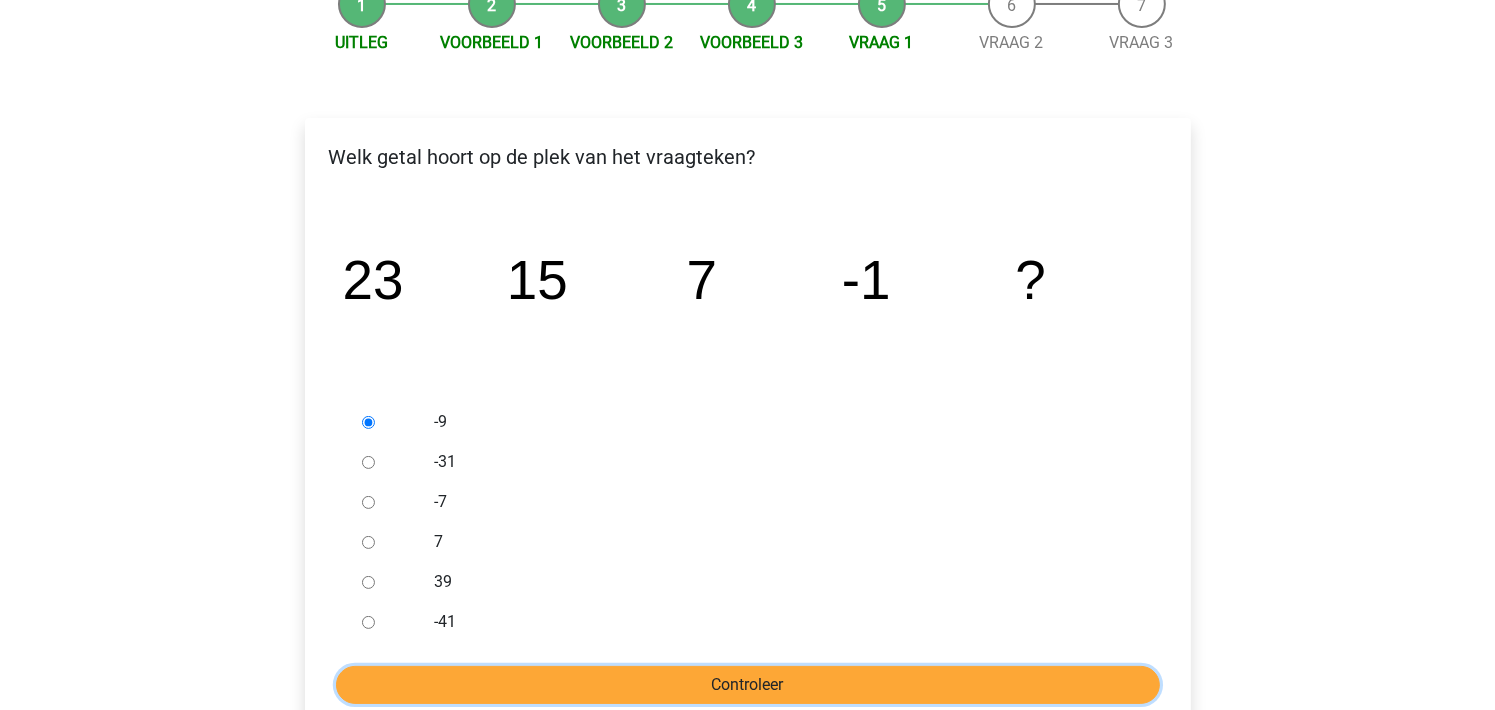 click on "Controleer" at bounding box center [748, 685] 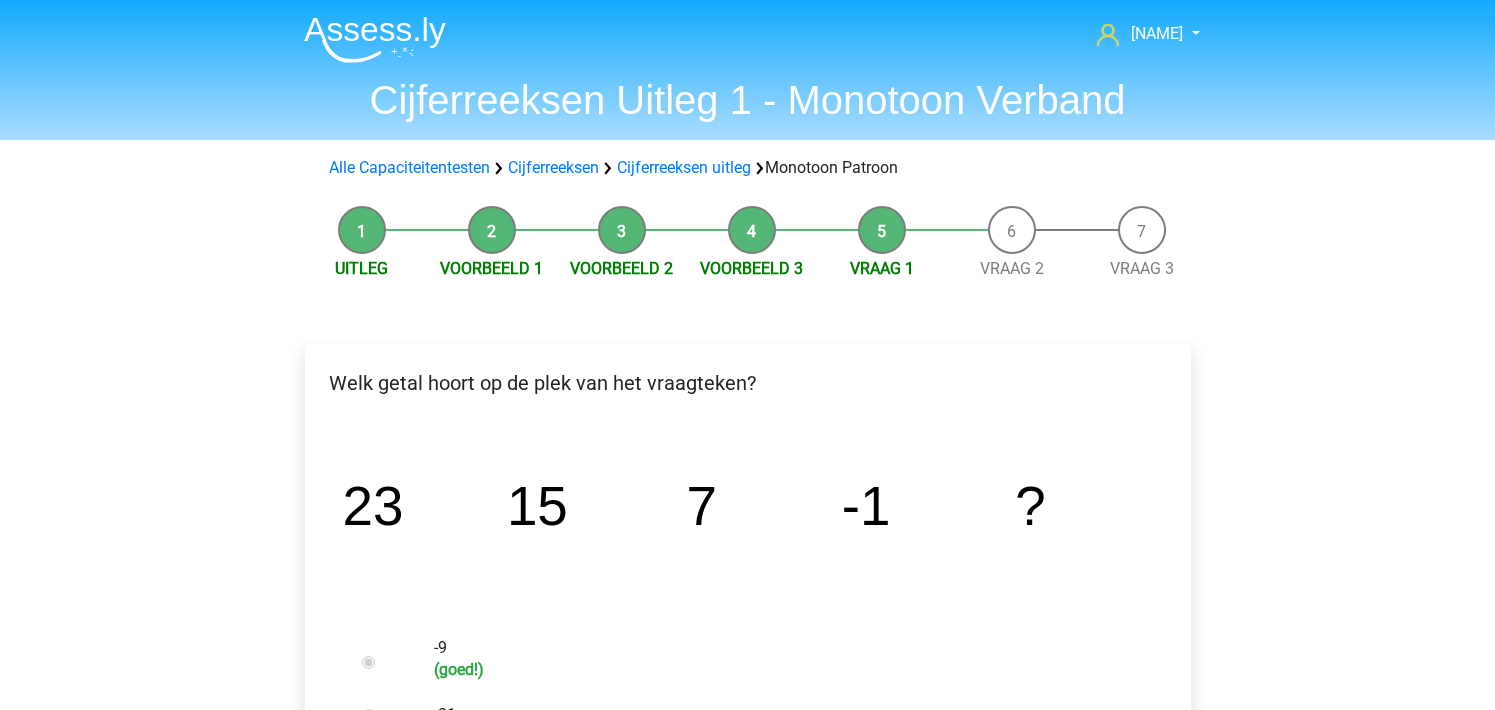scroll, scrollTop: 0, scrollLeft: 0, axis: both 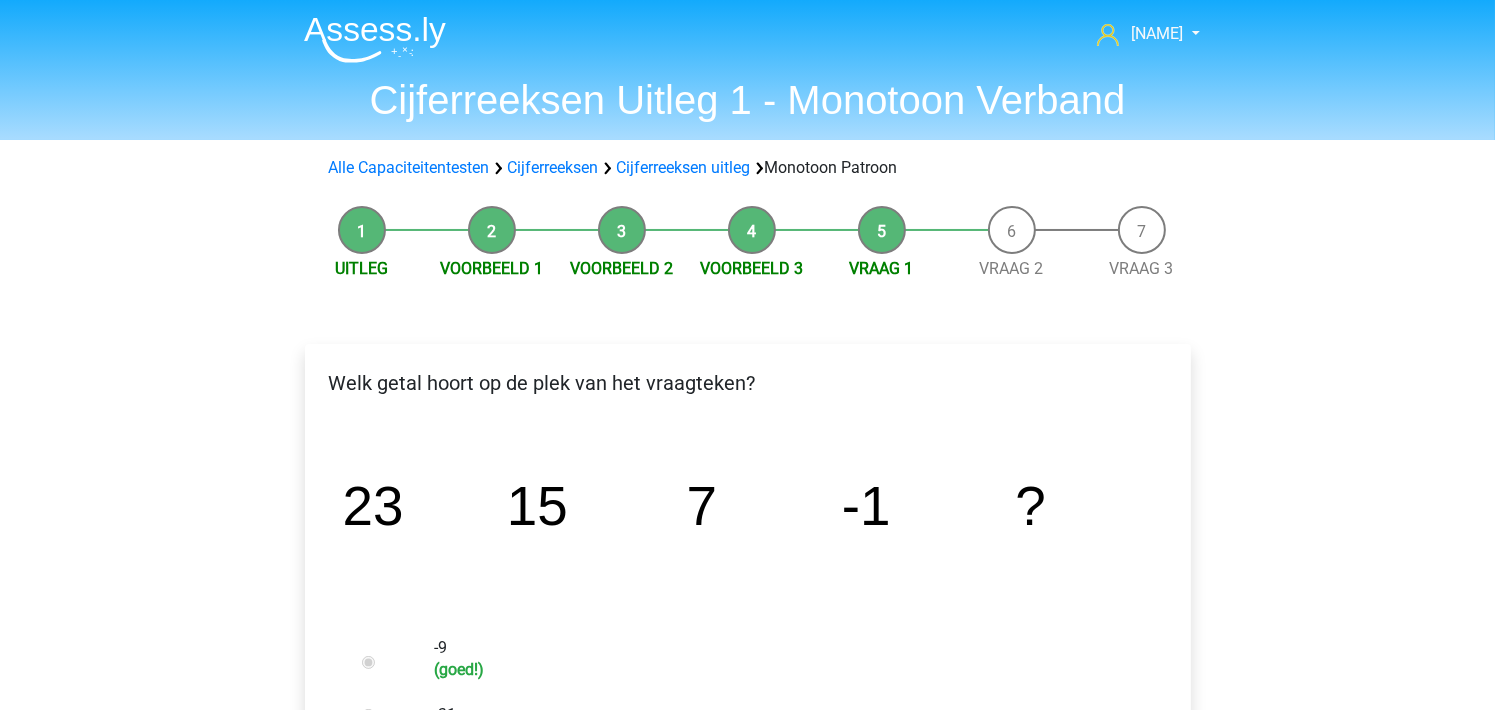 click on "[NAME]
[EMAIL]
Nederlands
English" at bounding box center (747, 955) 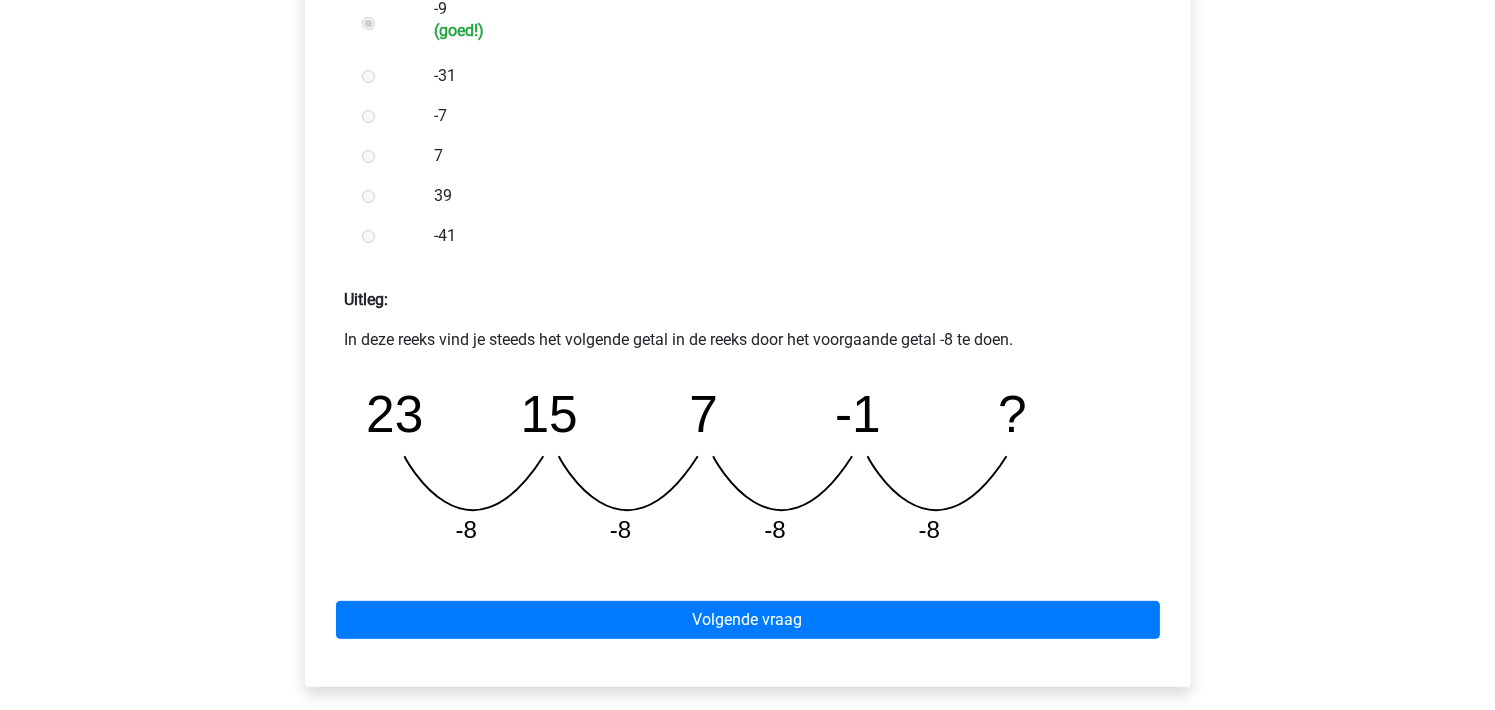 scroll, scrollTop: 665, scrollLeft: 0, axis: vertical 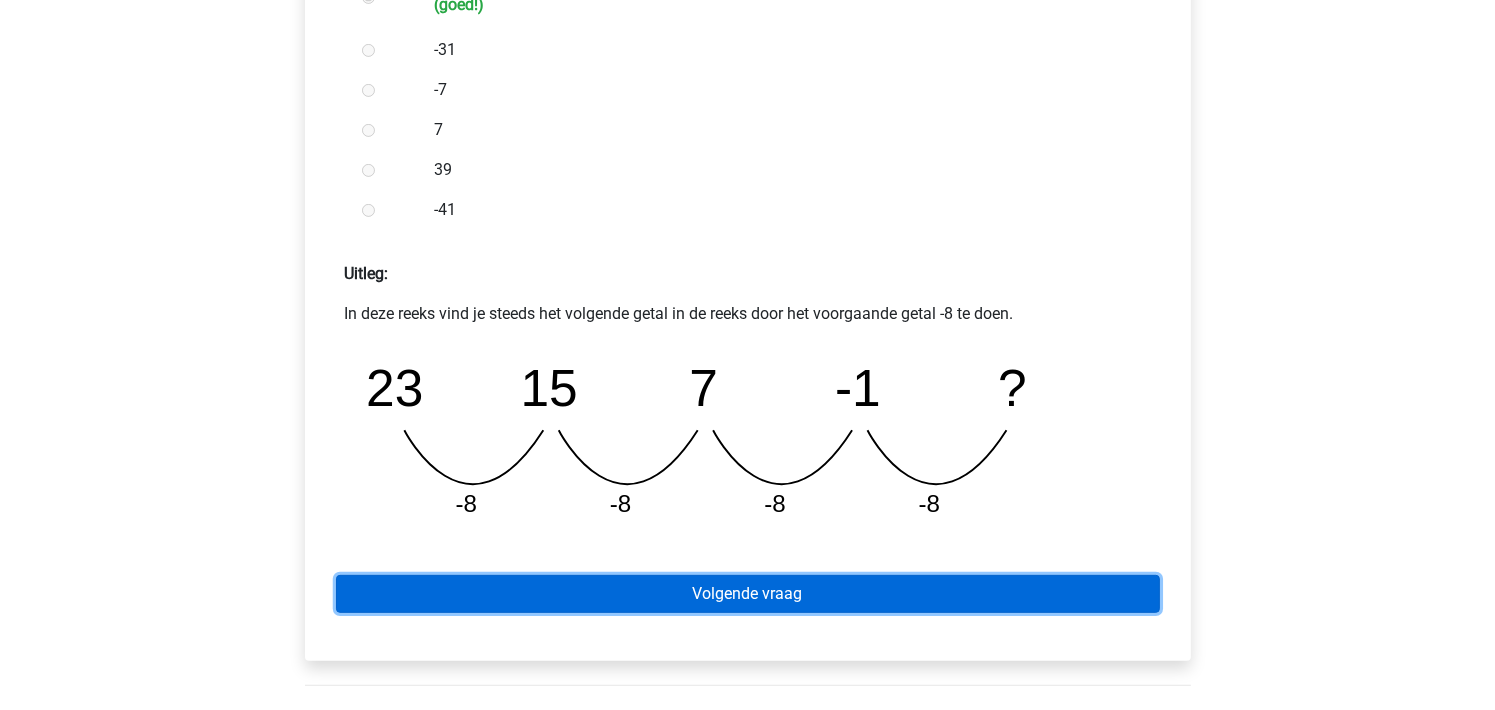 click on "Volgende vraag" at bounding box center [748, 594] 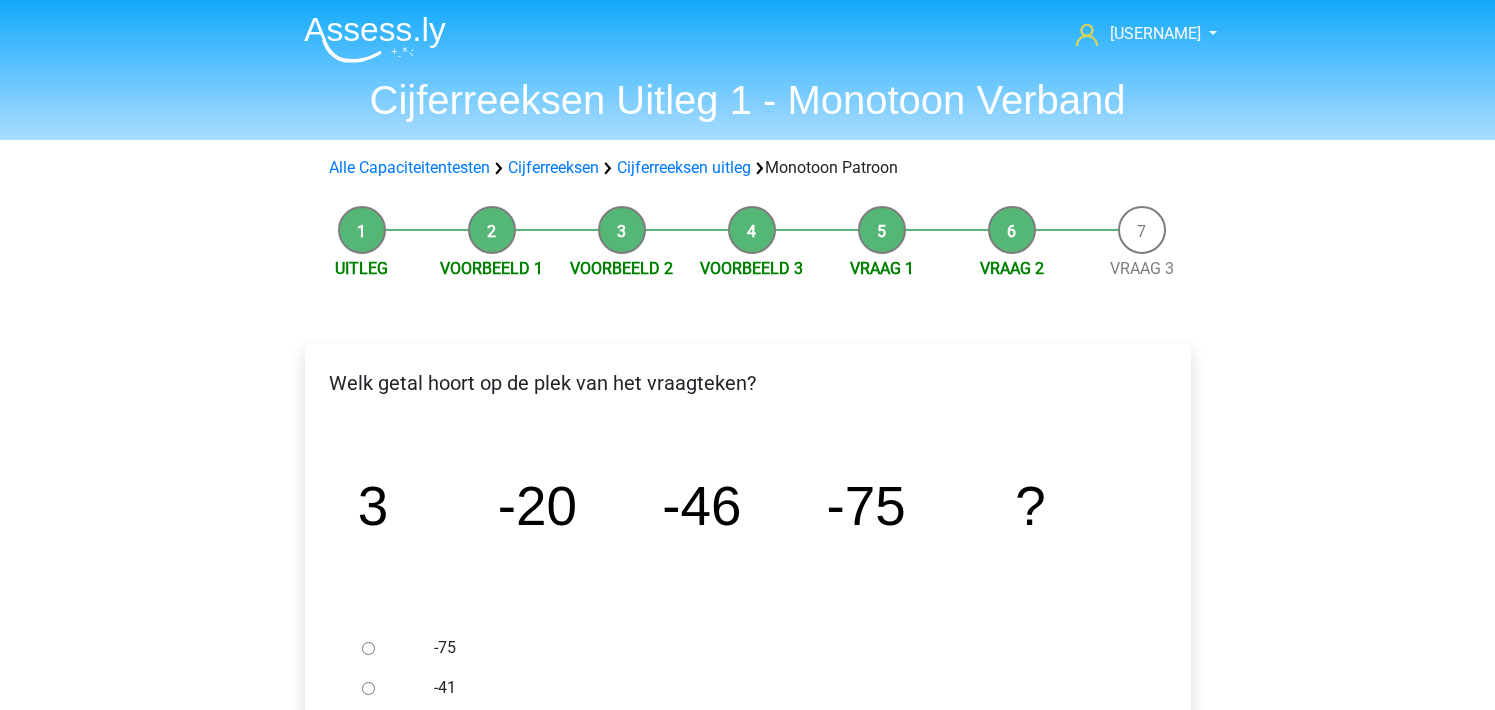 scroll, scrollTop: 0, scrollLeft: 0, axis: both 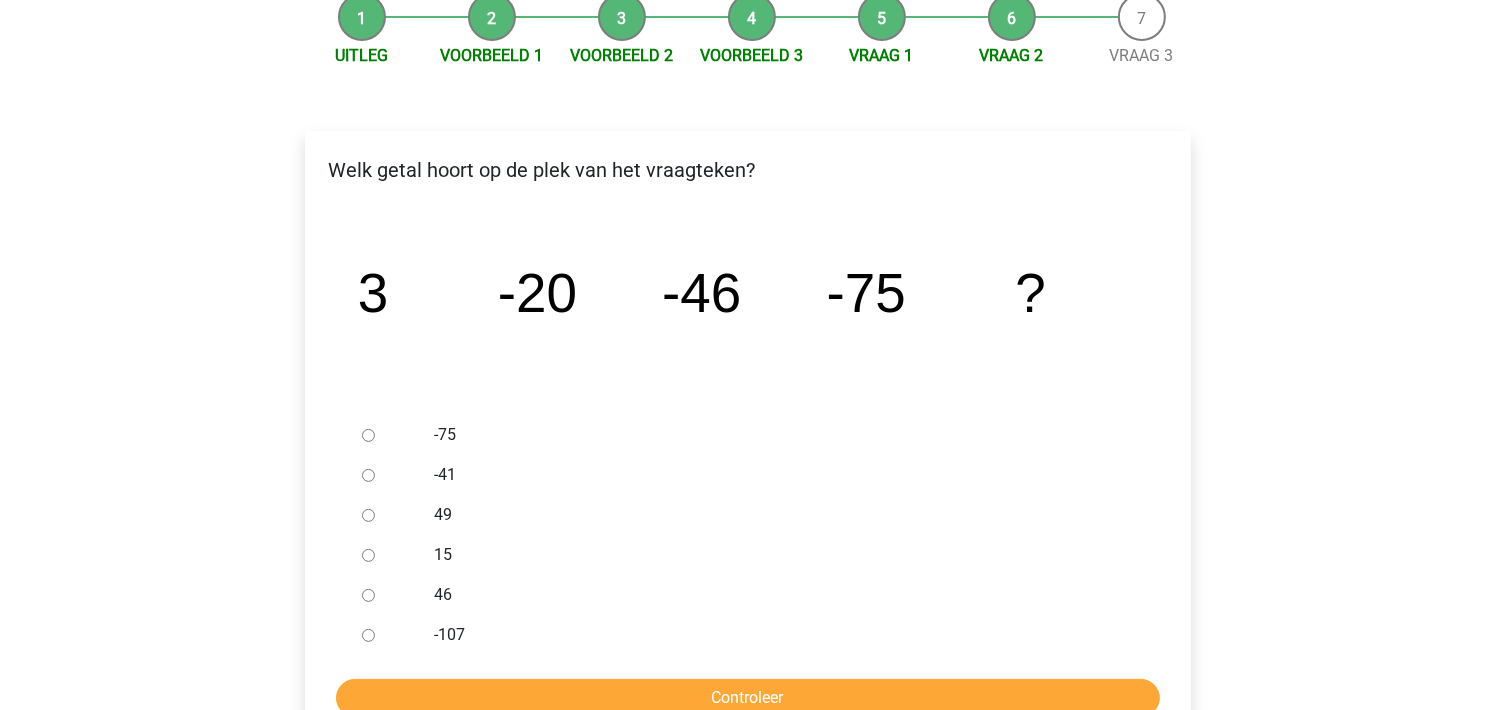click on "49" at bounding box center [368, 515] 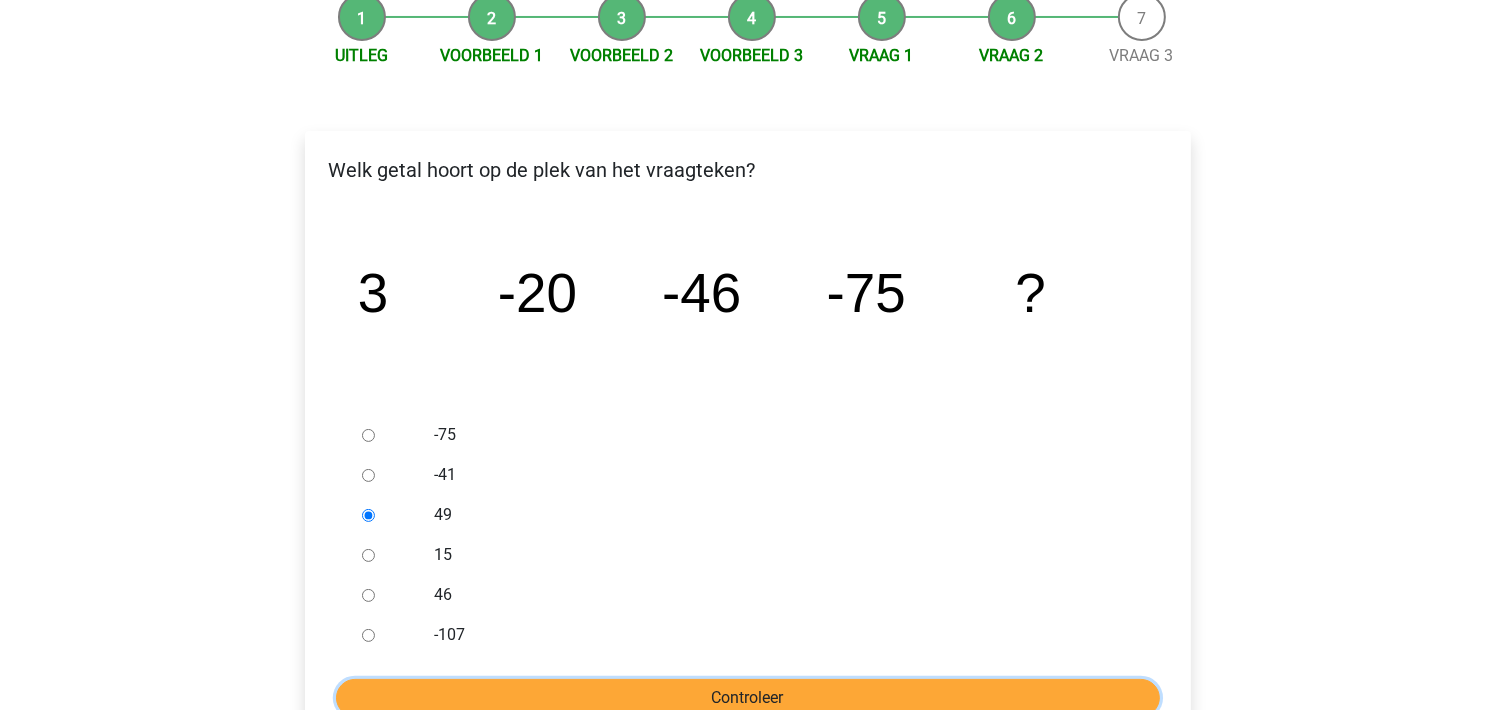 click on "Controleer" at bounding box center [748, 698] 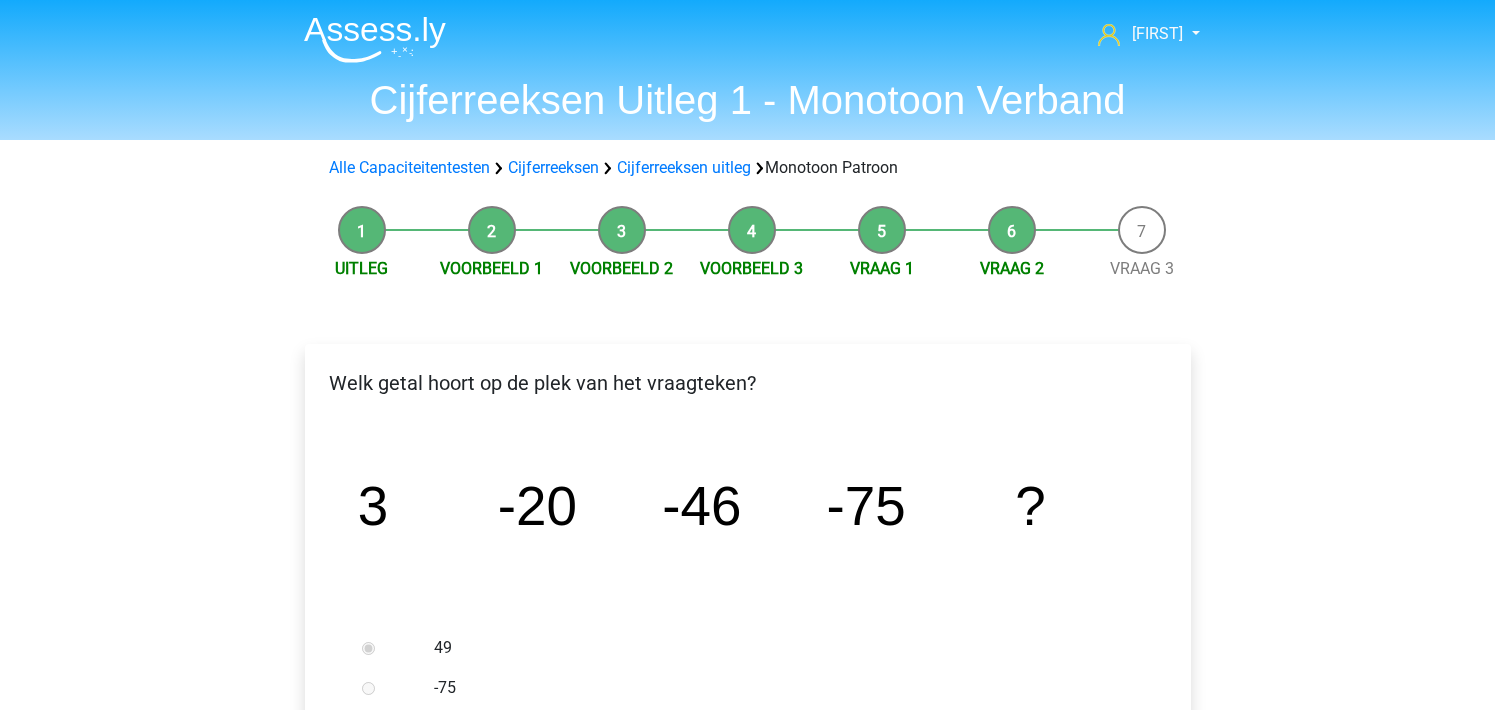 scroll, scrollTop: 0, scrollLeft: 0, axis: both 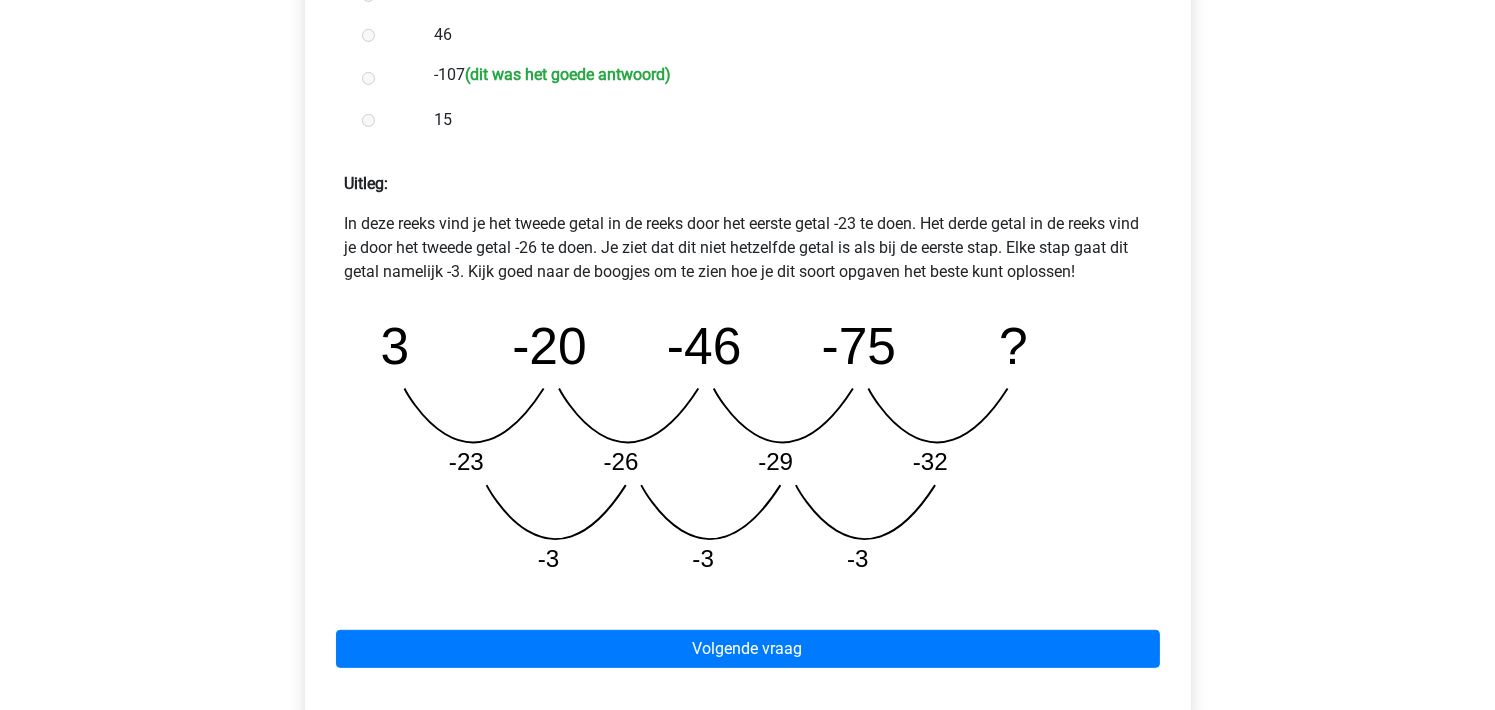 drag, startPoint x: 1504, startPoint y: 704, endPoint x: 1492, endPoint y: 170, distance: 534.1348 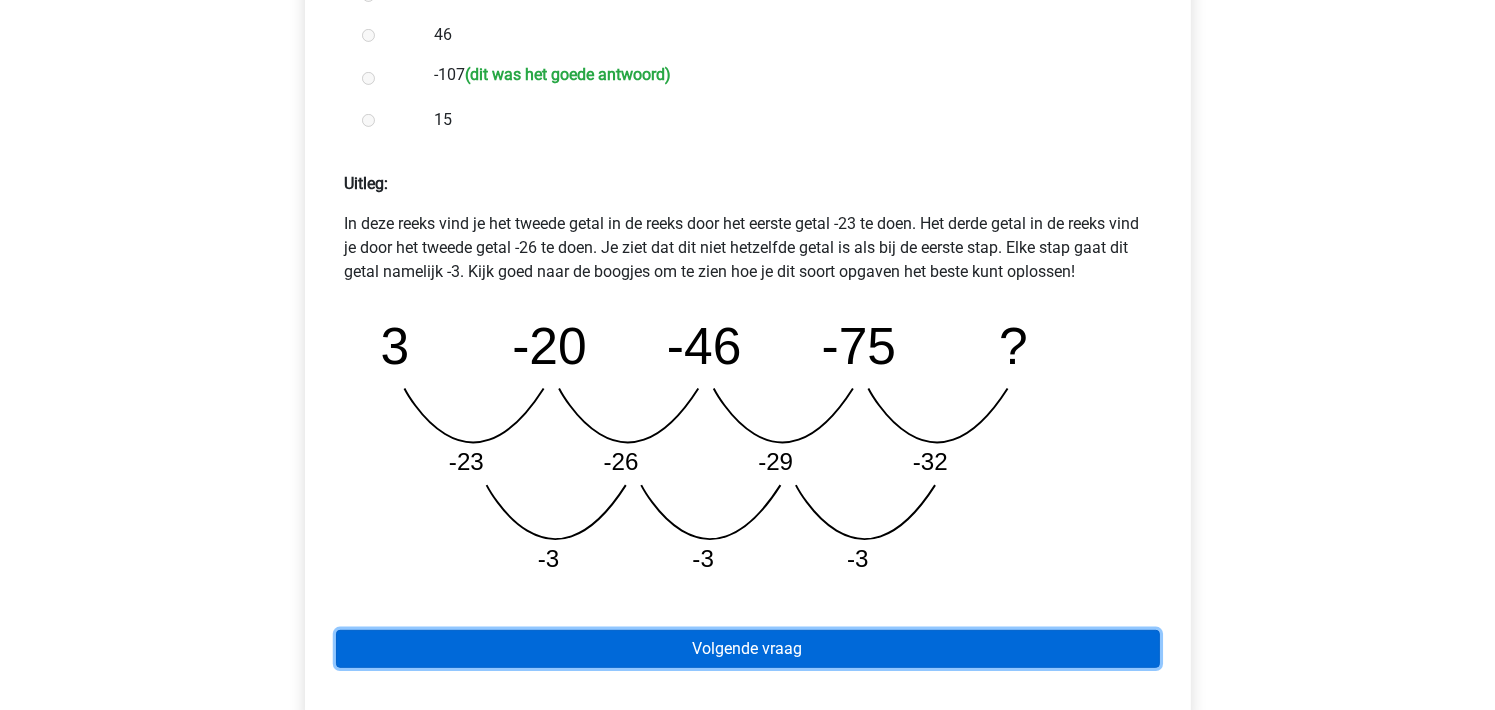 click on "Volgende vraag" at bounding box center (748, 649) 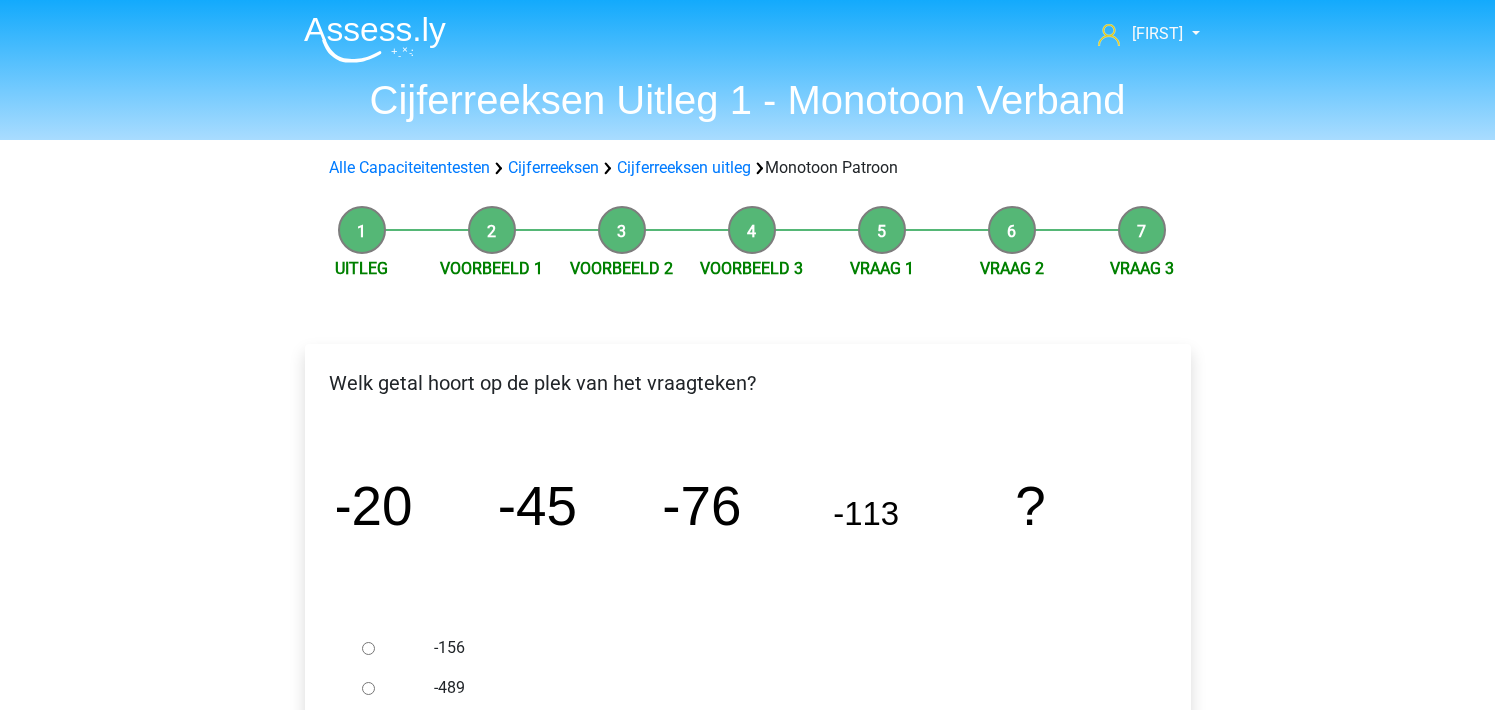 scroll, scrollTop: 0, scrollLeft: 0, axis: both 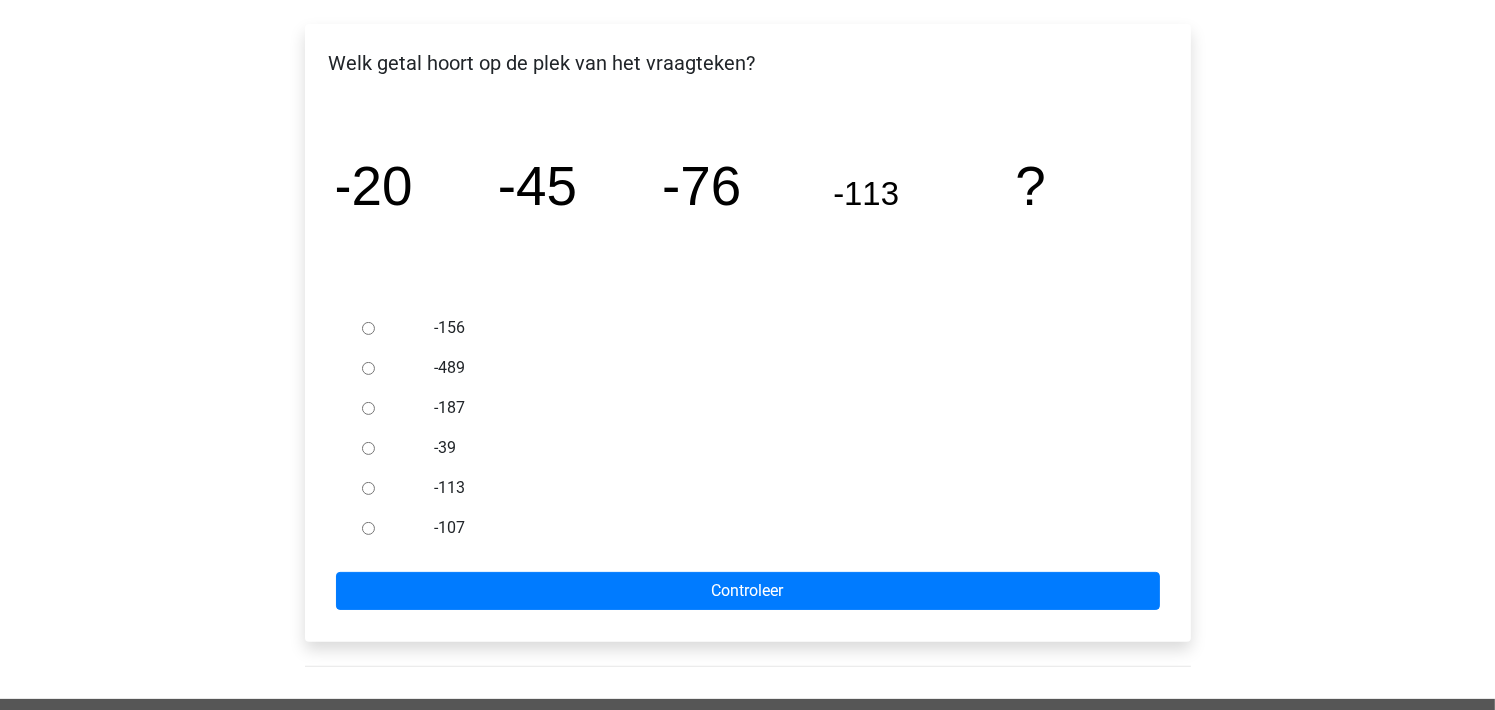 click on "-156" at bounding box center (368, 328) 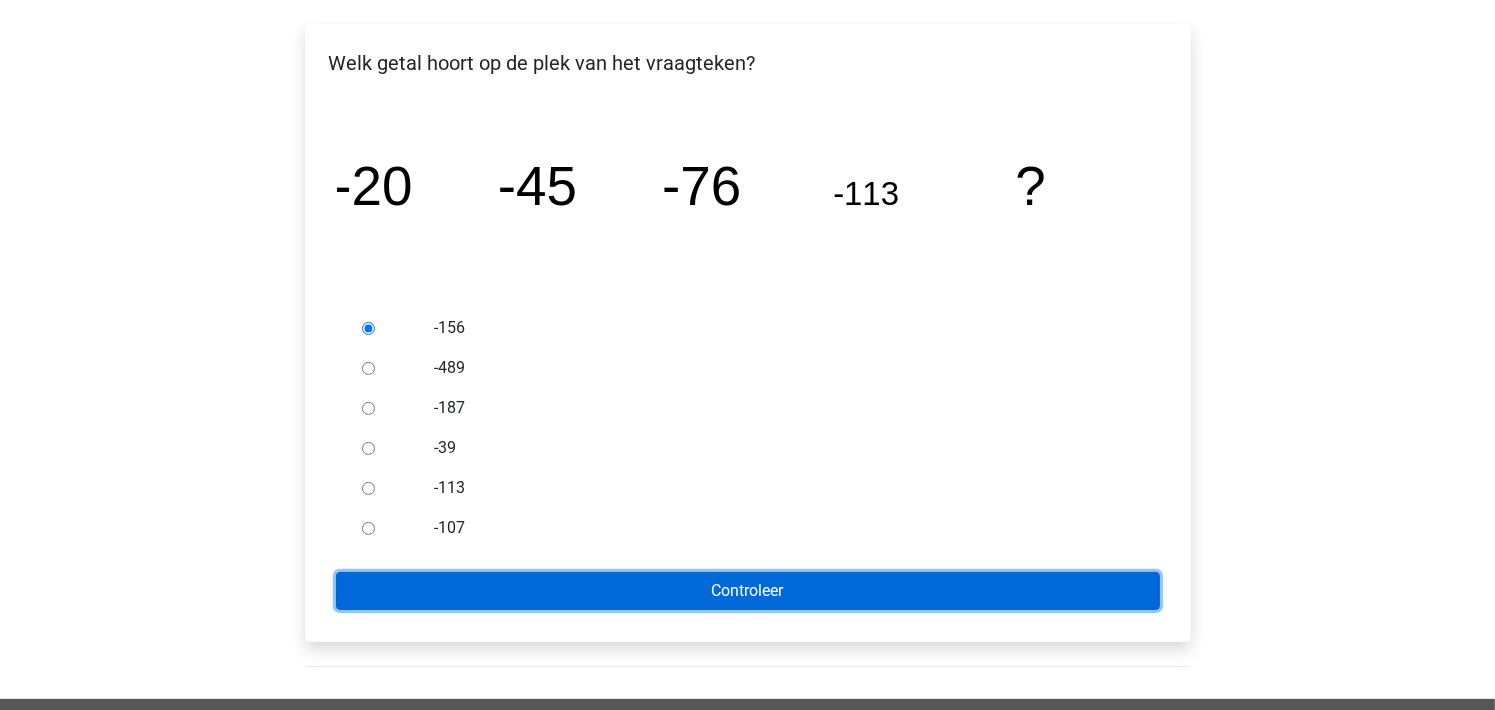 click on "Controleer" at bounding box center [748, 591] 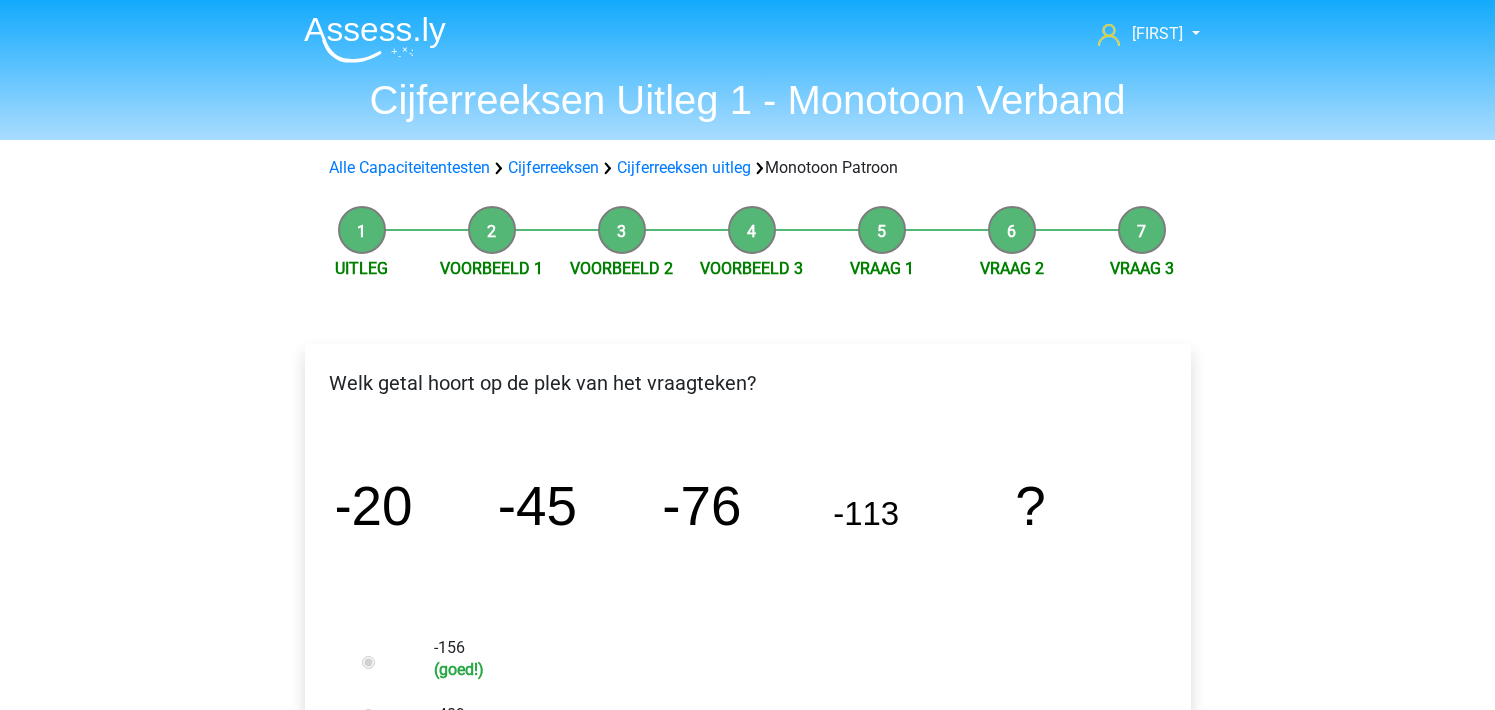 scroll, scrollTop: 0, scrollLeft: 0, axis: both 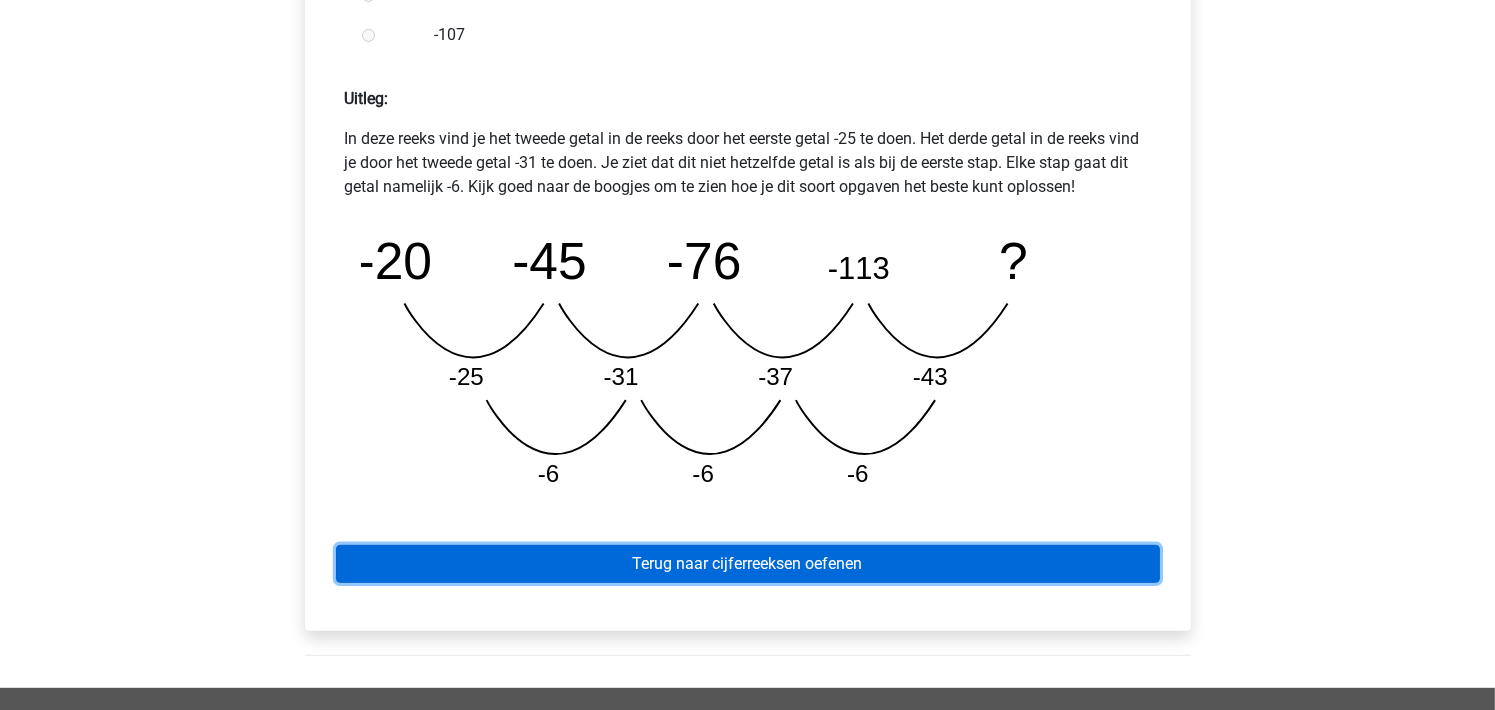 click on "Terug naar cijferreeksen oefenen" at bounding box center [748, 564] 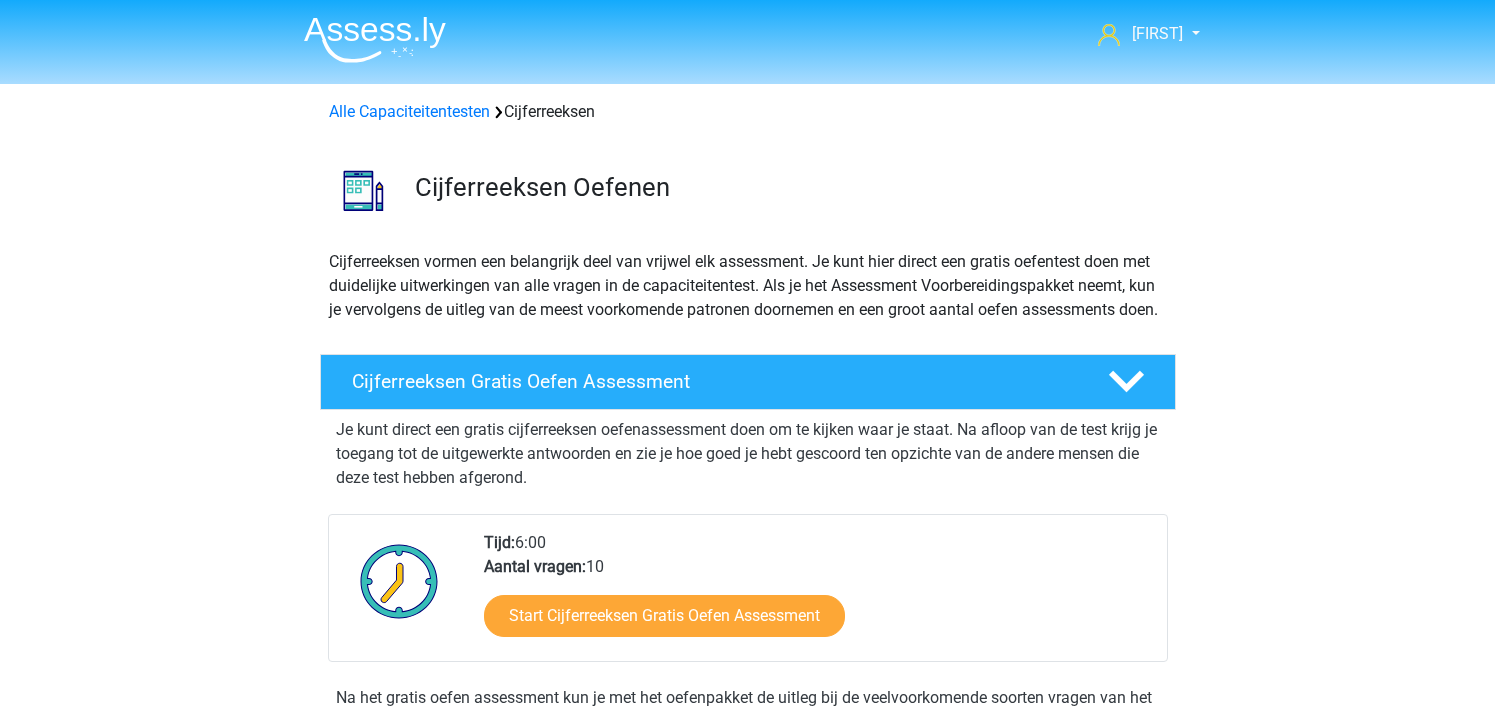 scroll, scrollTop: 0, scrollLeft: 0, axis: both 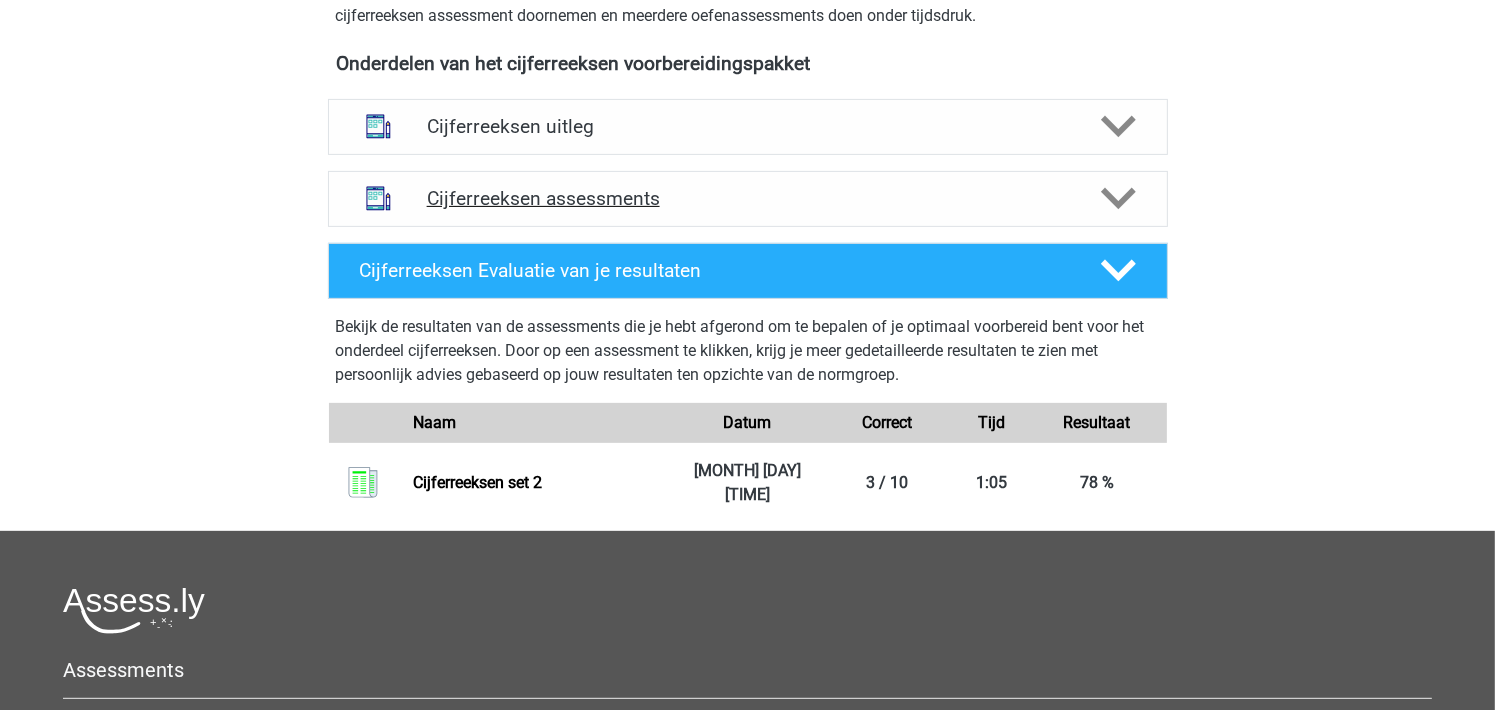 click on "Cijferreeksen assessments" at bounding box center (748, 198) 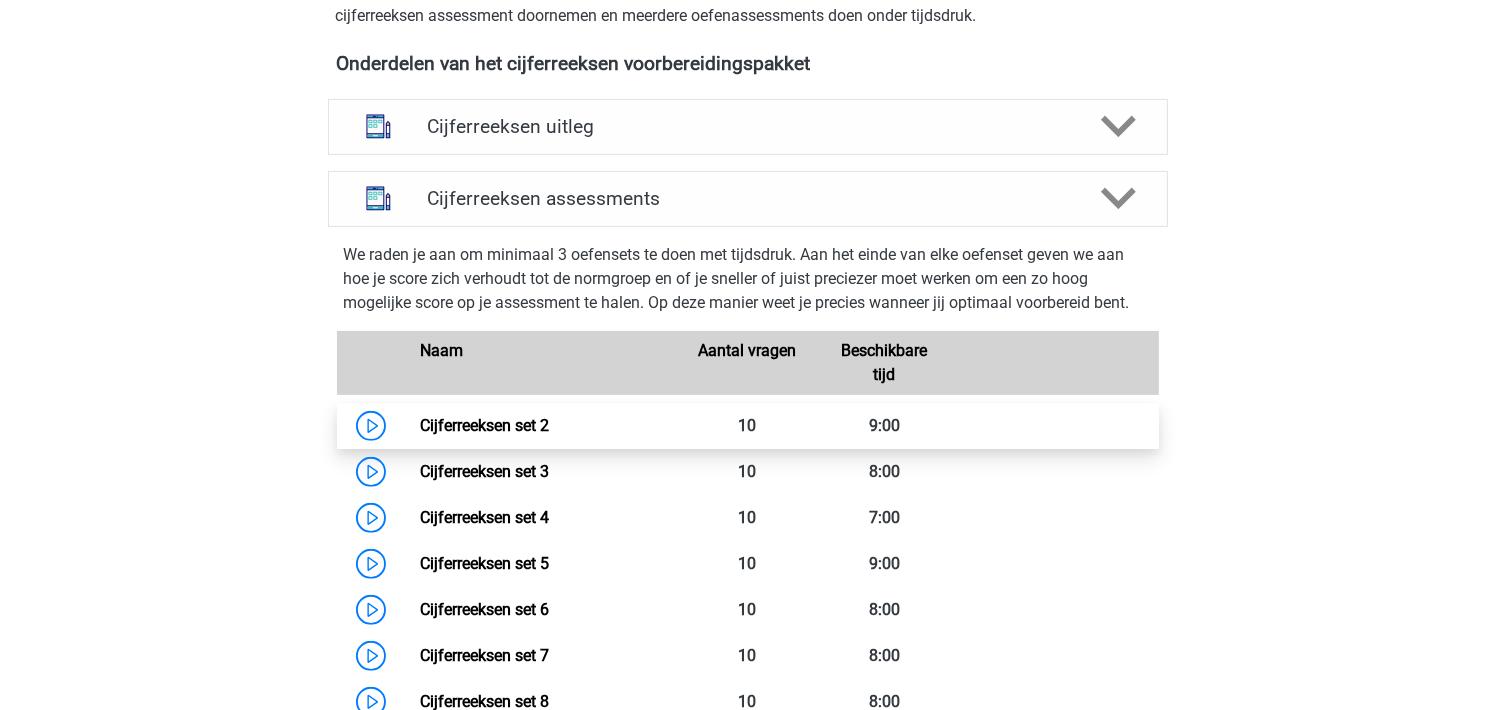 click on "Cijferreeksen
set 2" at bounding box center [484, 425] 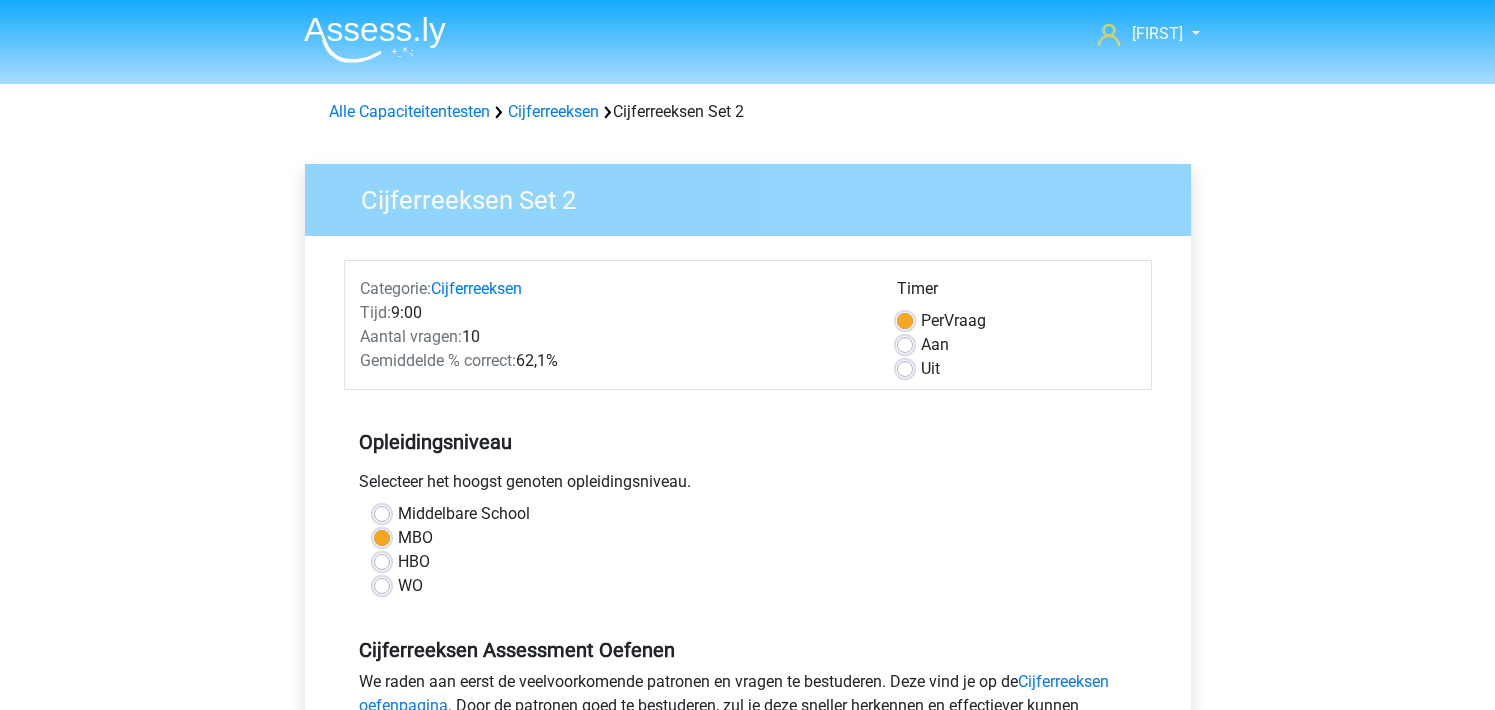 scroll, scrollTop: 0, scrollLeft: 0, axis: both 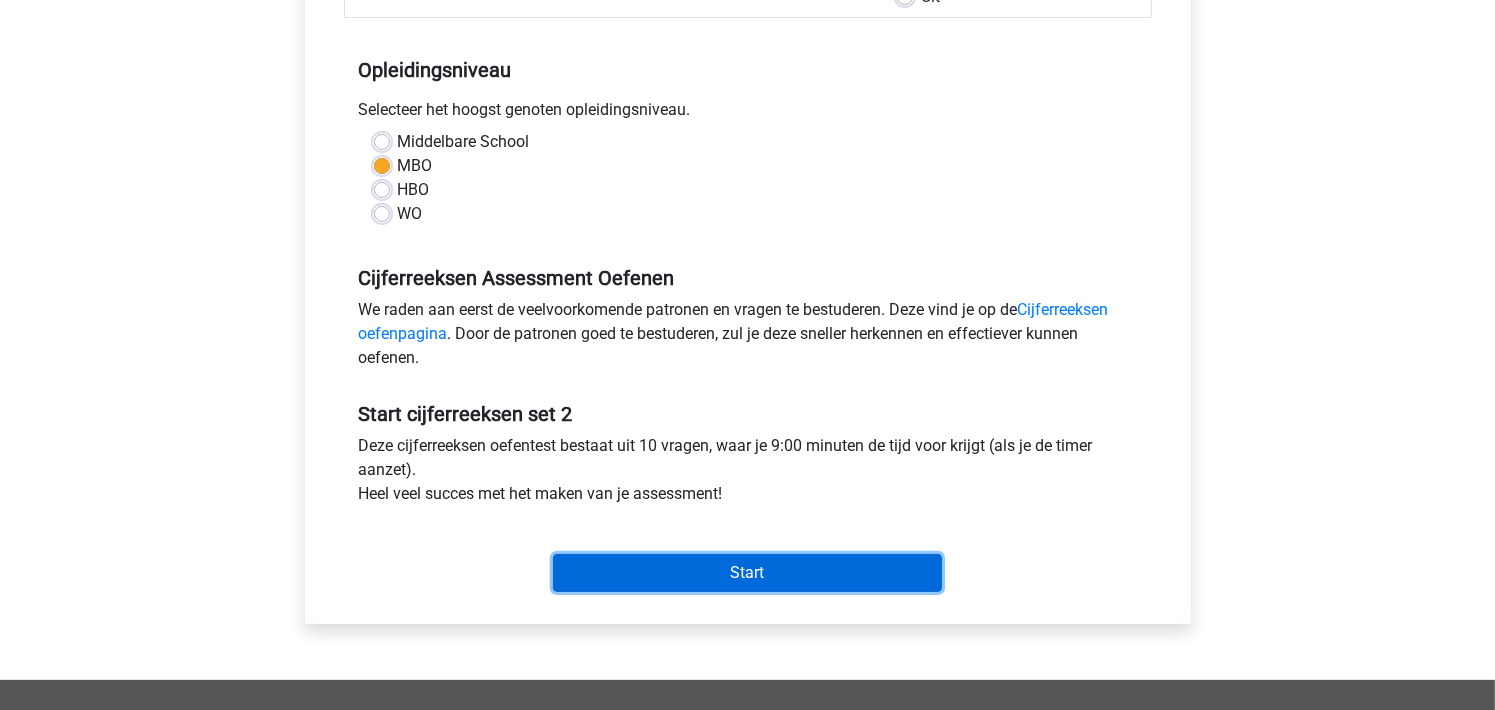 click on "Start" at bounding box center [747, 573] 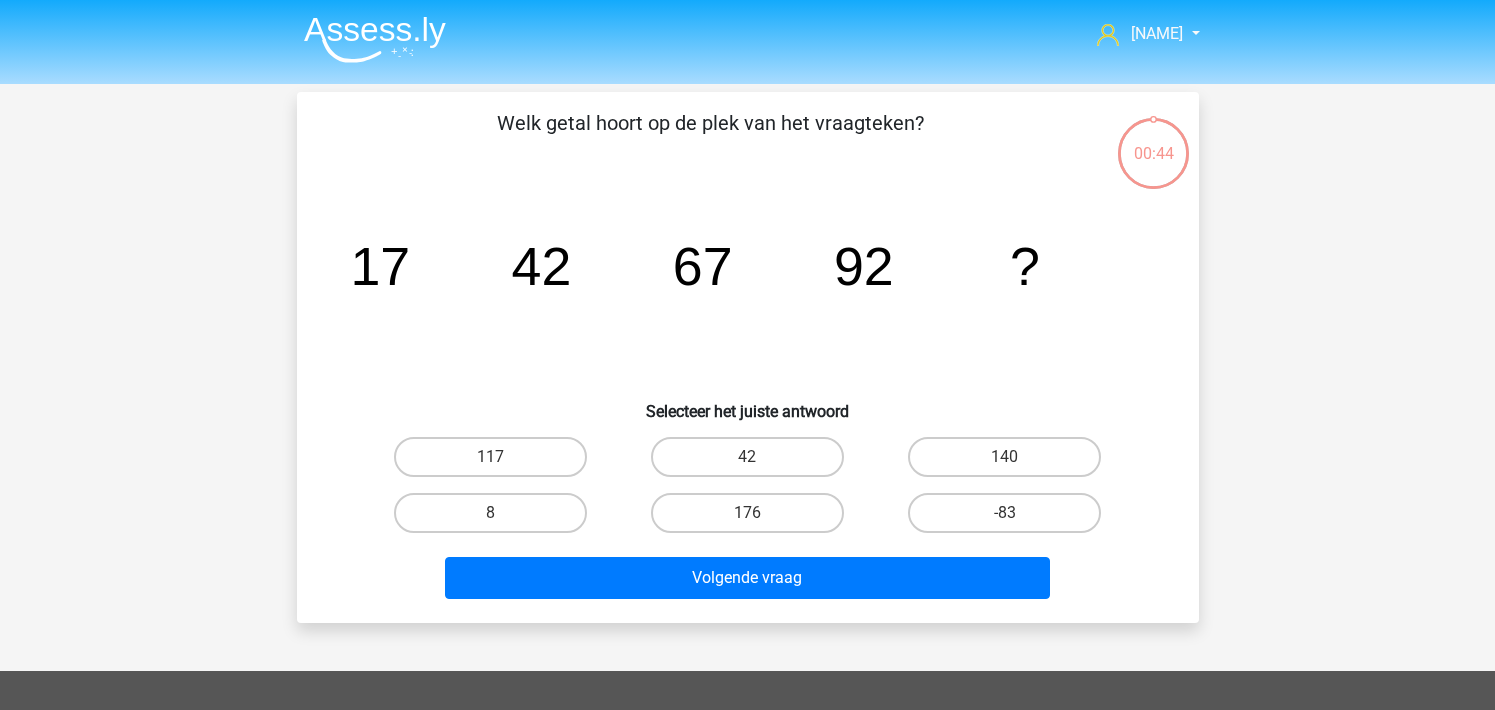 scroll, scrollTop: 0, scrollLeft: 0, axis: both 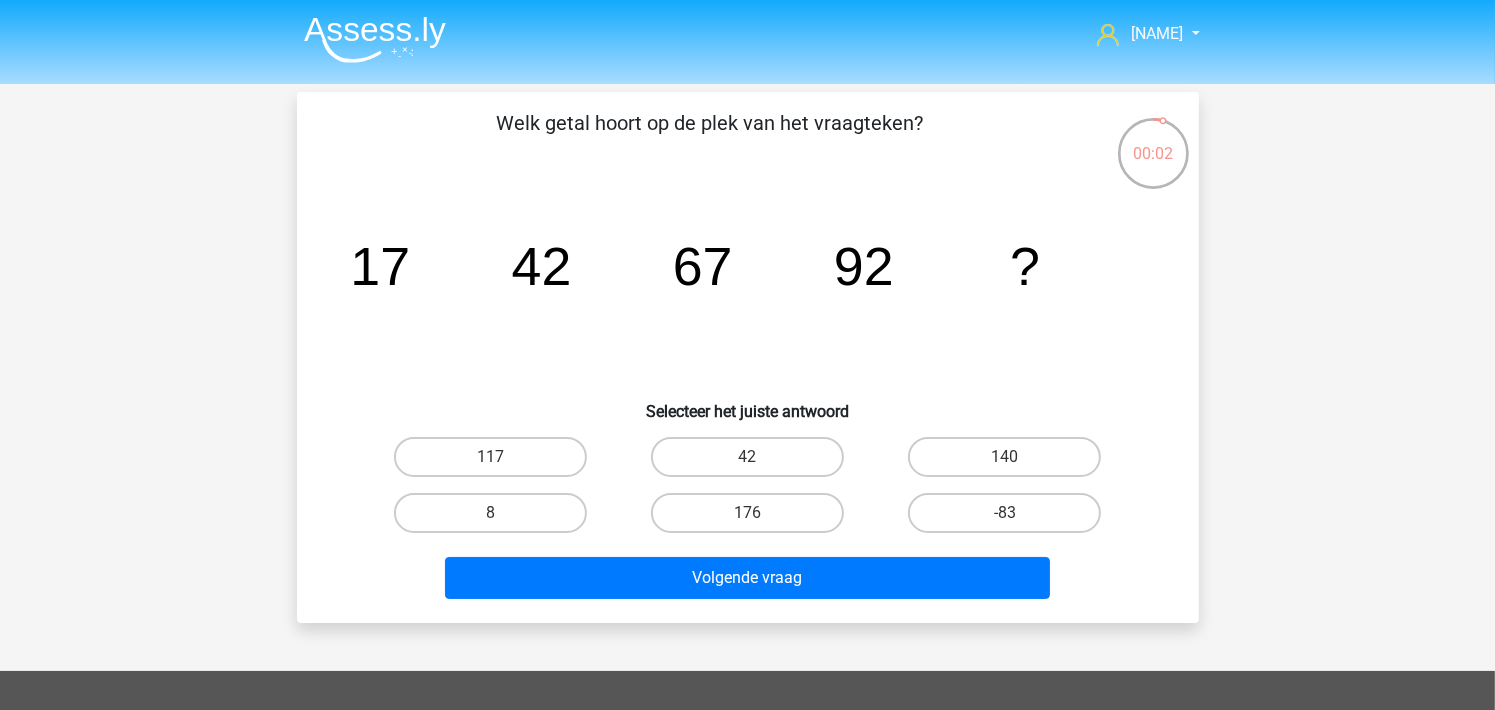 click on "117" at bounding box center [496, 463] 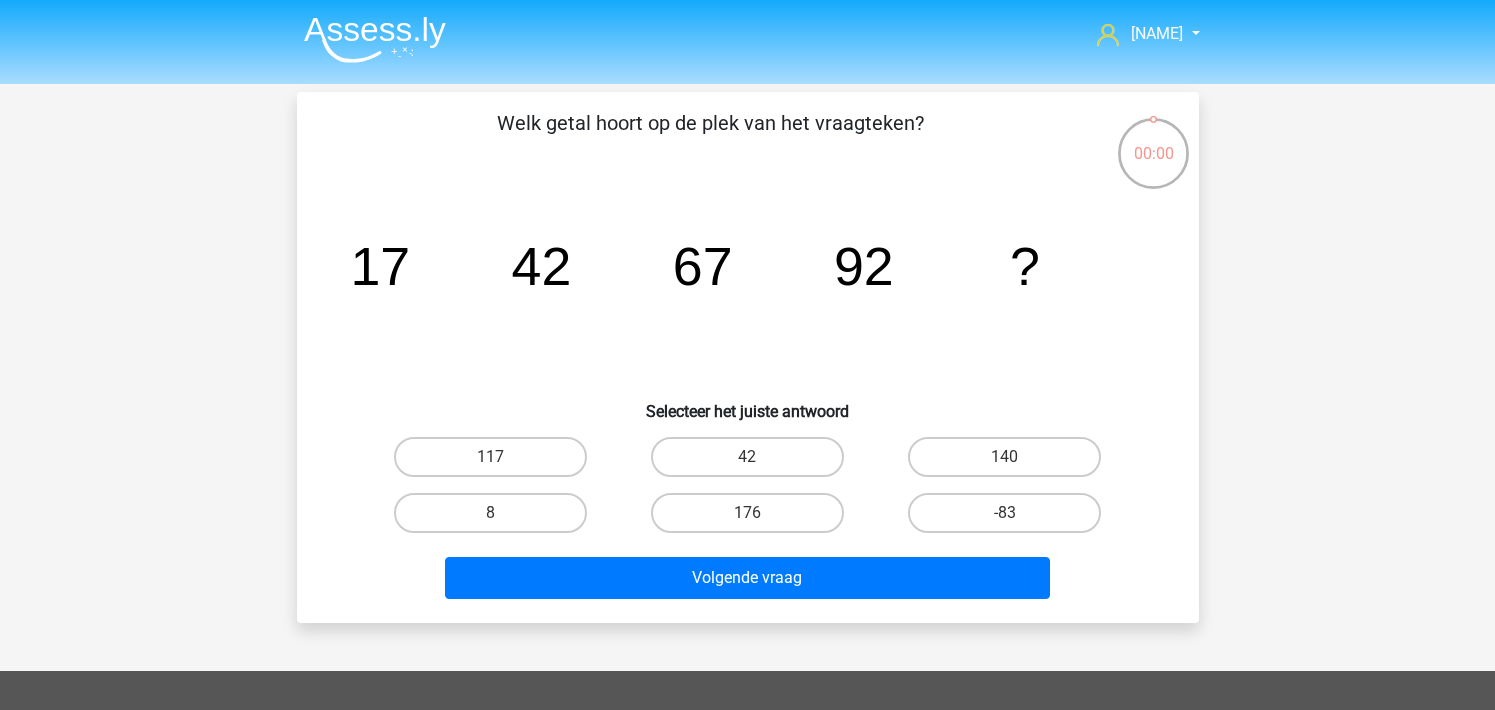 scroll, scrollTop: 0, scrollLeft: 0, axis: both 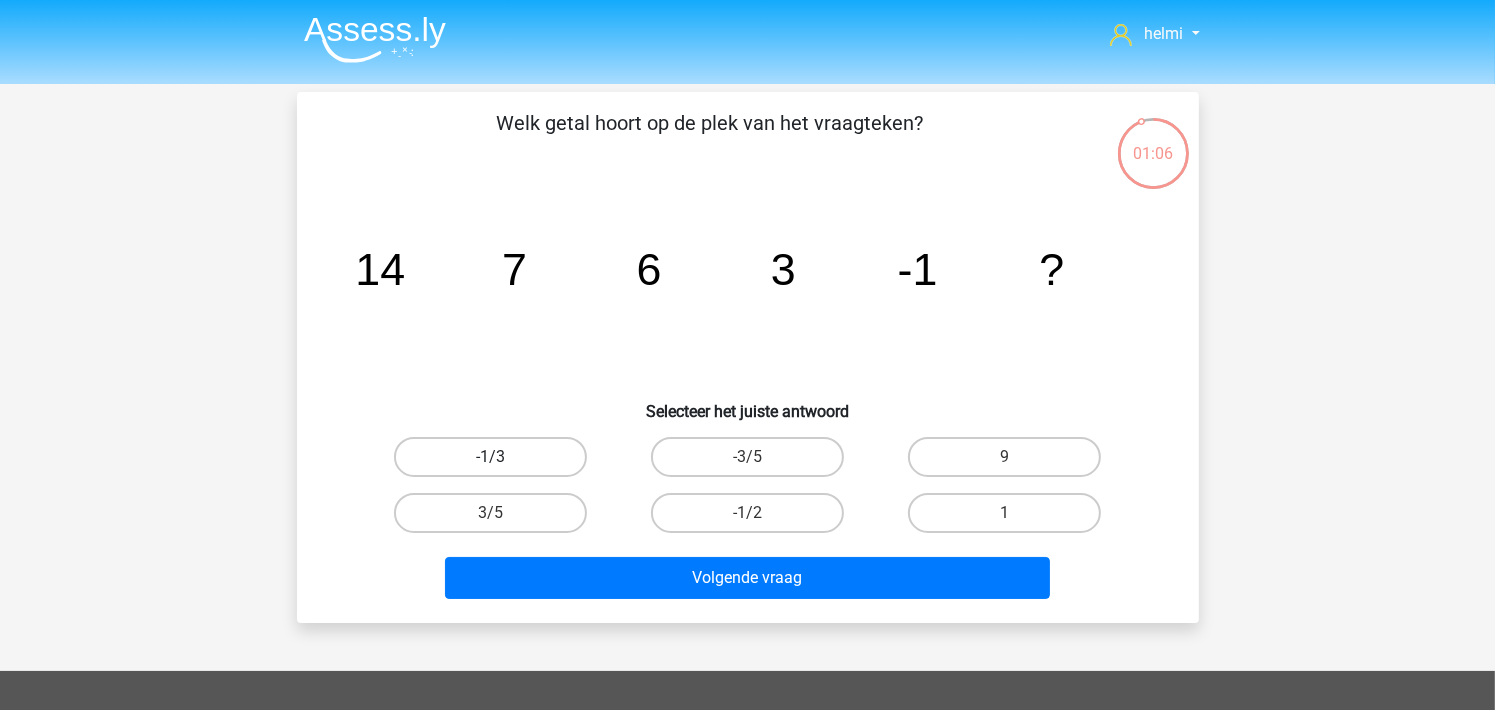 click on "-1/3" at bounding box center (490, 457) 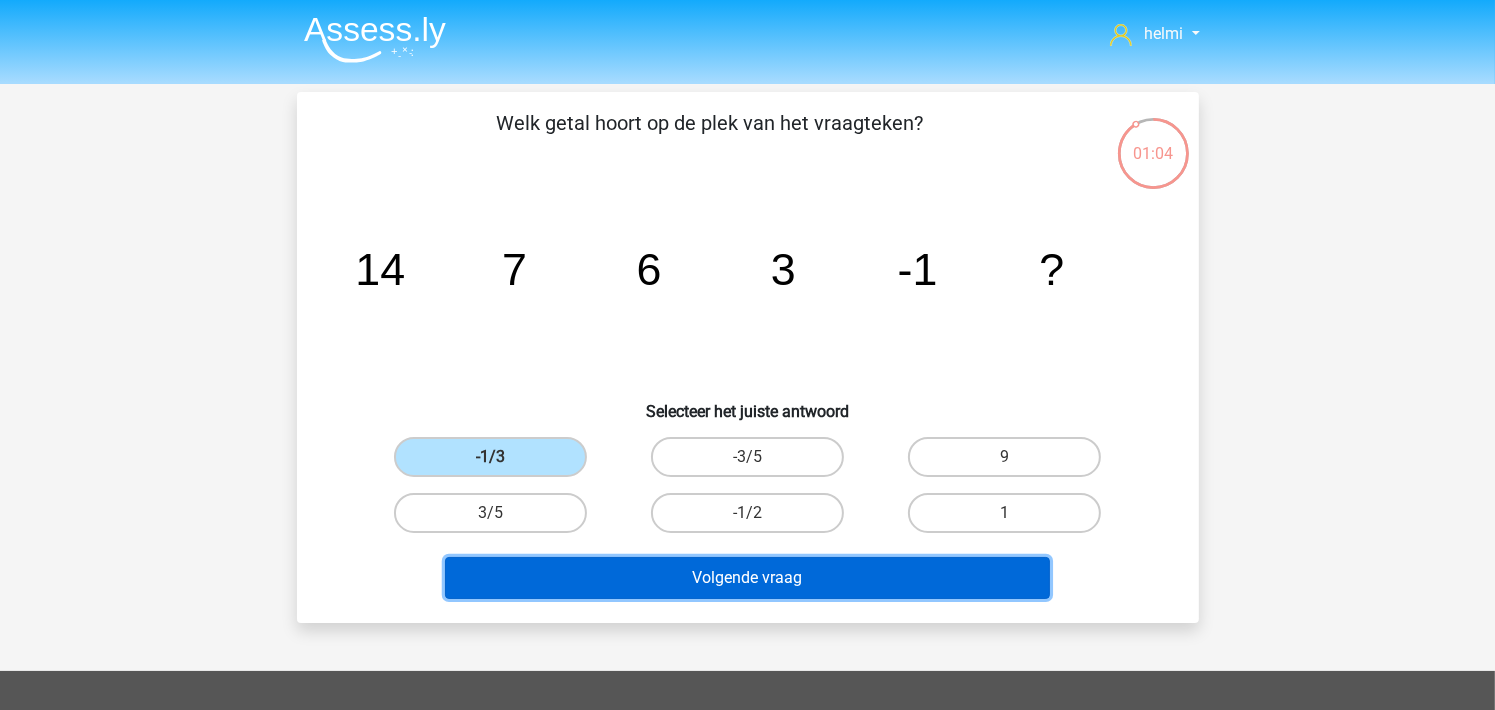 click on "Volgende vraag" at bounding box center (747, 578) 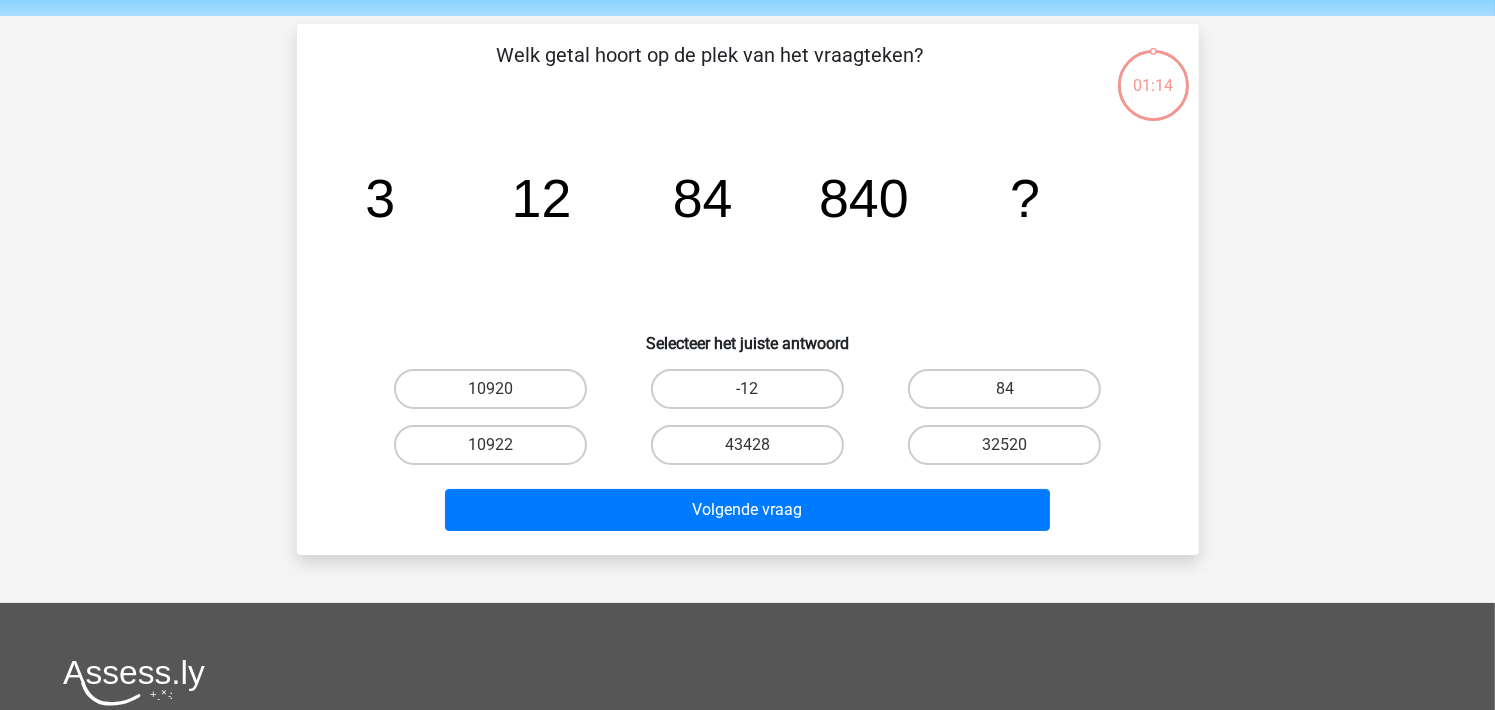 scroll, scrollTop: 92, scrollLeft: 0, axis: vertical 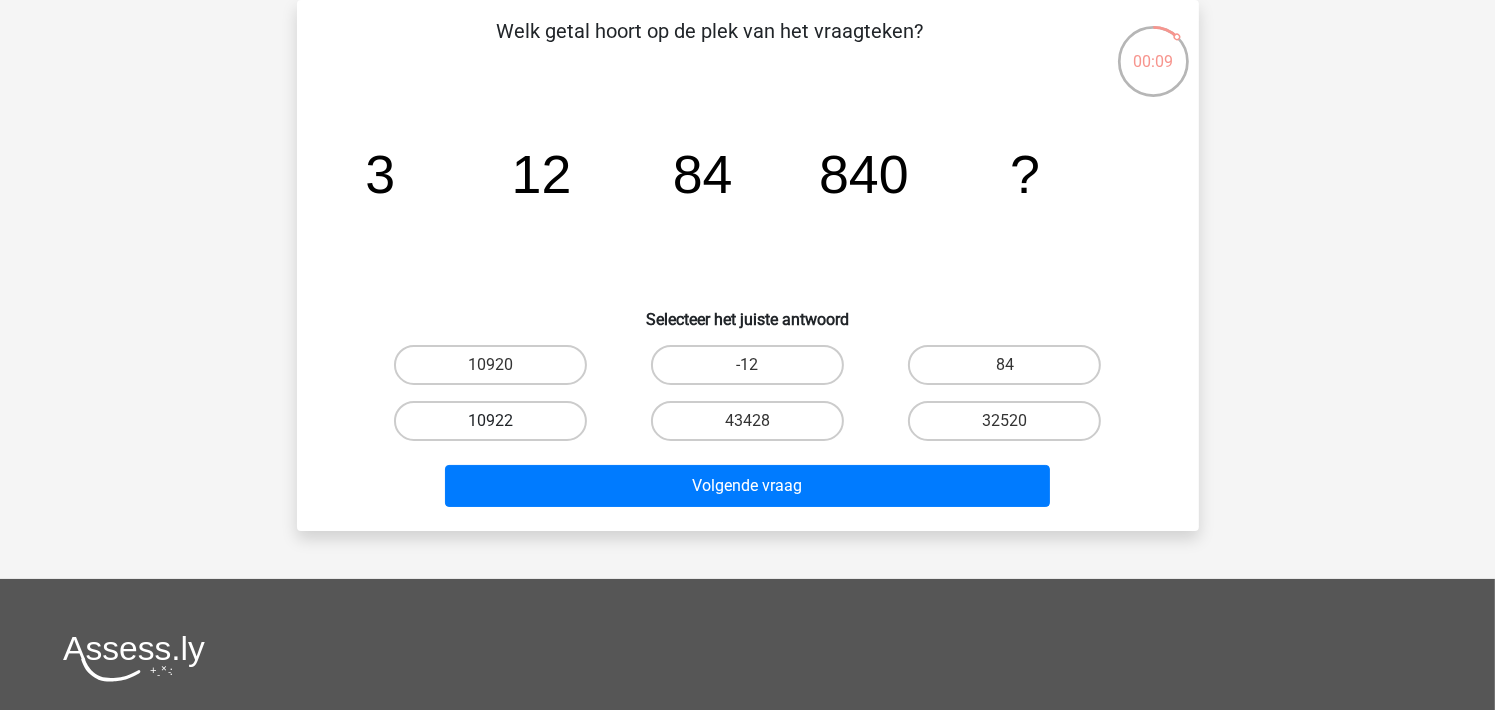 click on "10922" at bounding box center (490, 421) 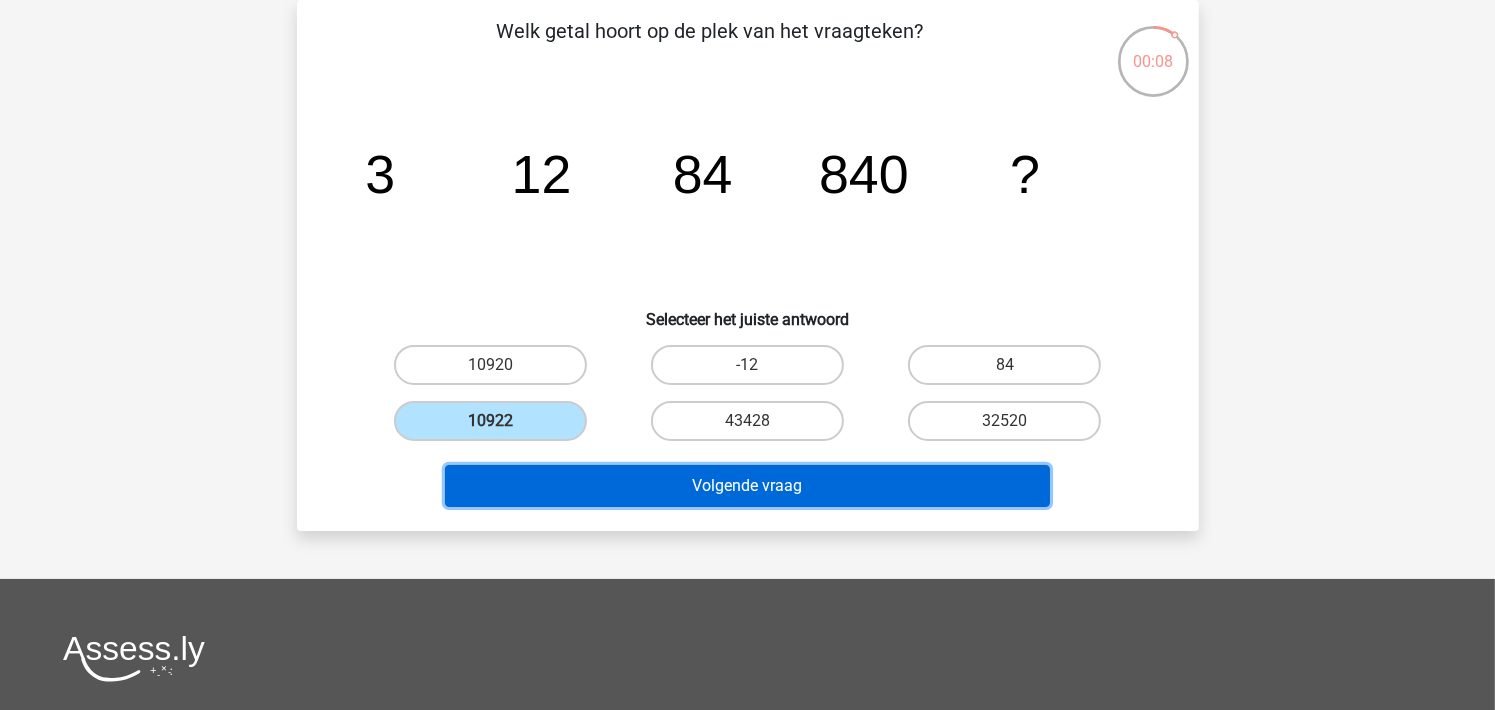 click on "Volgende vraag" at bounding box center [747, 486] 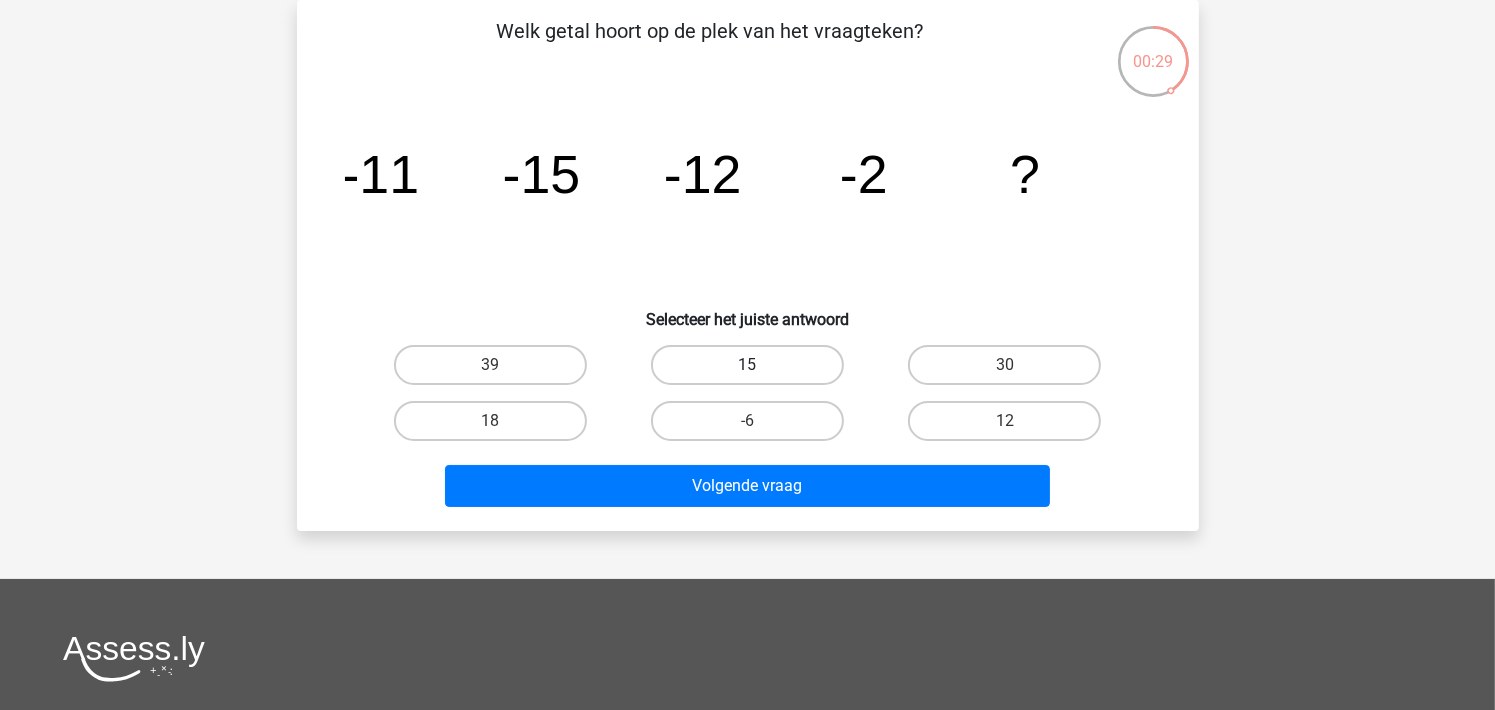 click on "15" at bounding box center (747, 365) 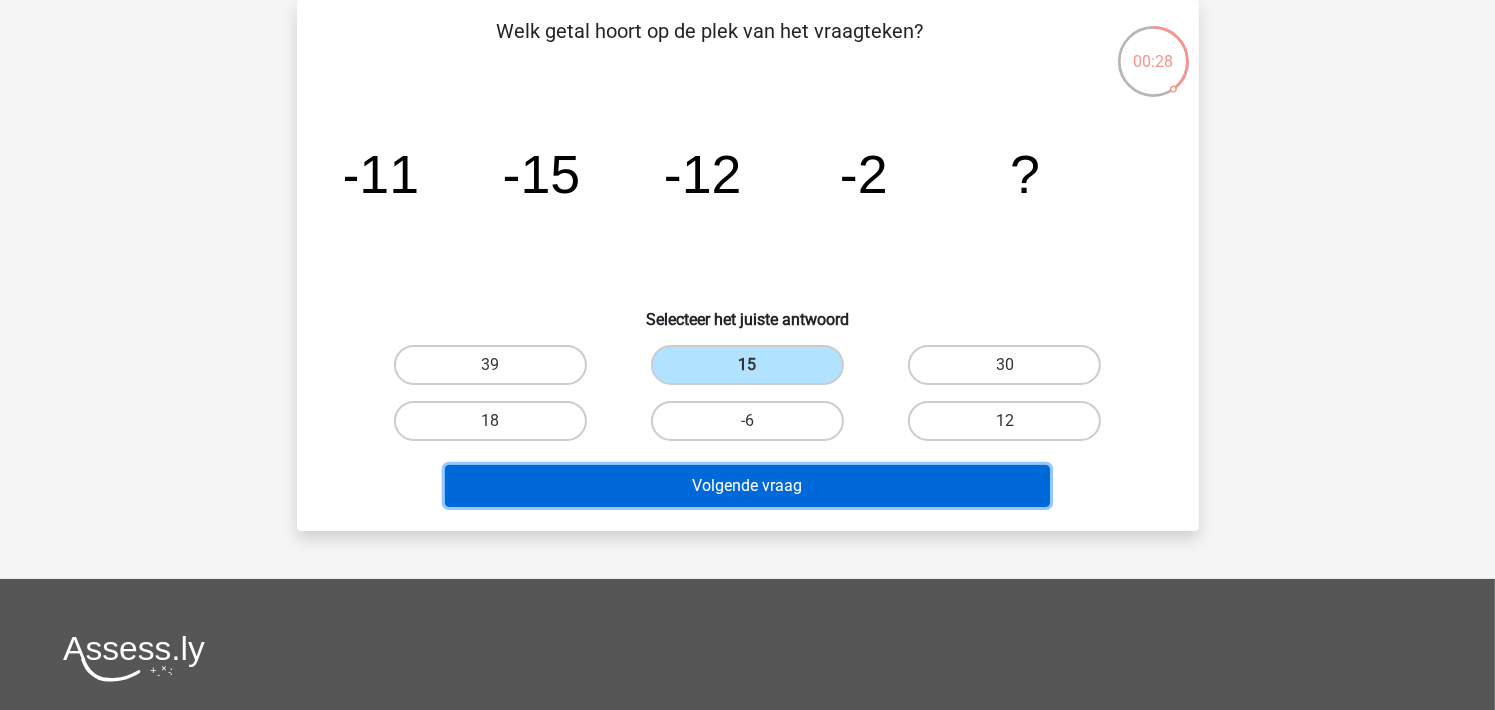 click on "Volgende vraag" at bounding box center [747, 486] 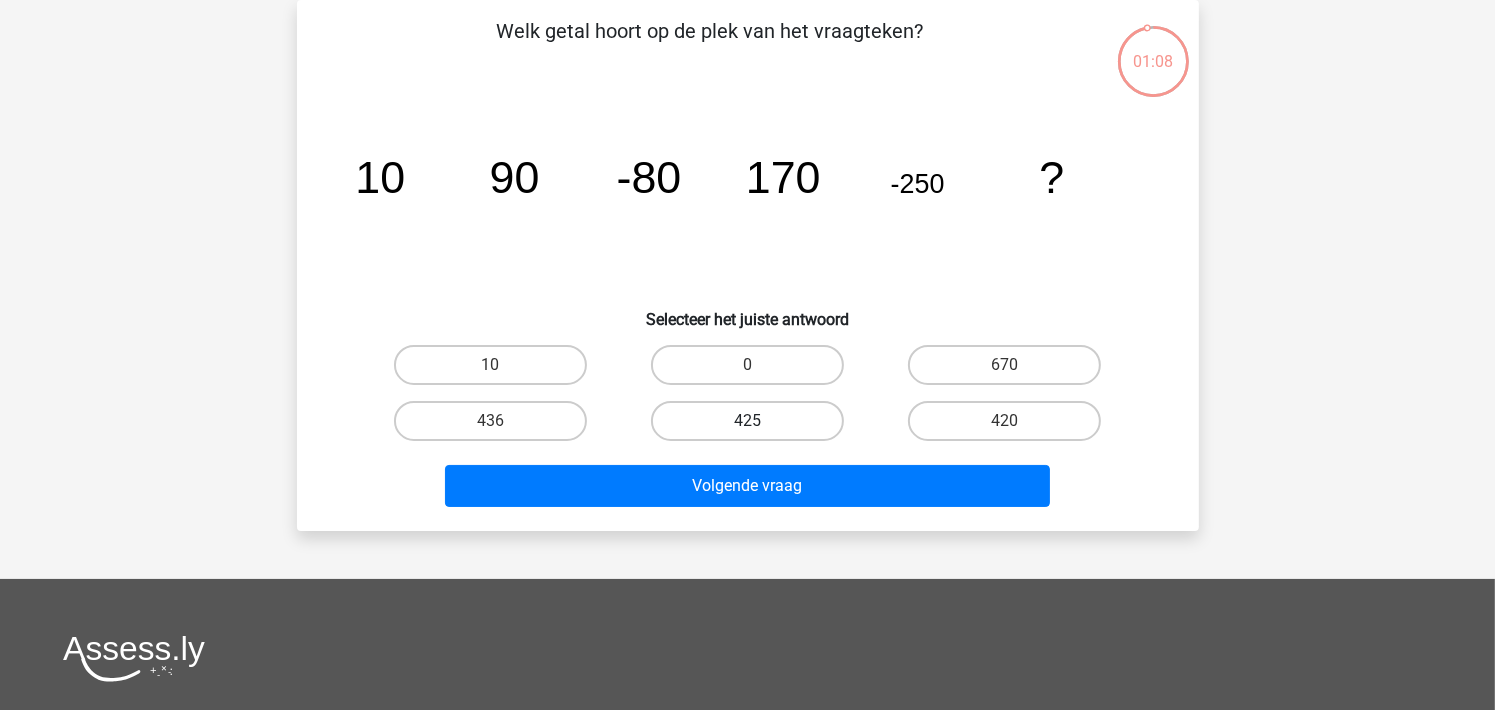 click on "425" at bounding box center (747, 421) 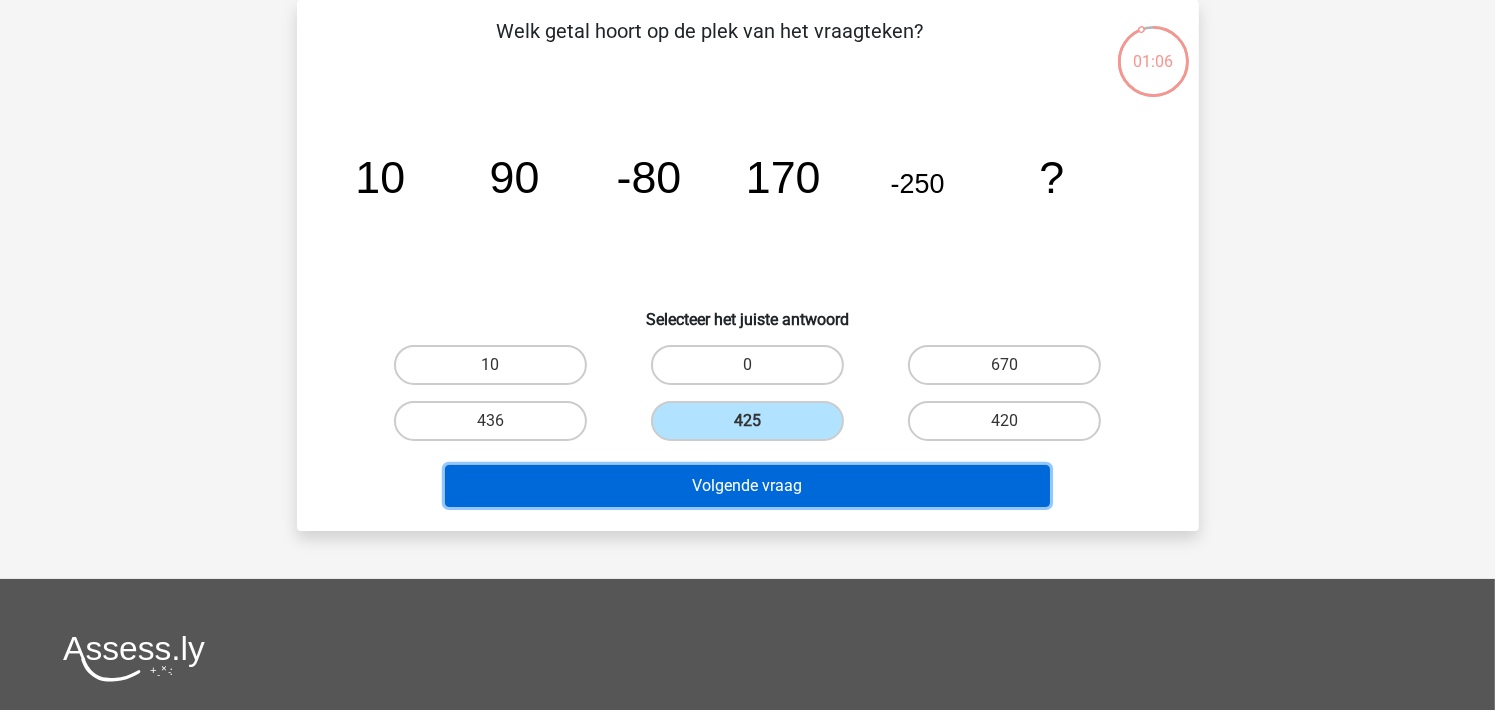 click on "Volgende vraag" at bounding box center [747, 486] 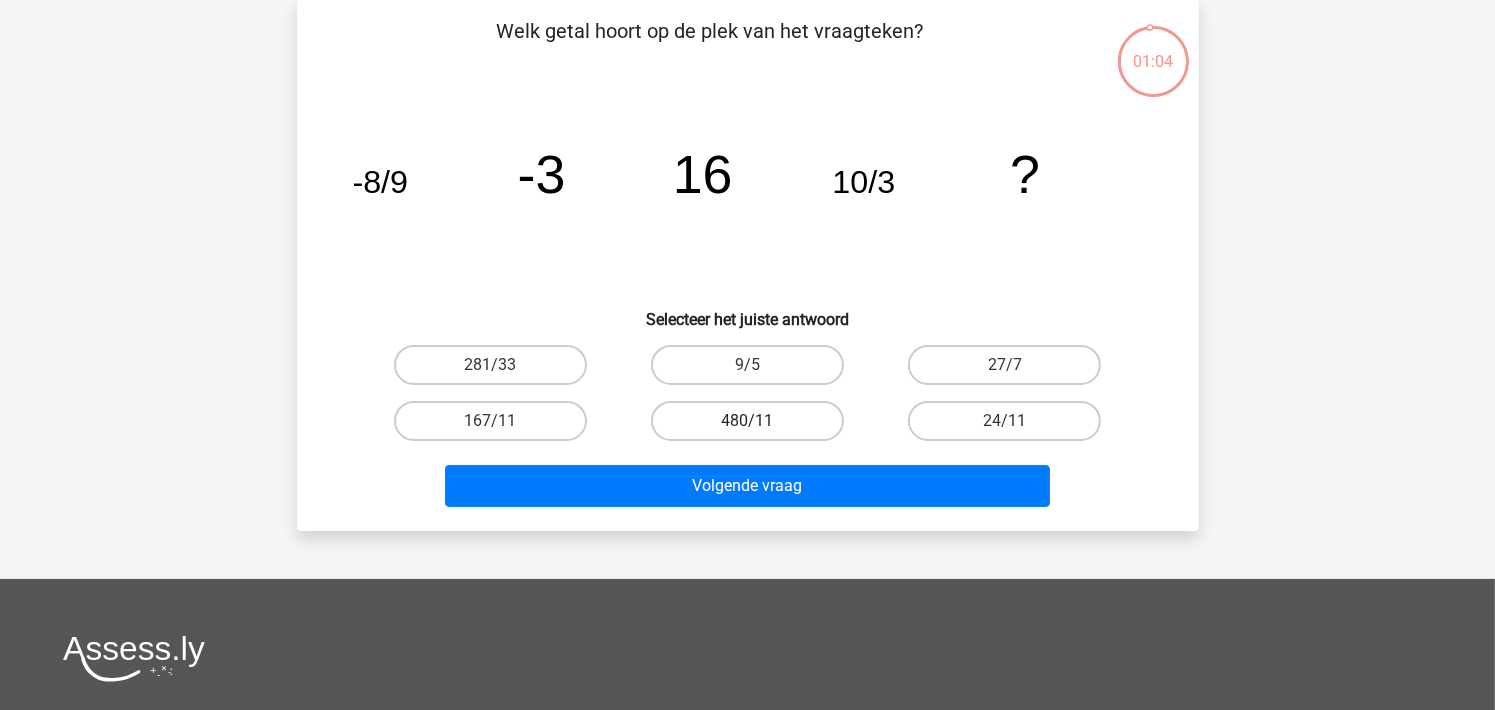 click on "480/11" at bounding box center [747, 421] 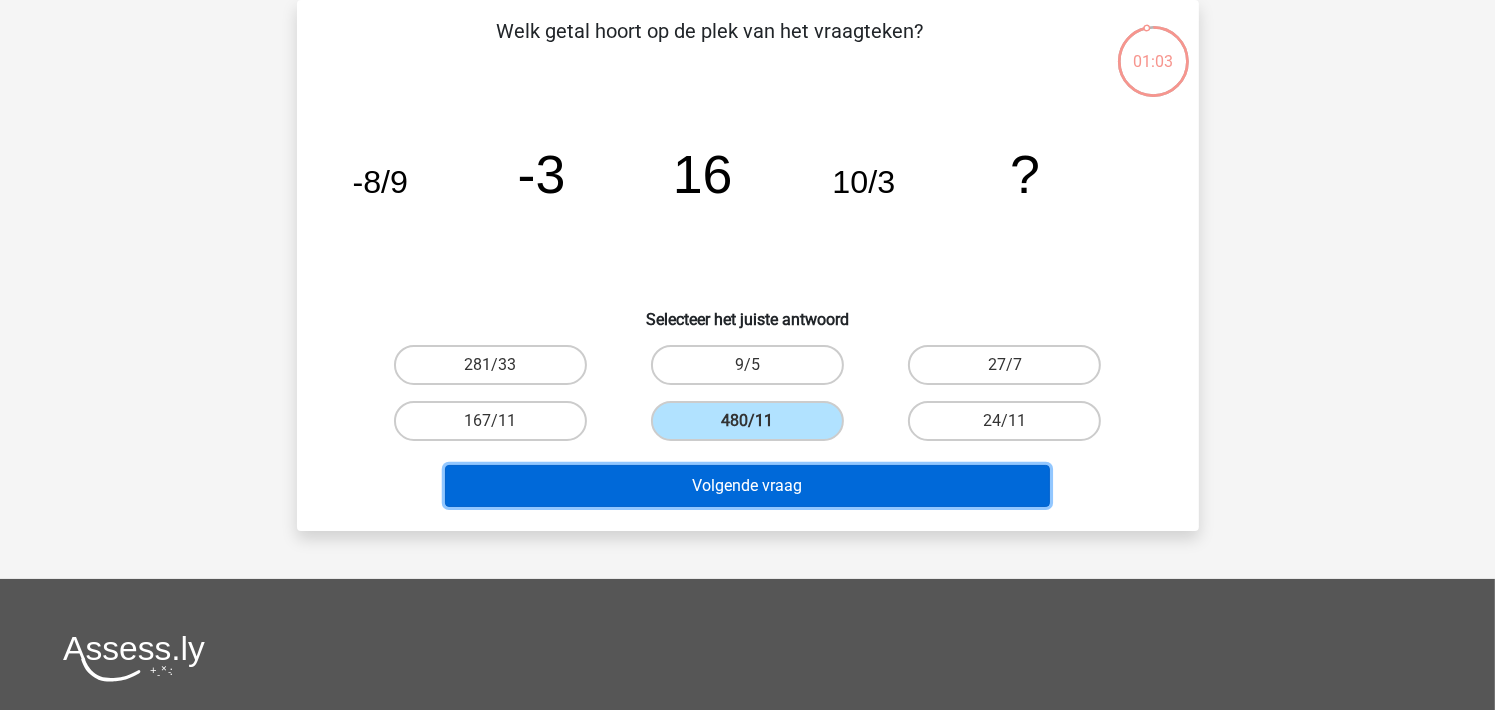 click on "Volgende vraag" at bounding box center [747, 486] 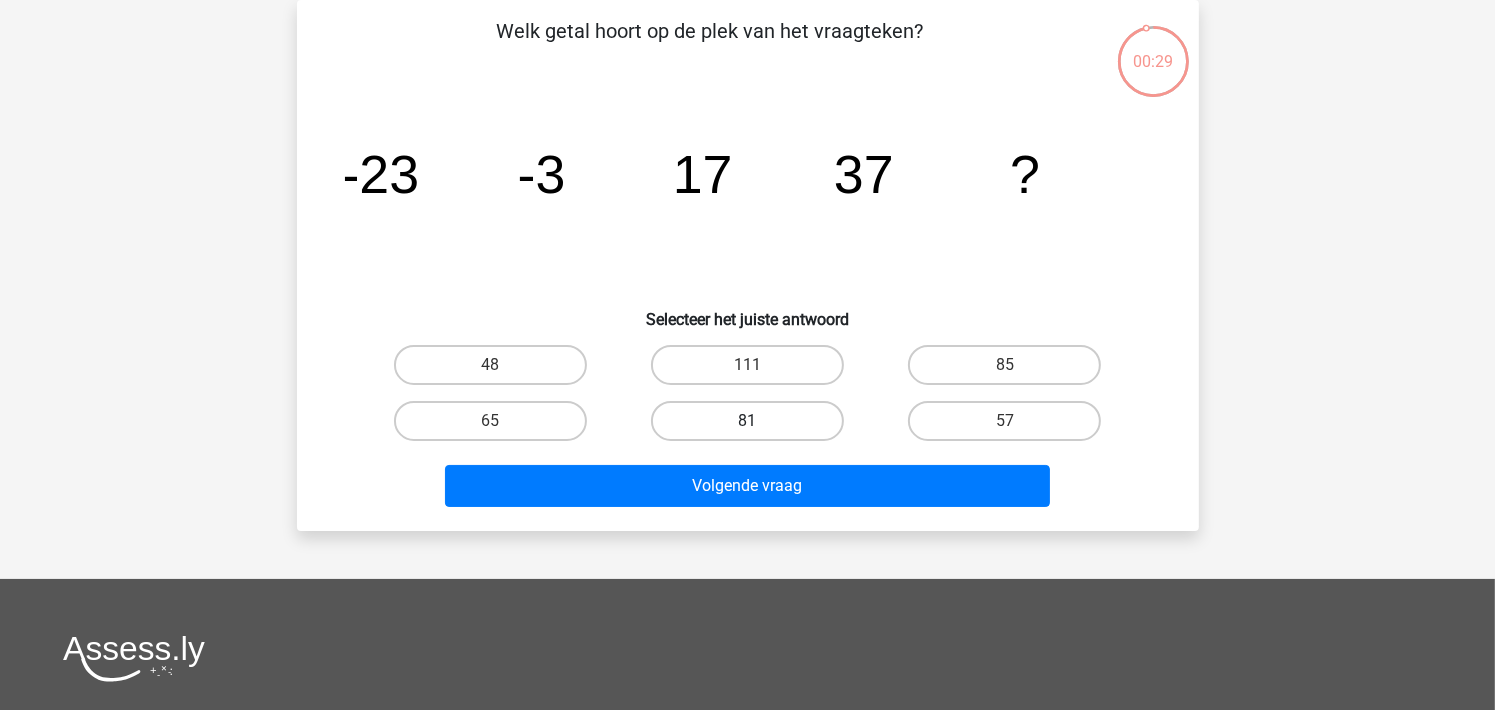 click on "81" at bounding box center [747, 421] 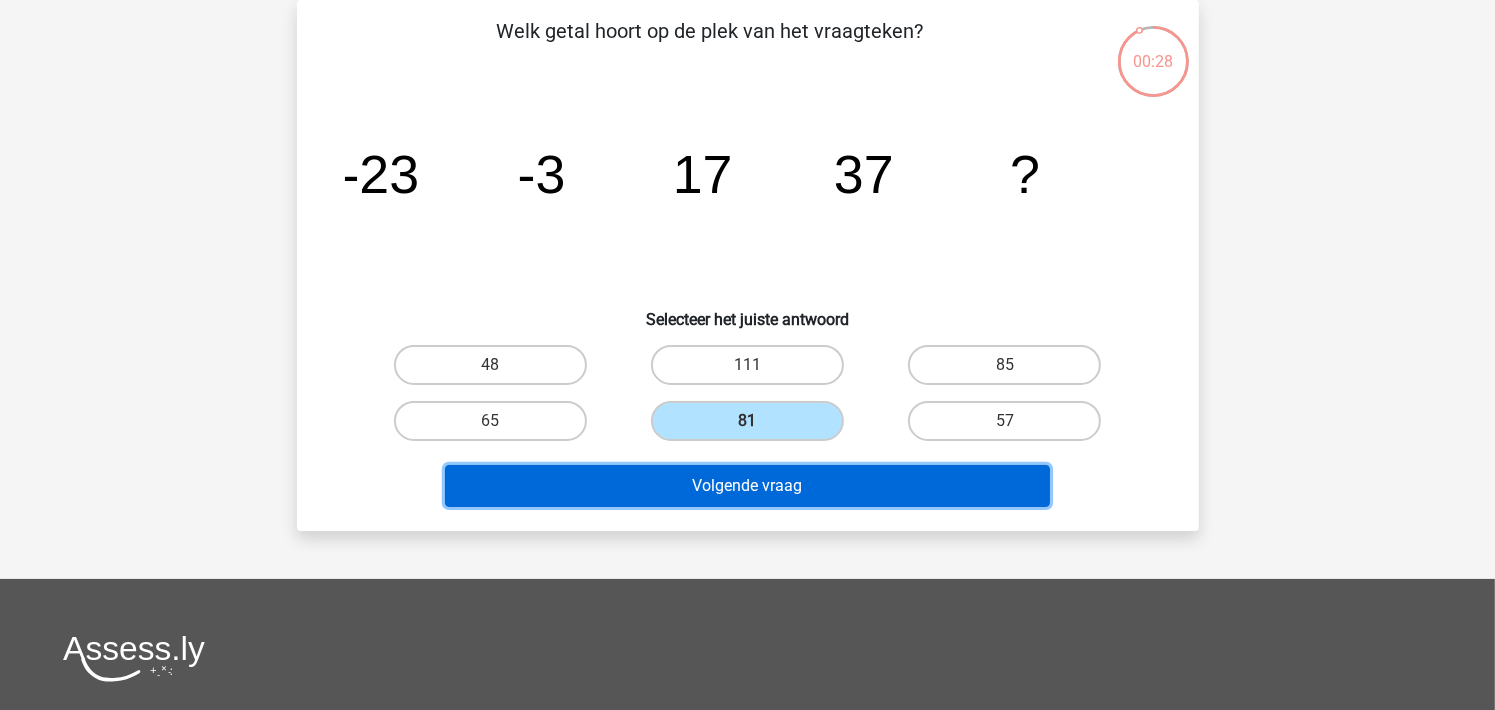 click on "Volgende vraag" at bounding box center (747, 486) 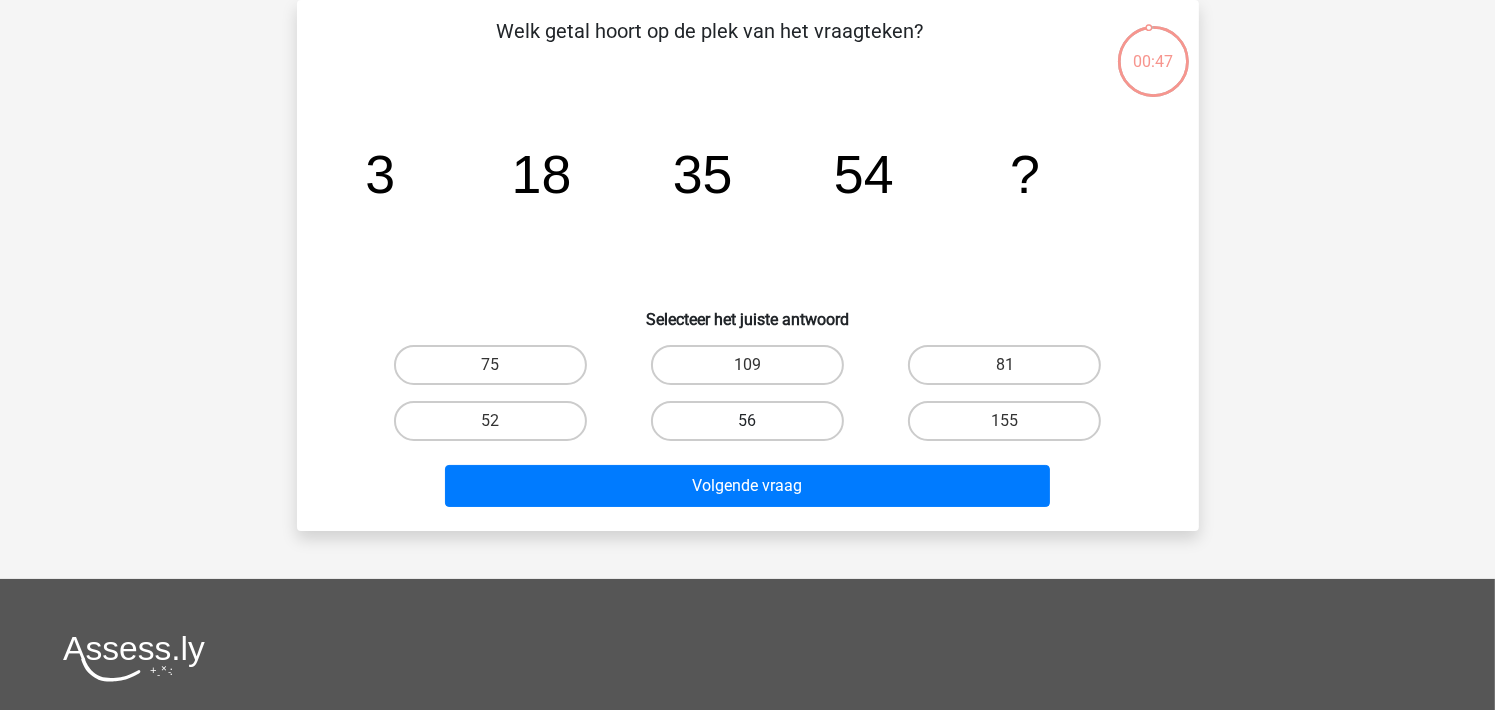 click on "56" at bounding box center (747, 421) 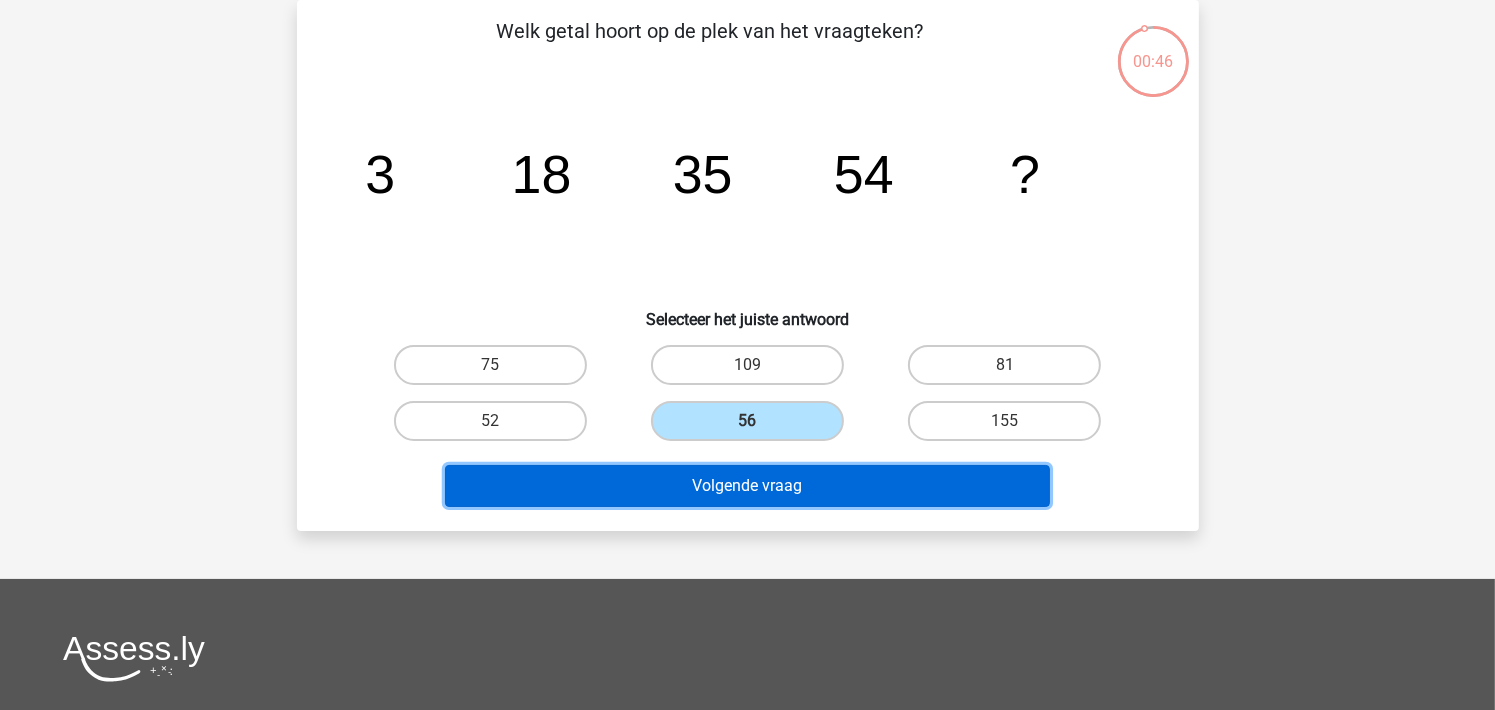 click on "Volgende vraag" at bounding box center (747, 486) 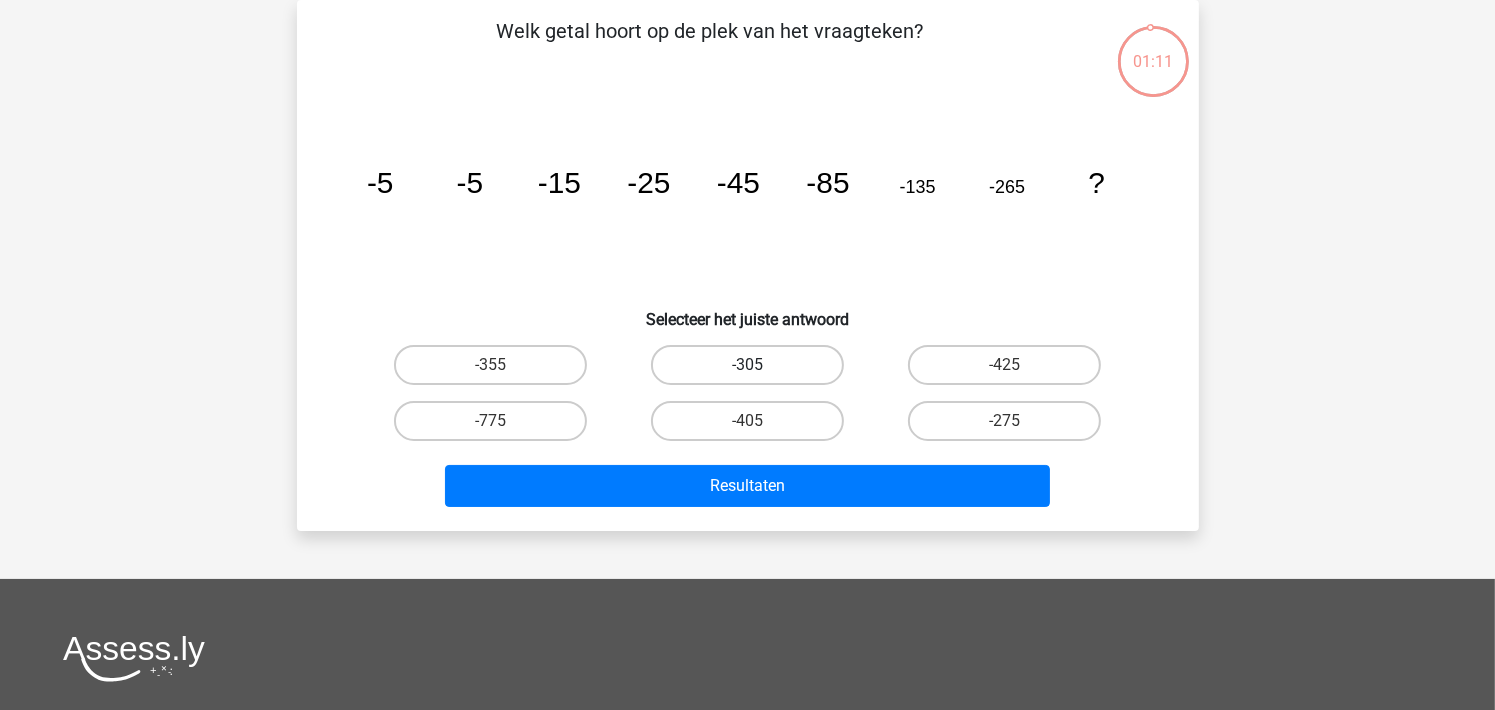 click on "-305" at bounding box center (747, 365) 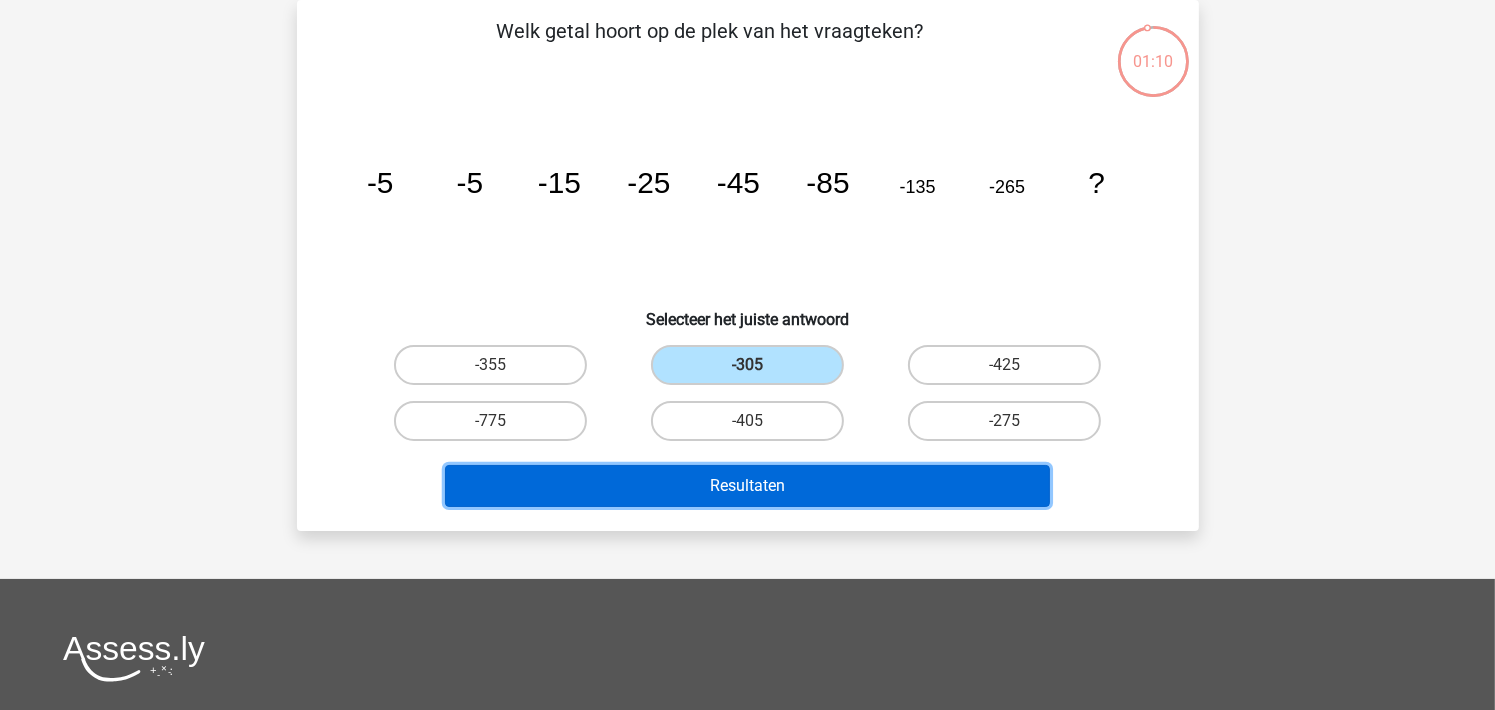 click on "Resultaten" at bounding box center [747, 486] 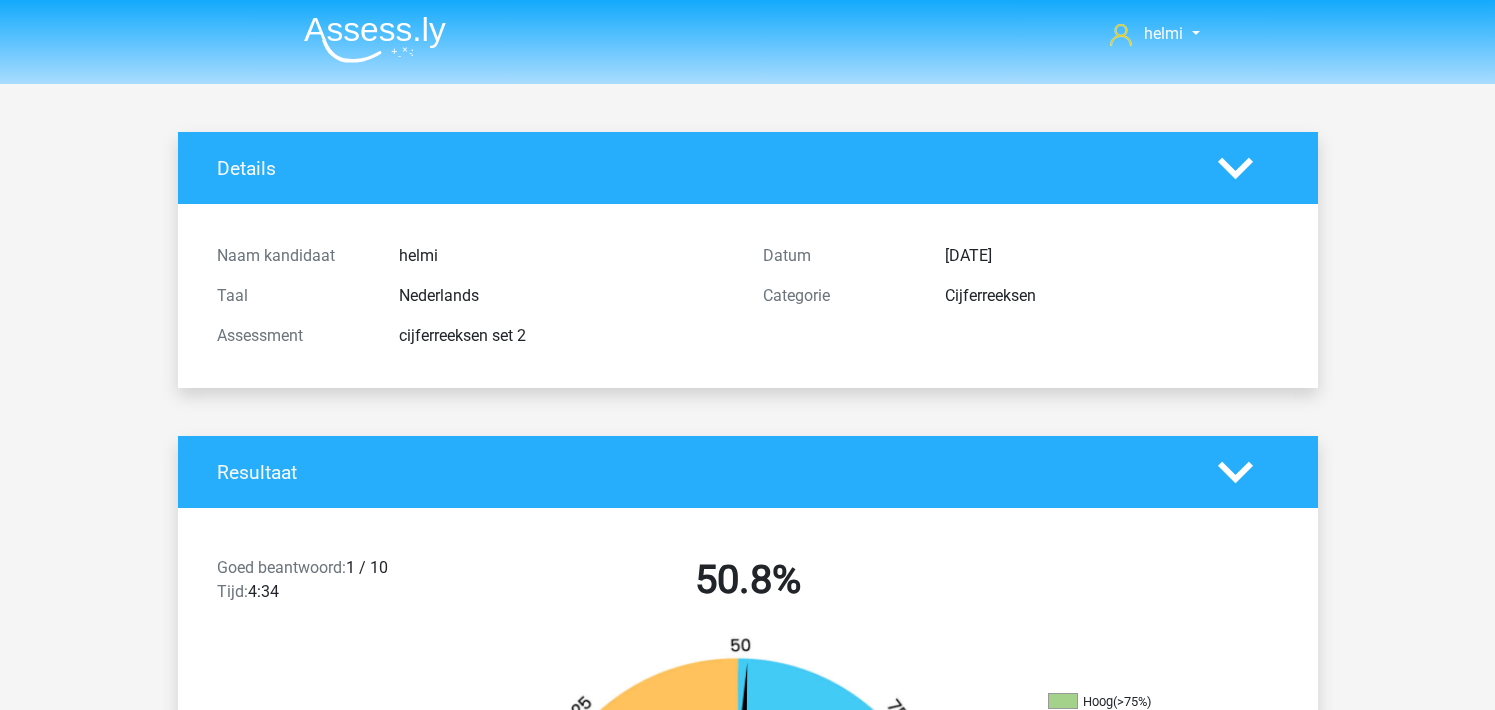 scroll, scrollTop: 0, scrollLeft: 0, axis: both 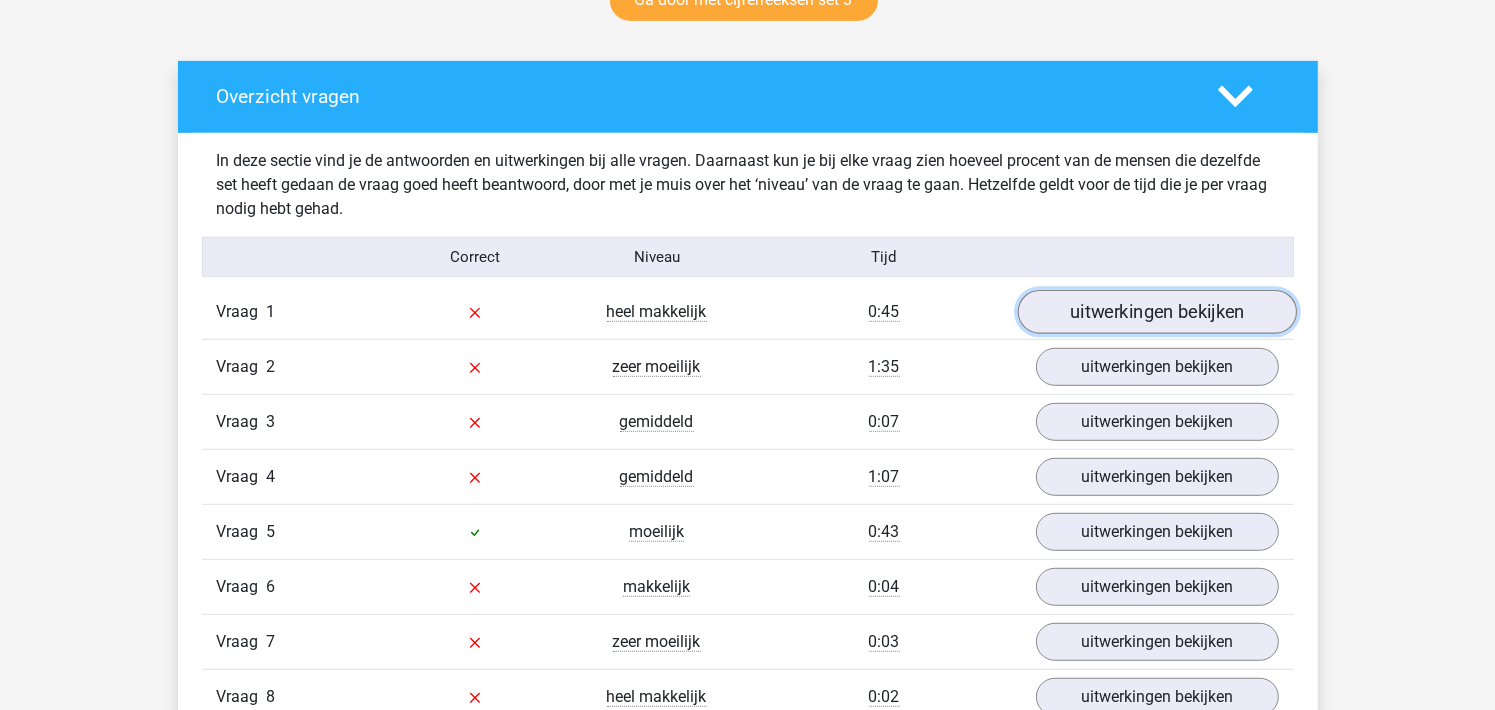 drag, startPoint x: 1100, startPoint y: 323, endPoint x: 1091, endPoint y: 316, distance: 11.401754 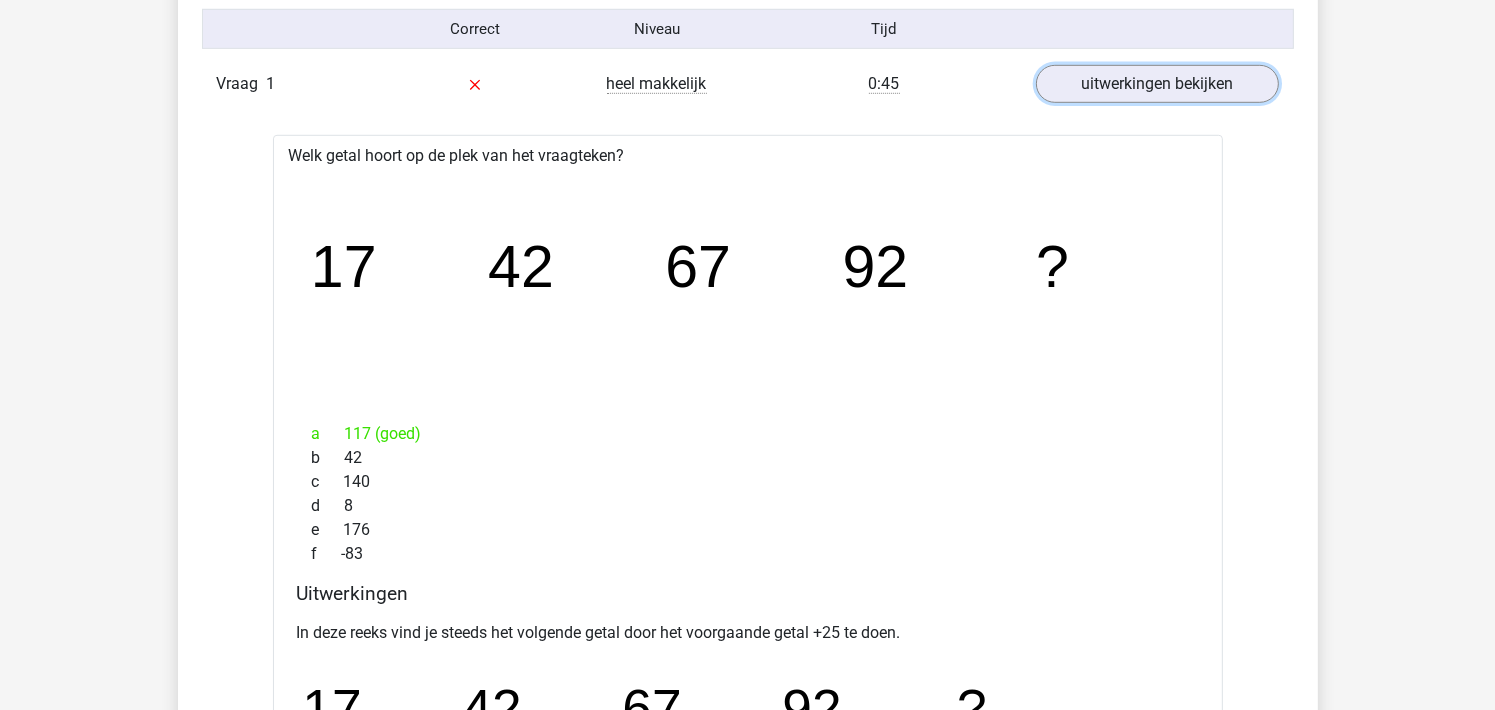 scroll, scrollTop: 1332, scrollLeft: 0, axis: vertical 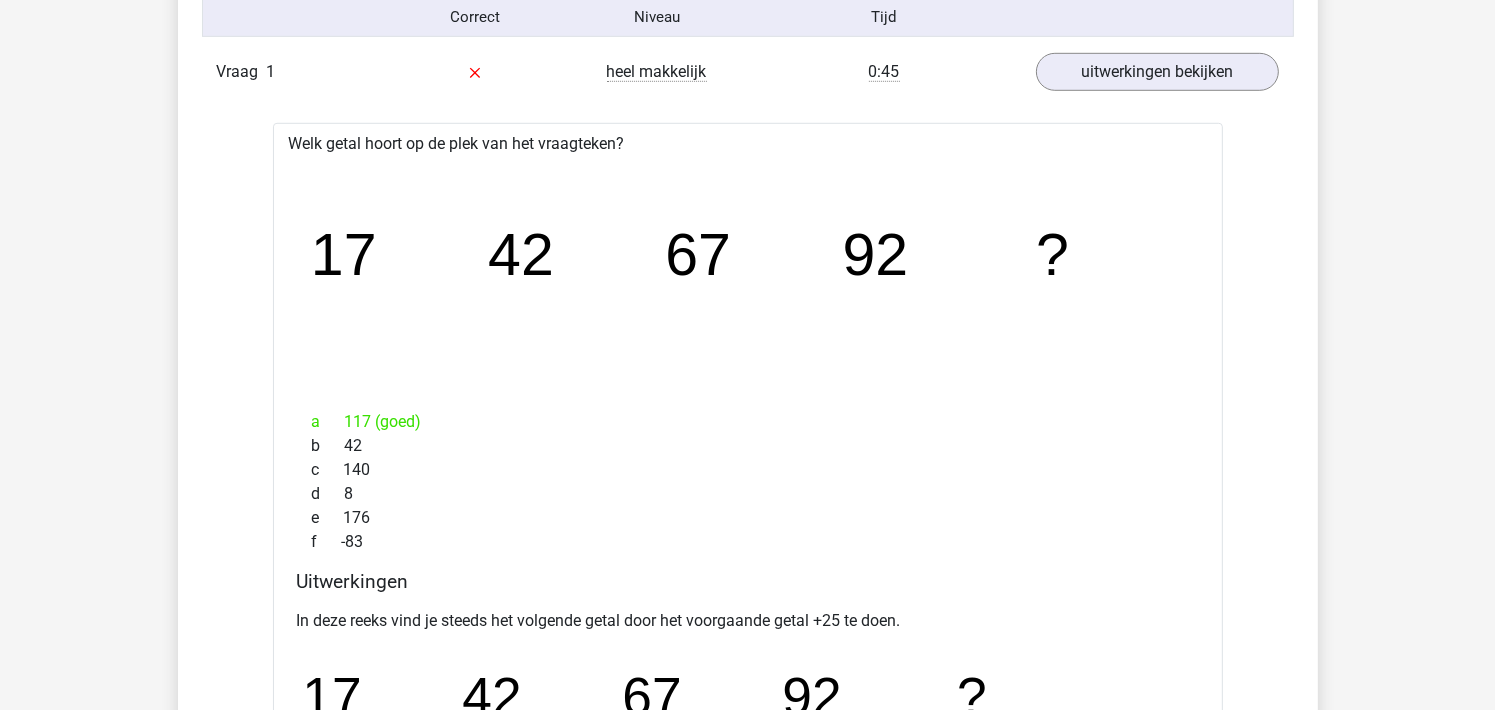 drag, startPoint x: 1505, startPoint y: 703, endPoint x: 1472, endPoint y: 176, distance: 528.03217 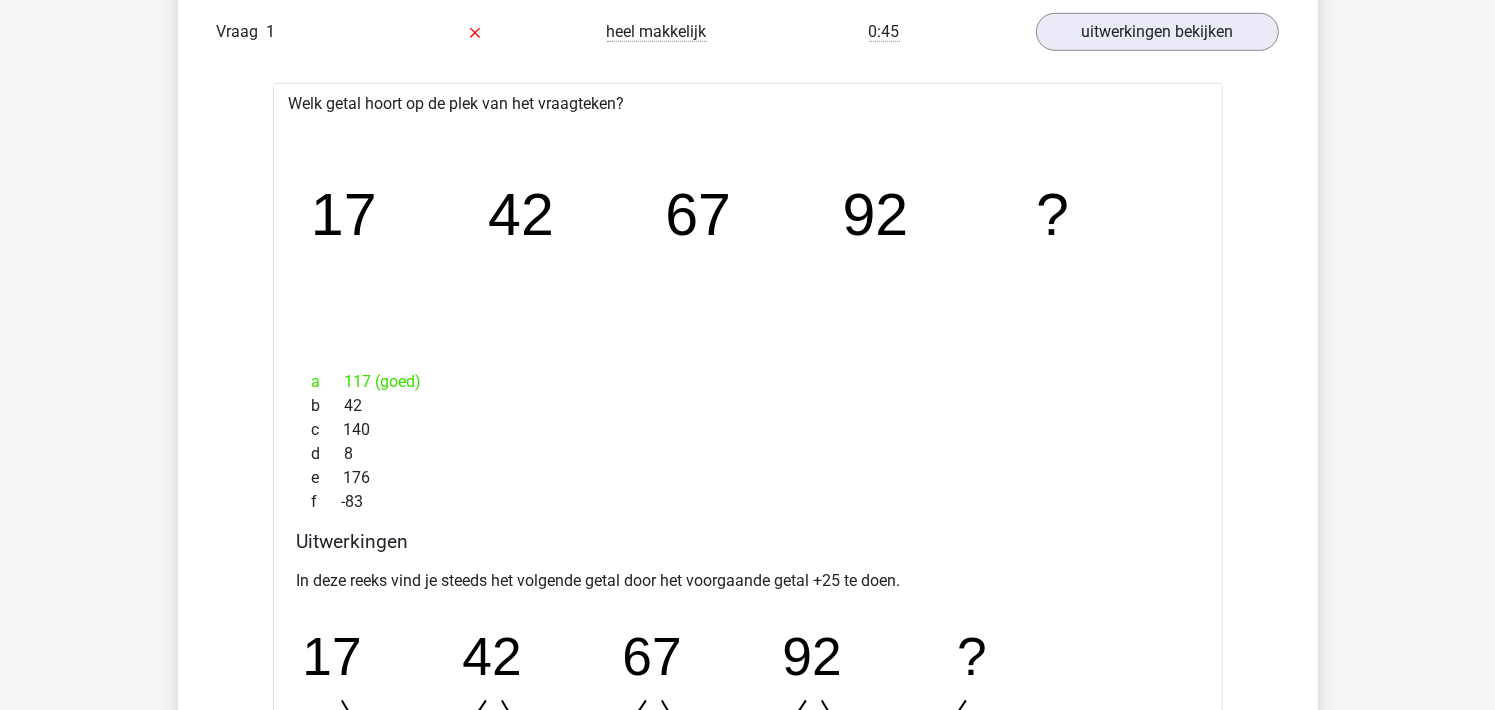 scroll, scrollTop: 1493, scrollLeft: 0, axis: vertical 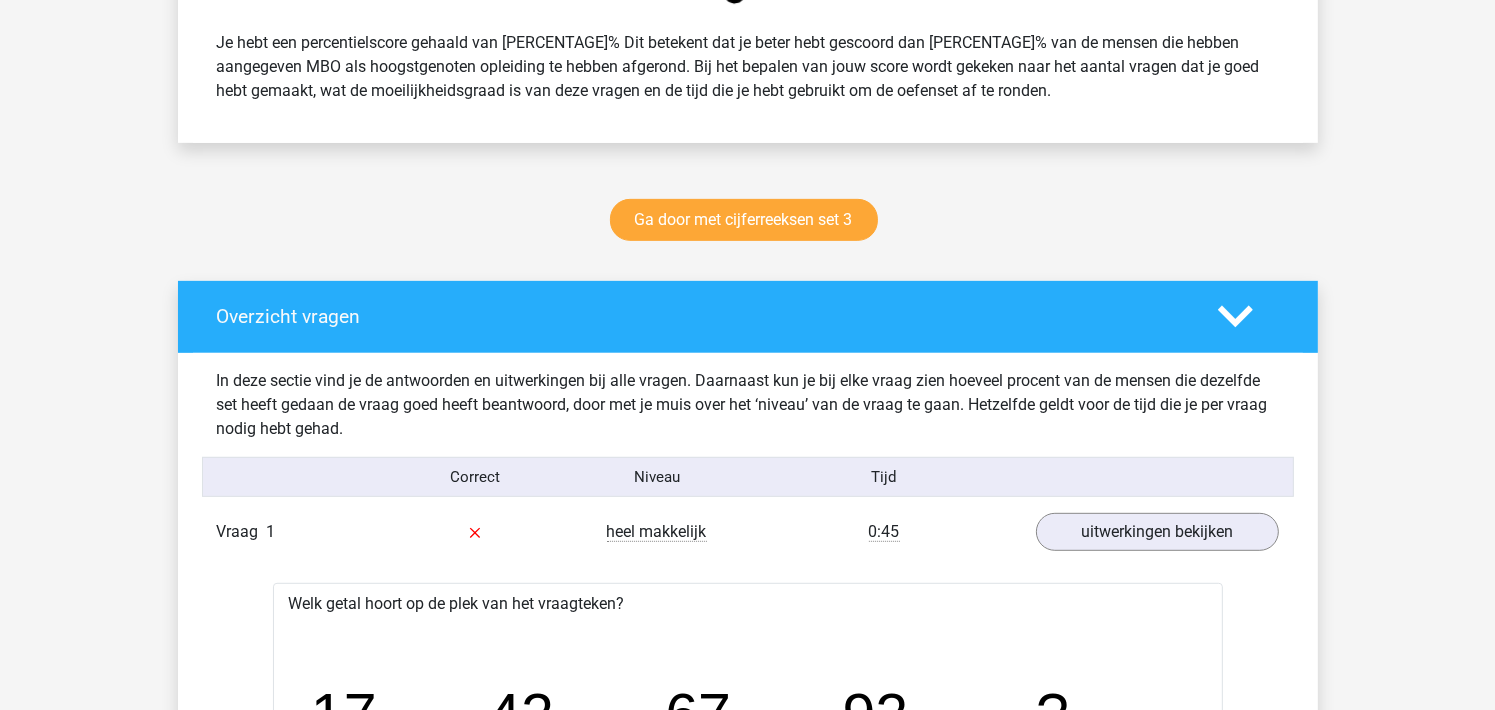 drag, startPoint x: 1501, startPoint y: 566, endPoint x: 1486, endPoint y: 608, distance: 44.598206 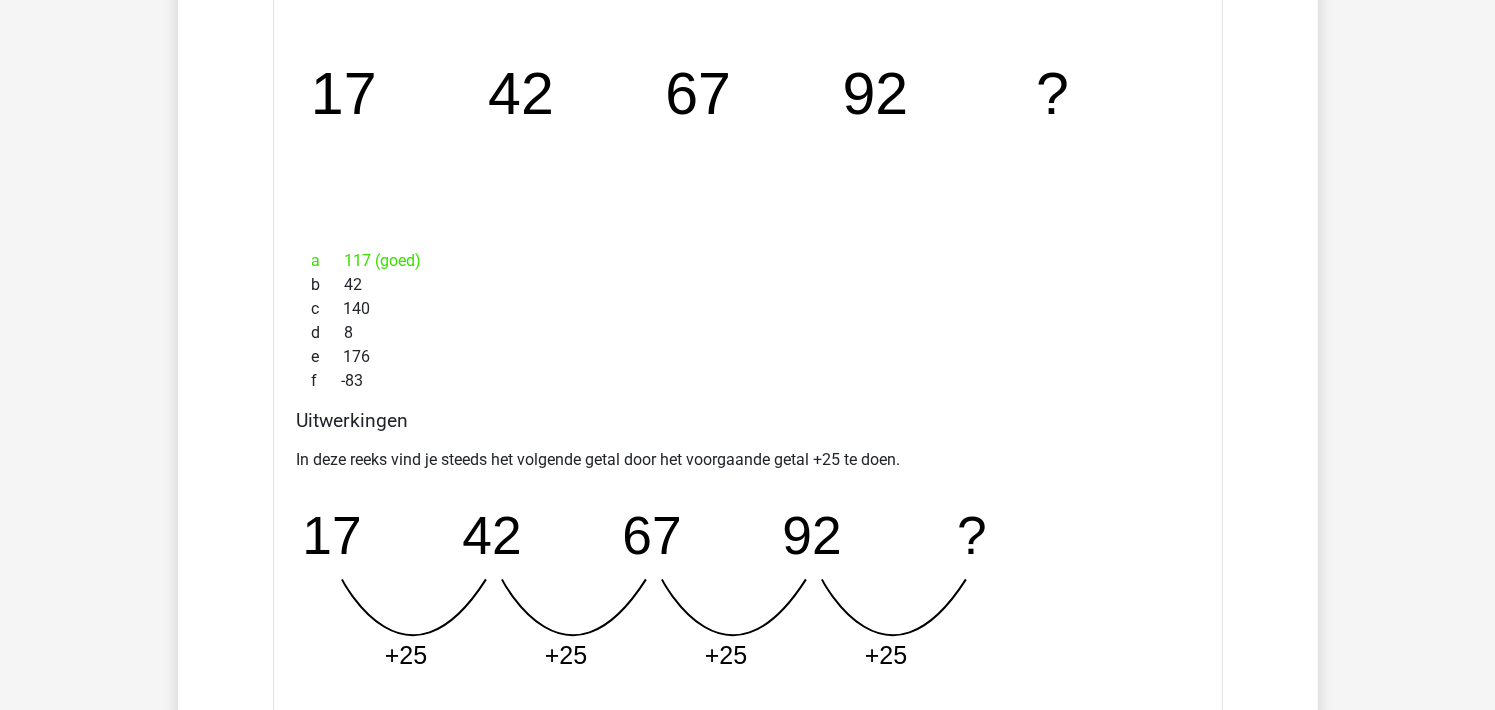 scroll, scrollTop: 2115, scrollLeft: 0, axis: vertical 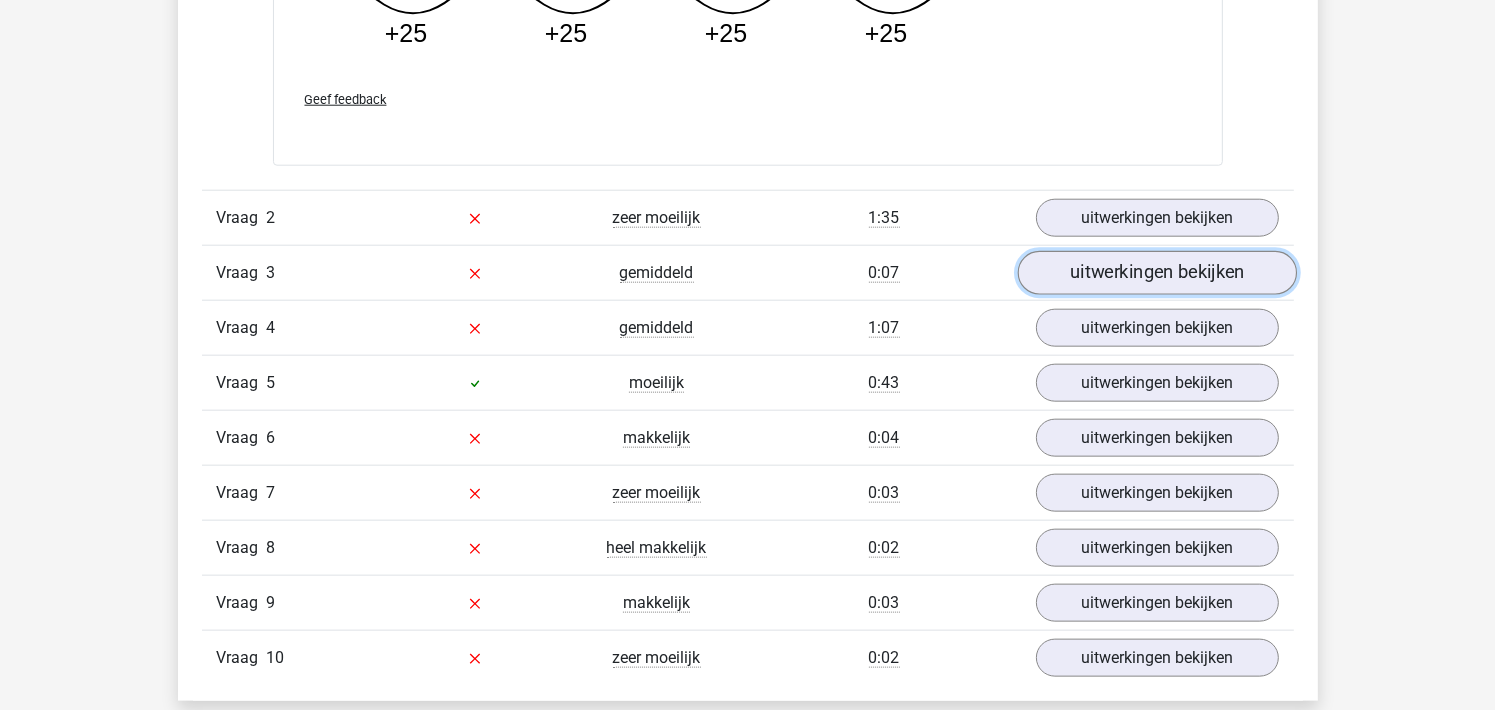 click on "uitwerkingen bekijken" at bounding box center [1156, 273] 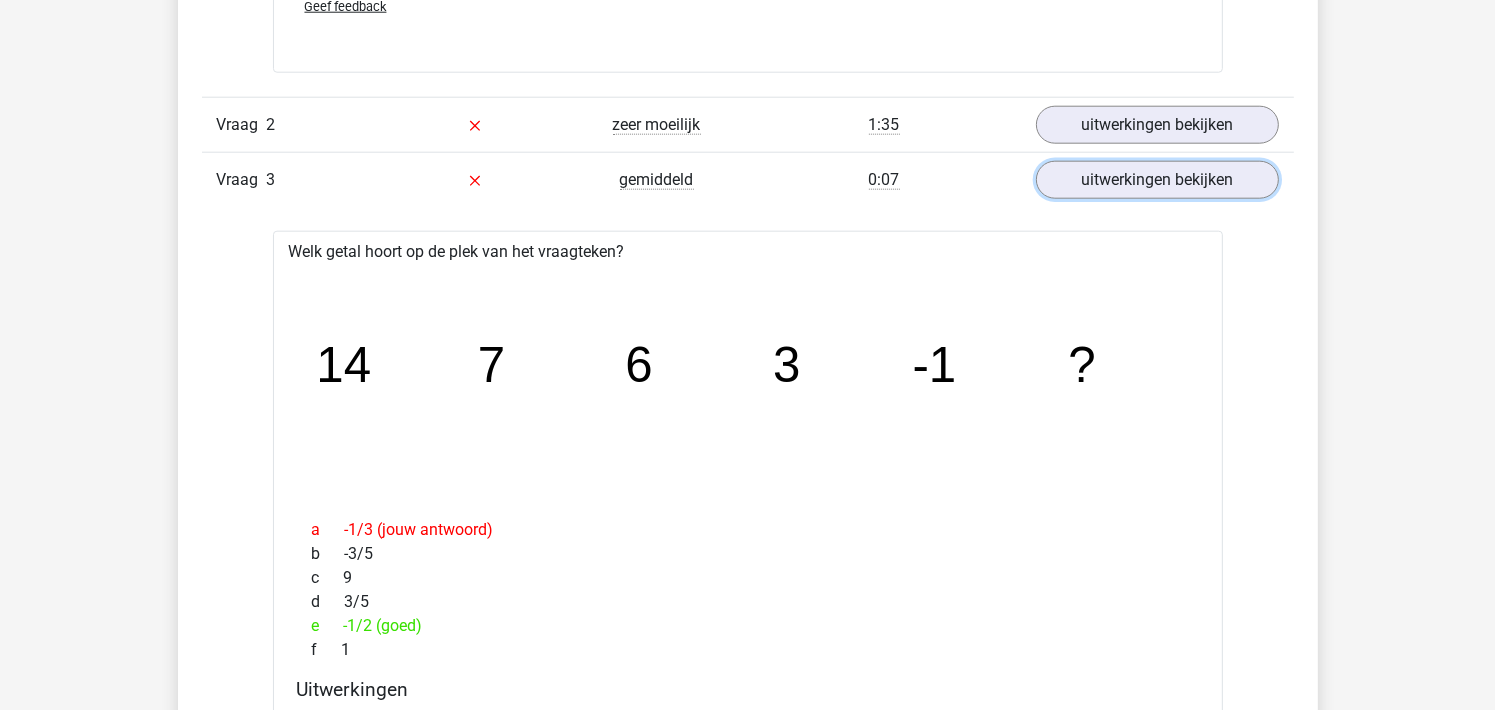 scroll, scrollTop: 2221, scrollLeft: 0, axis: vertical 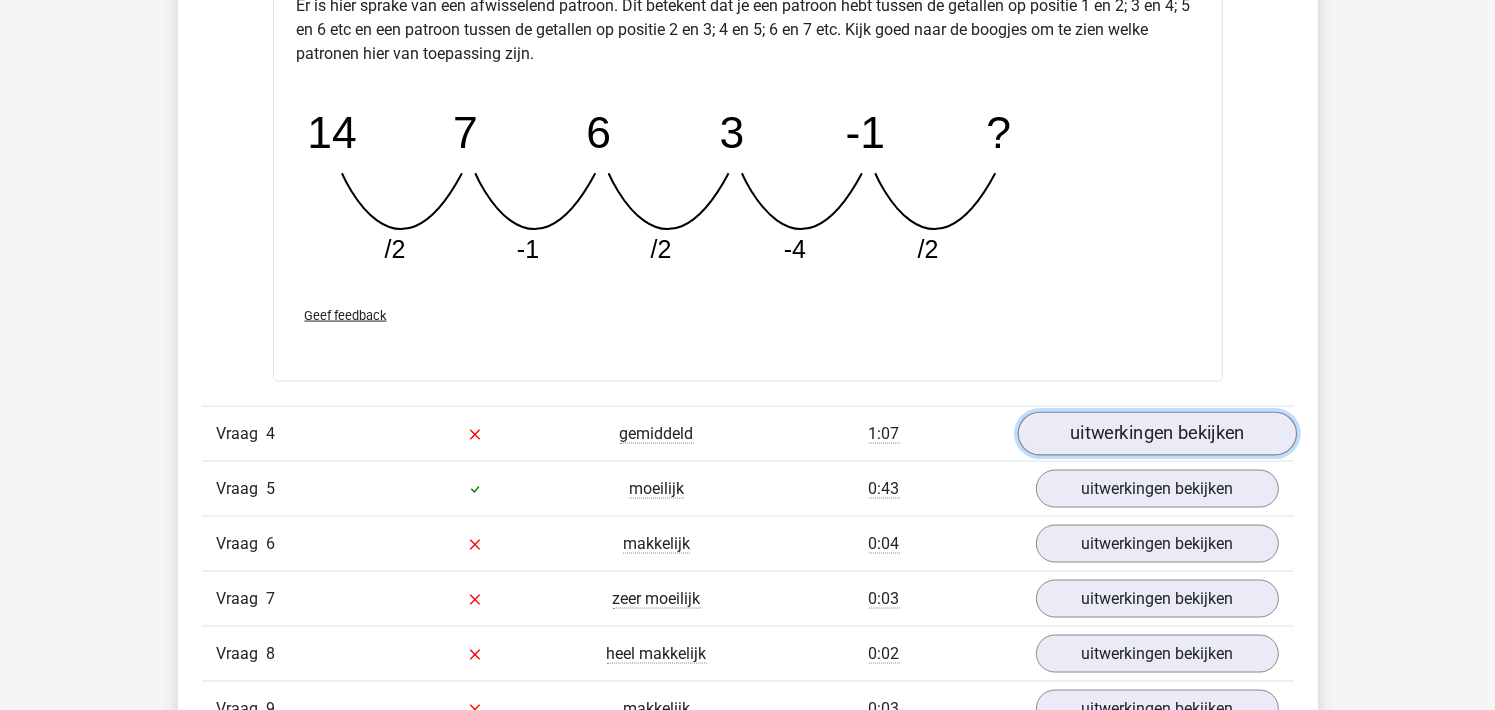 click on "uitwerkingen bekijken" at bounding box center (1156, 434) 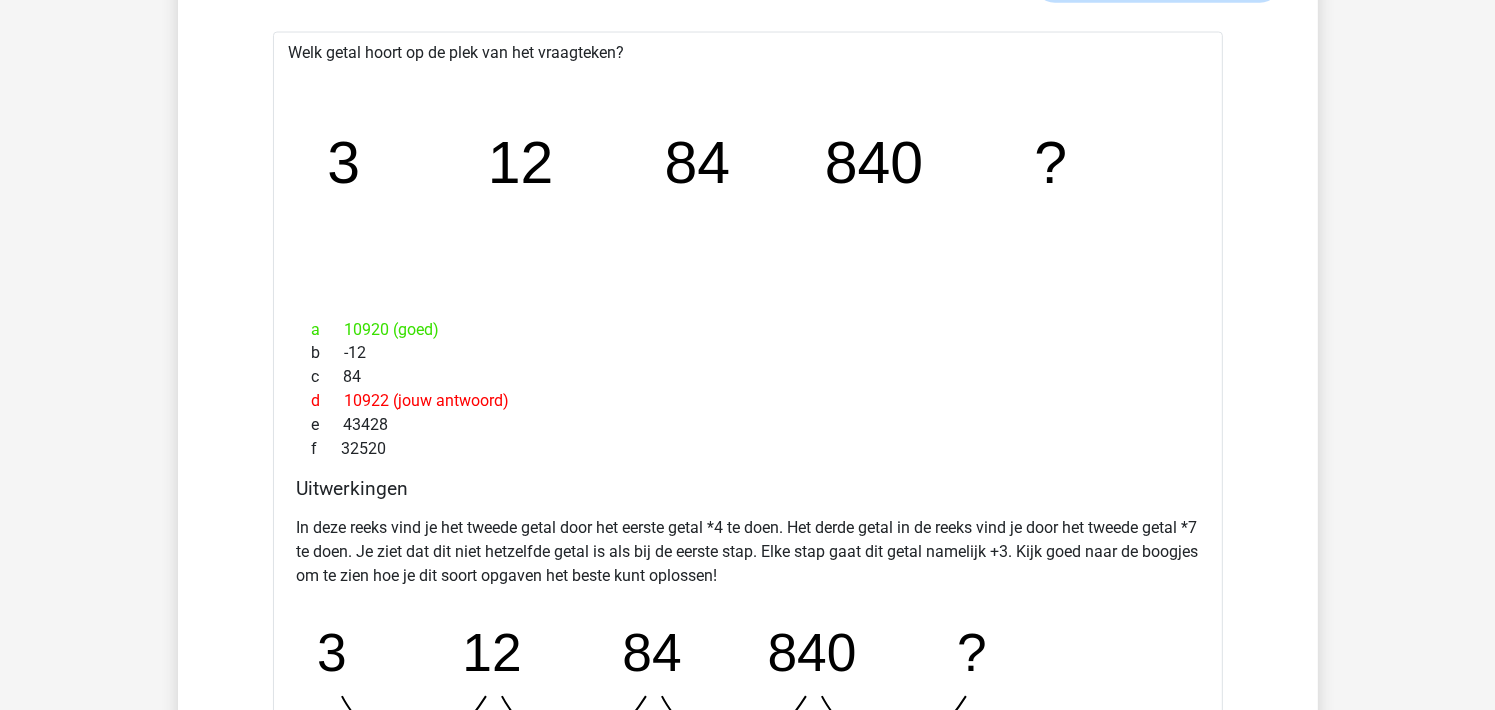 scroll, scrollTop: 4006, scrollLeft: 0, axis: vertical 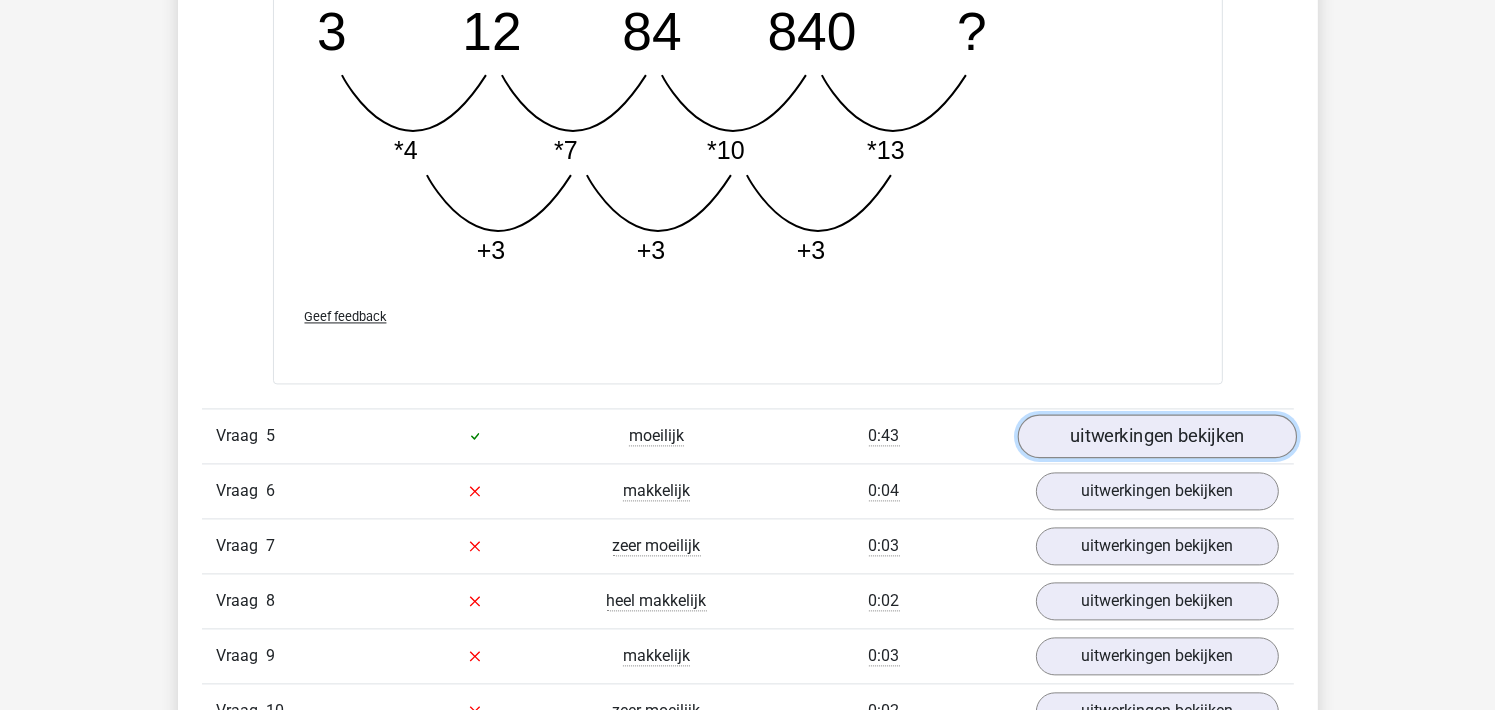 click on "uitwerkingen bekijken" at bounding box center (1156, 436) 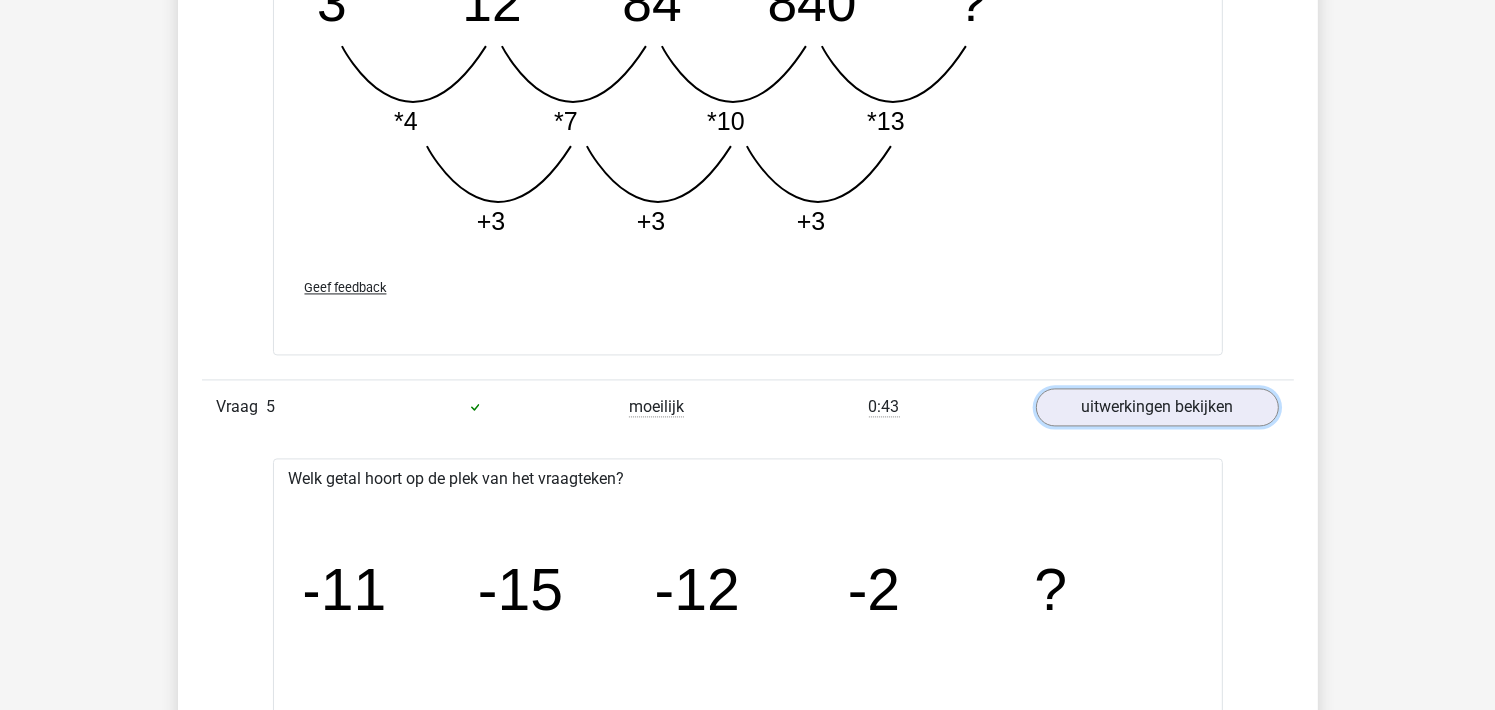 scroll, scrollTop: 4046, scrollLeft: 0, axis: vertical 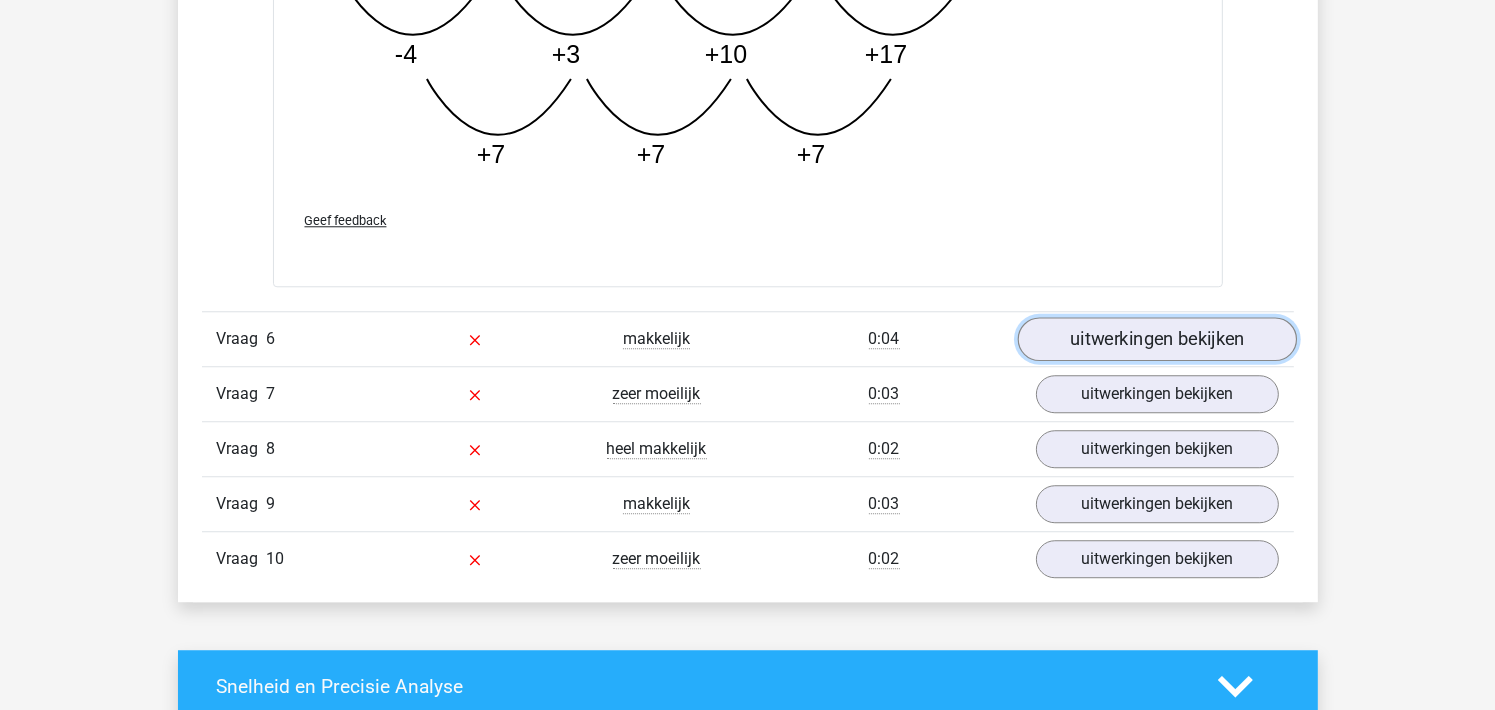 click on "uitwerkingen bekijken" at bounding box center (1156, 339) 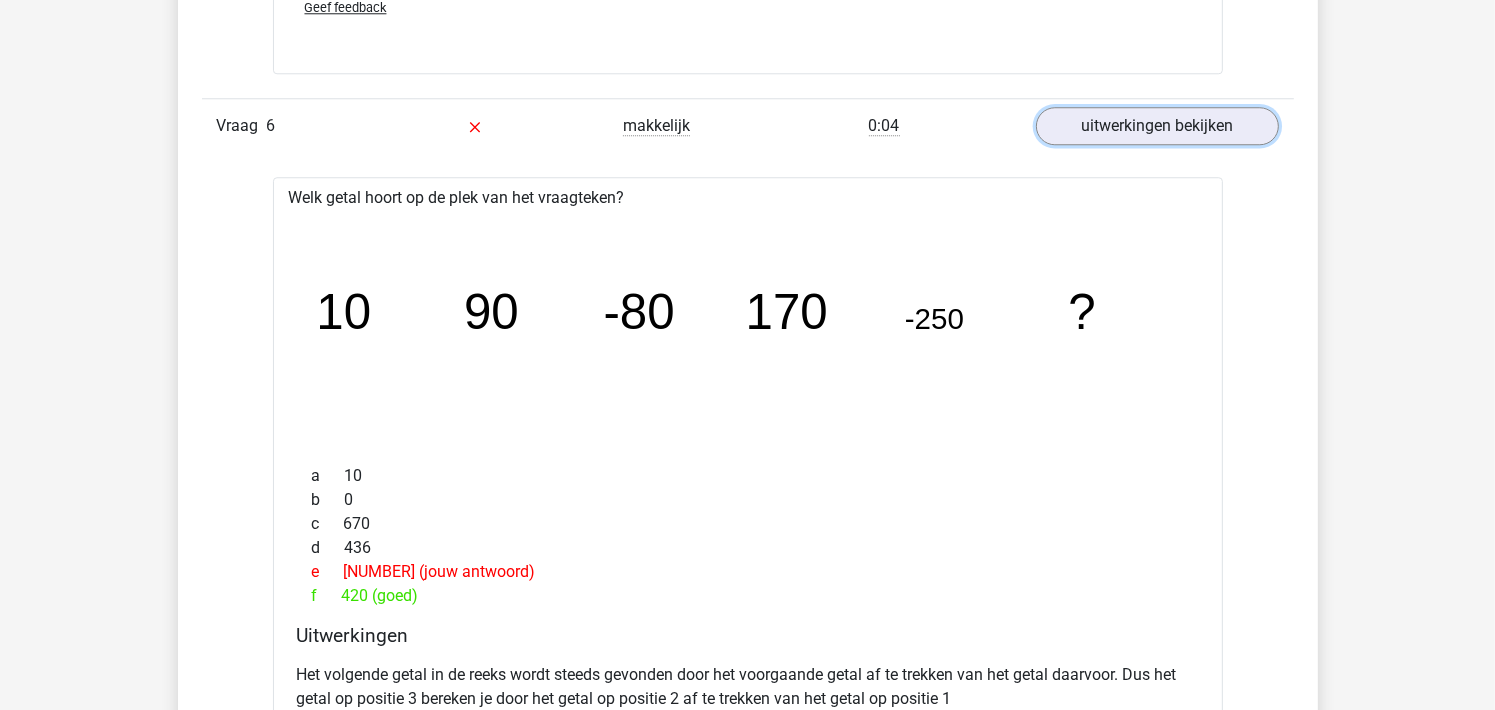scroll, scrollTop: 5445, scrollLeft: 0, axis: vertical 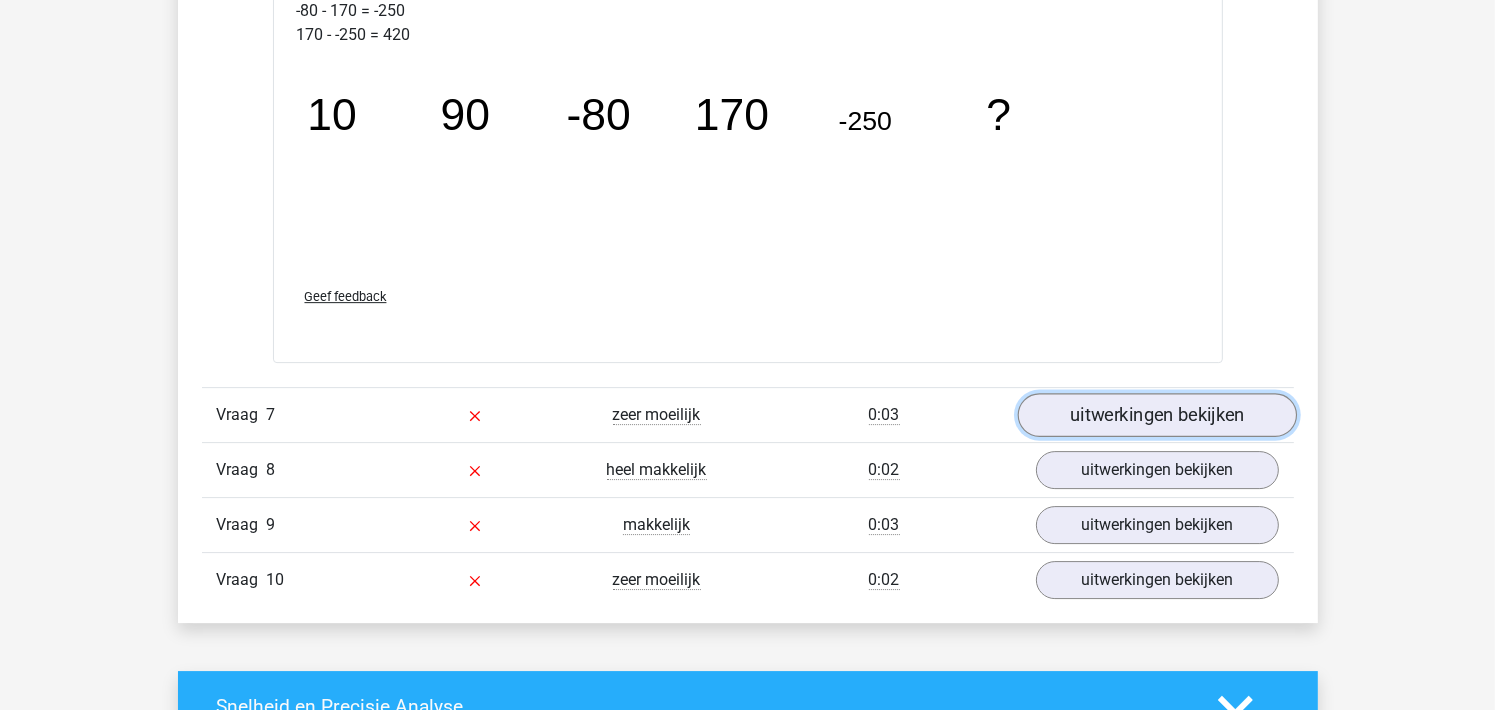 click on "uitwerkingen bekijken" at bounding box center (1156, 415) 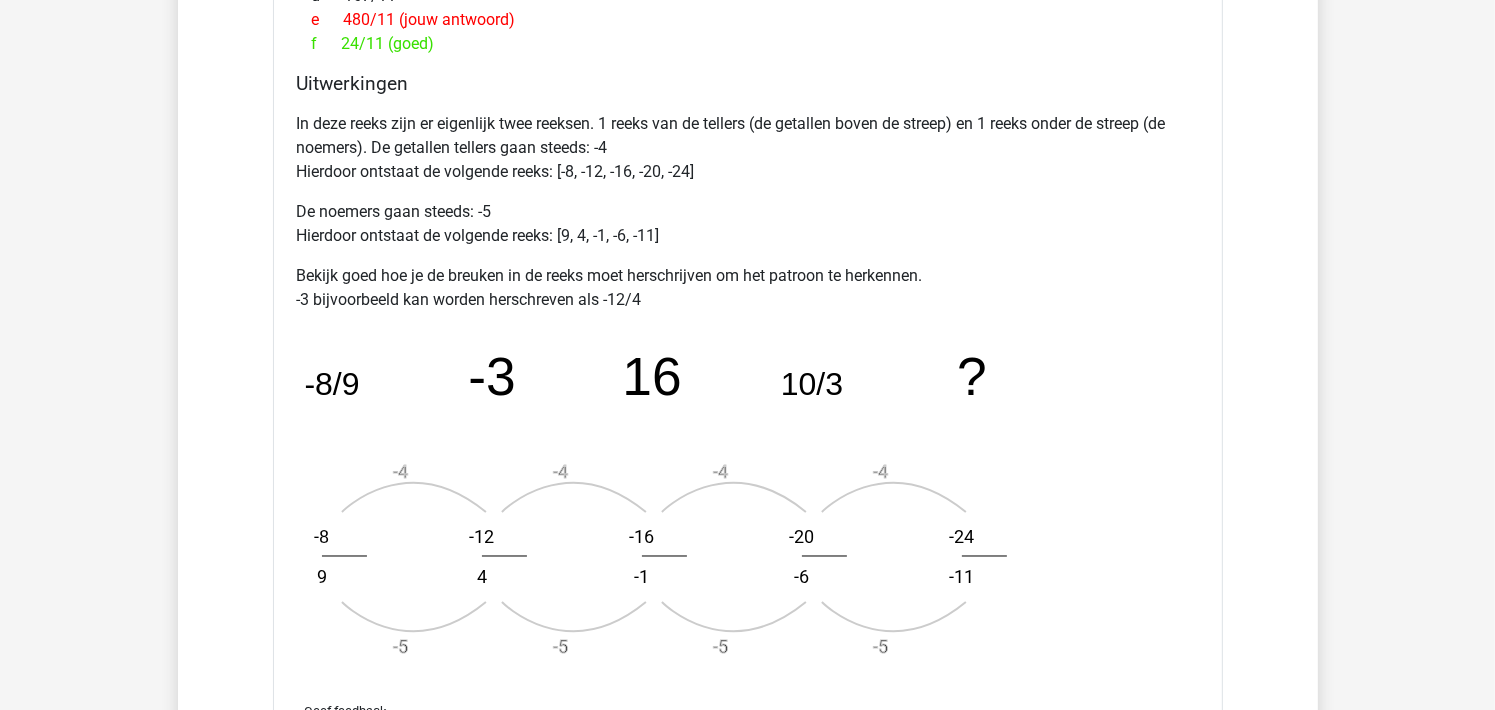 scroll, scrollTop: 7098, scrollLeft: 0, axis: vertical 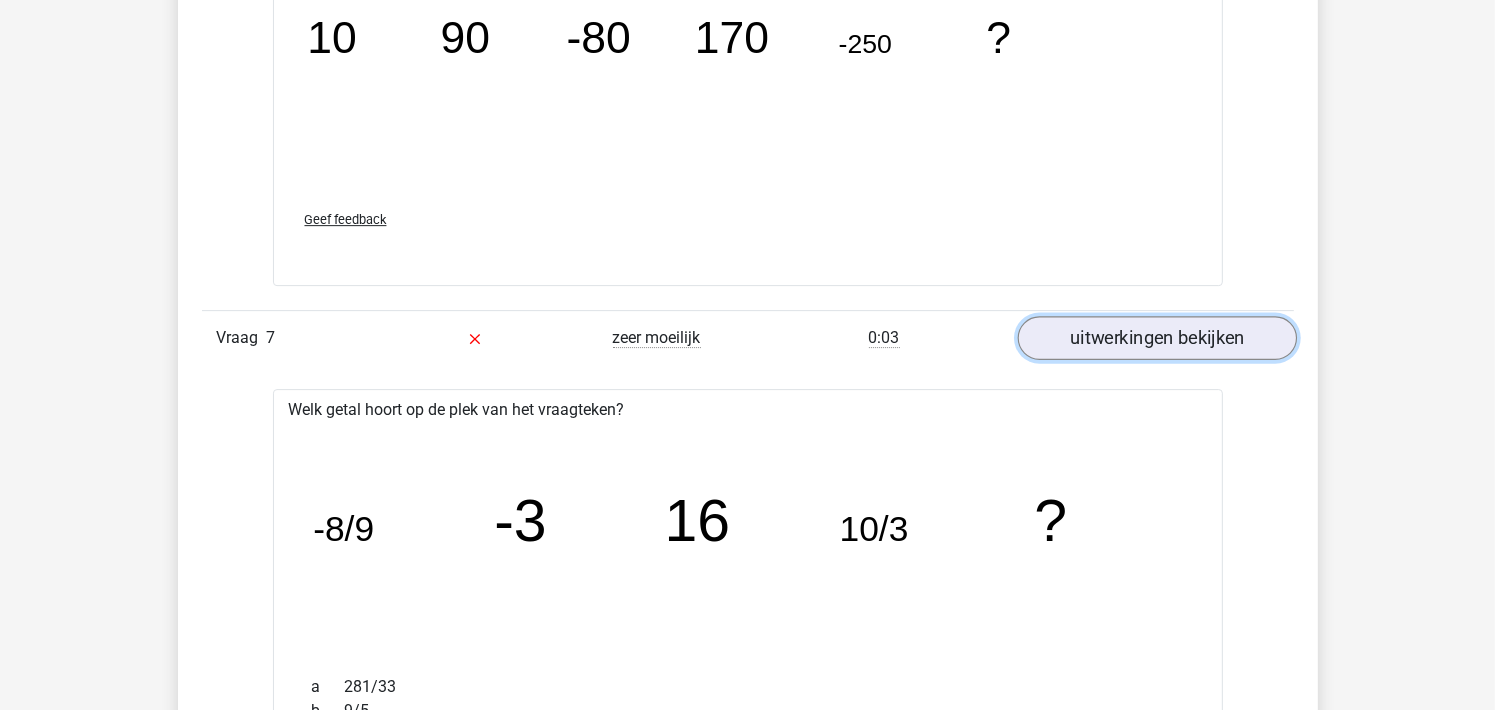 click on "uitwerkingen bekijken" at bounding box center [1156, 338] 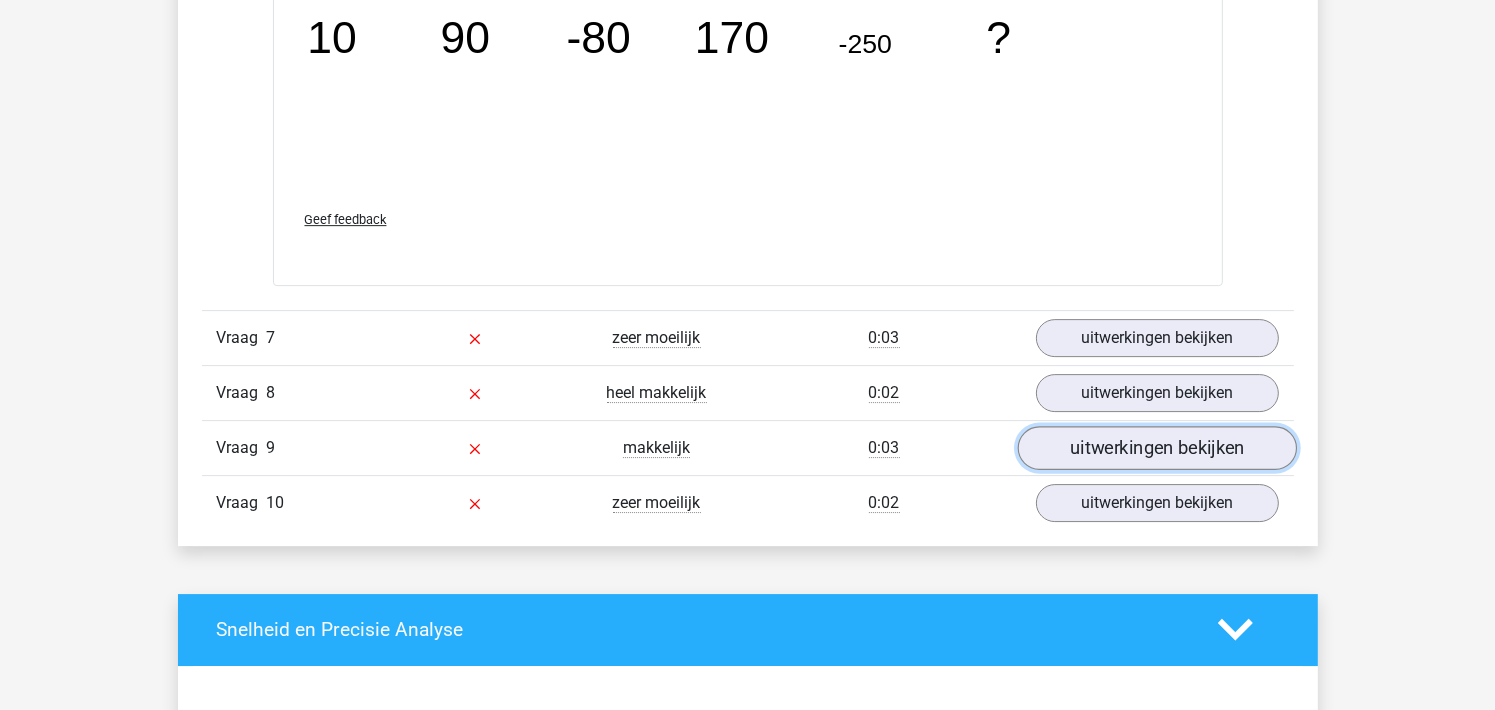 click on "uitwerkingen bekijken" at bounding box center [1156, 448] 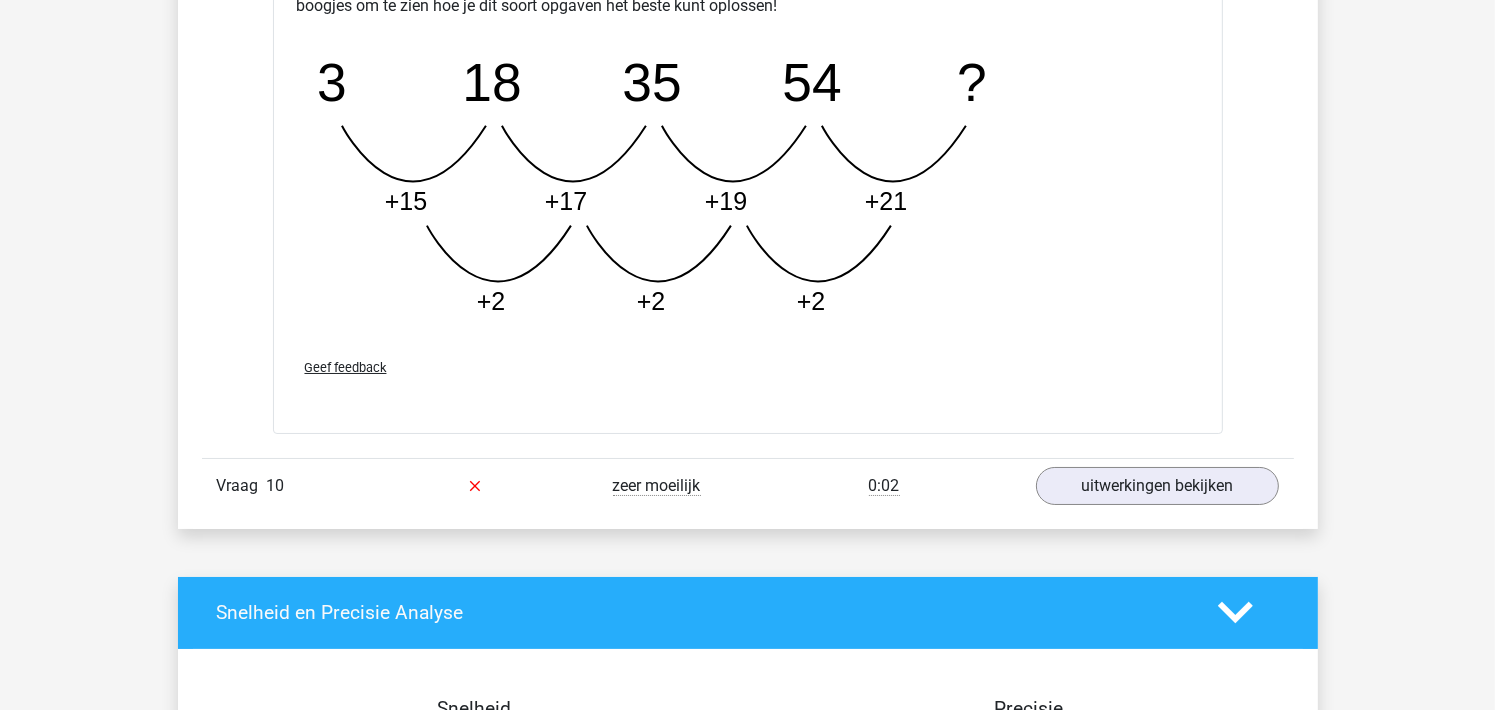 scroll, scrollTop: 7361, scrollLeft: 0, axis: vertical 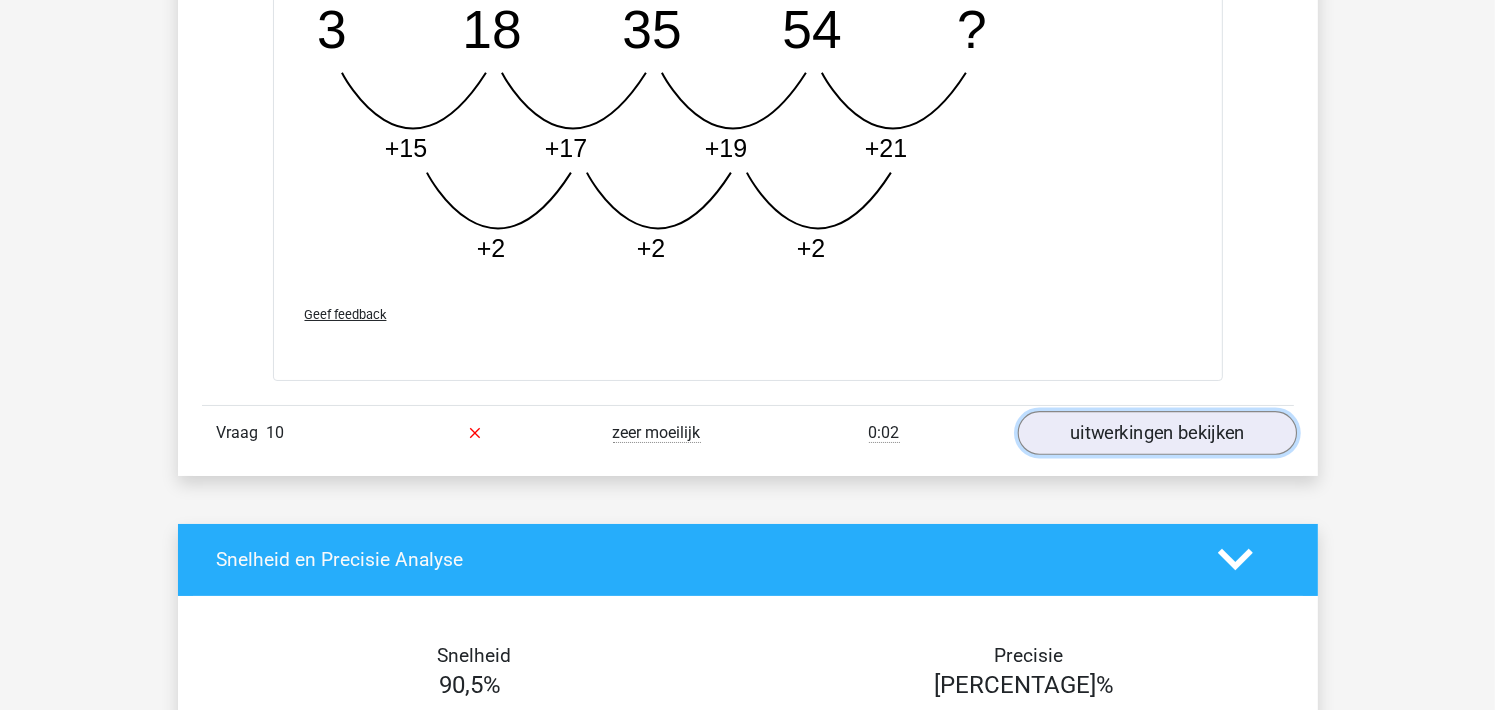 click on "uitwerkingen bekijken" at bounding box center [1156, 433] 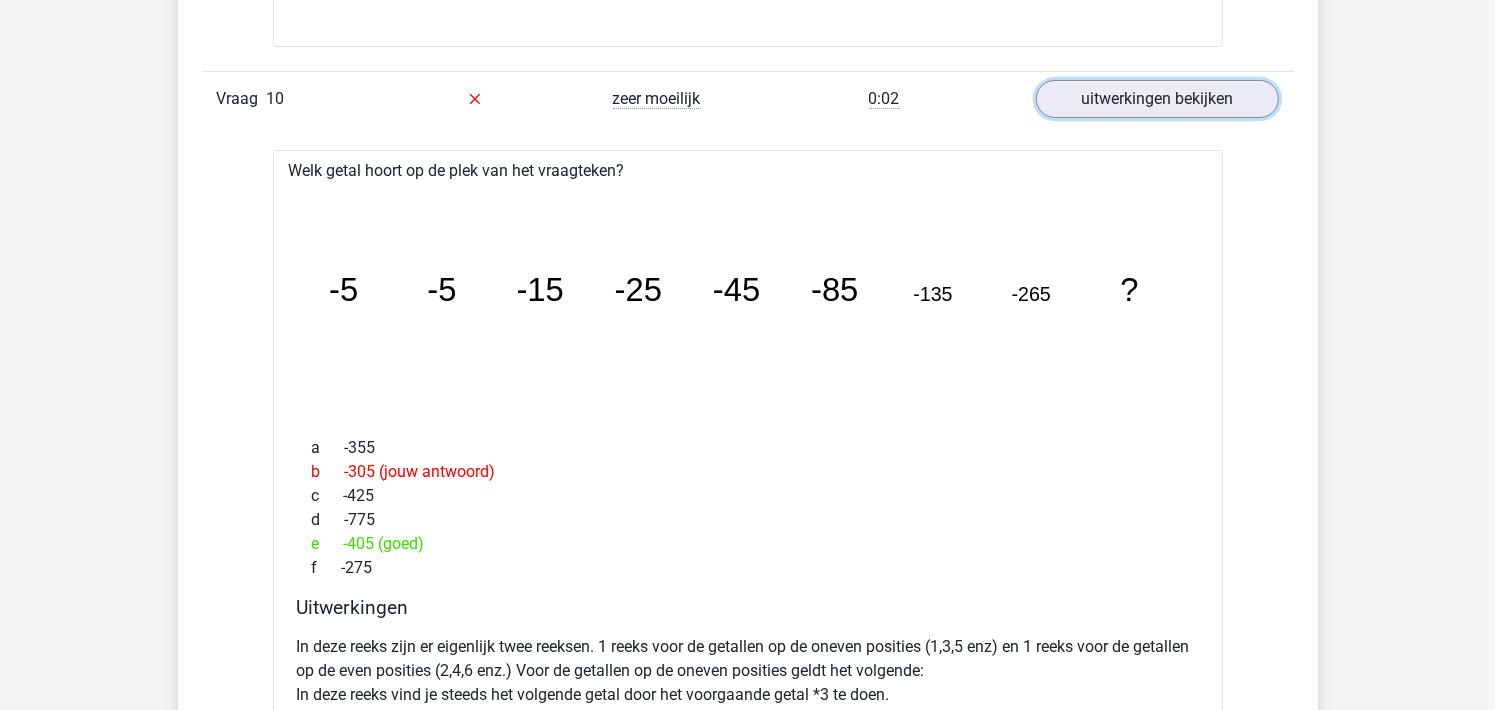 scroll, scrollTop: 7735, scrollLeft: 0, axis: vertical 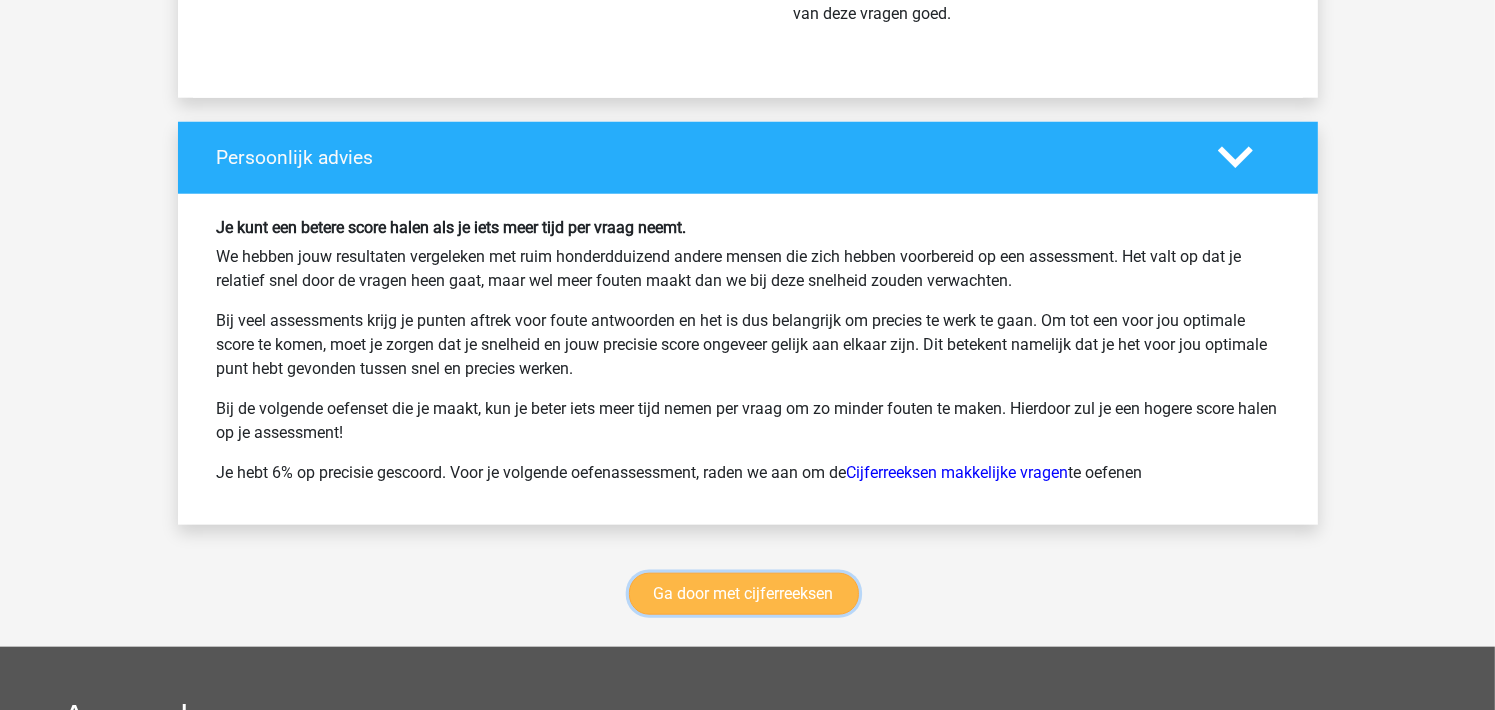 click on "Ga door met cijferreeksen" at bounding box center [744, 594] 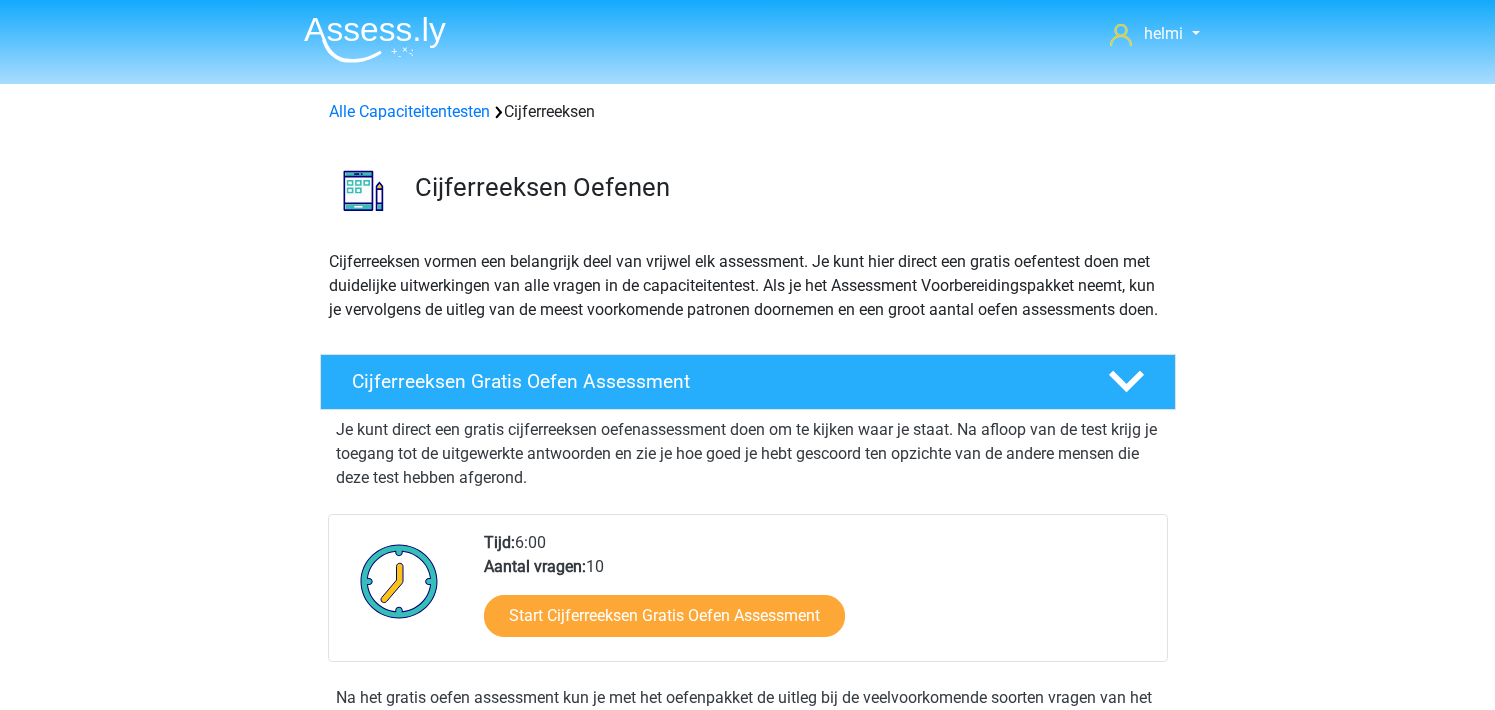 scroll, scrollTop: 892, scrollLeft: 0, axis: vertical 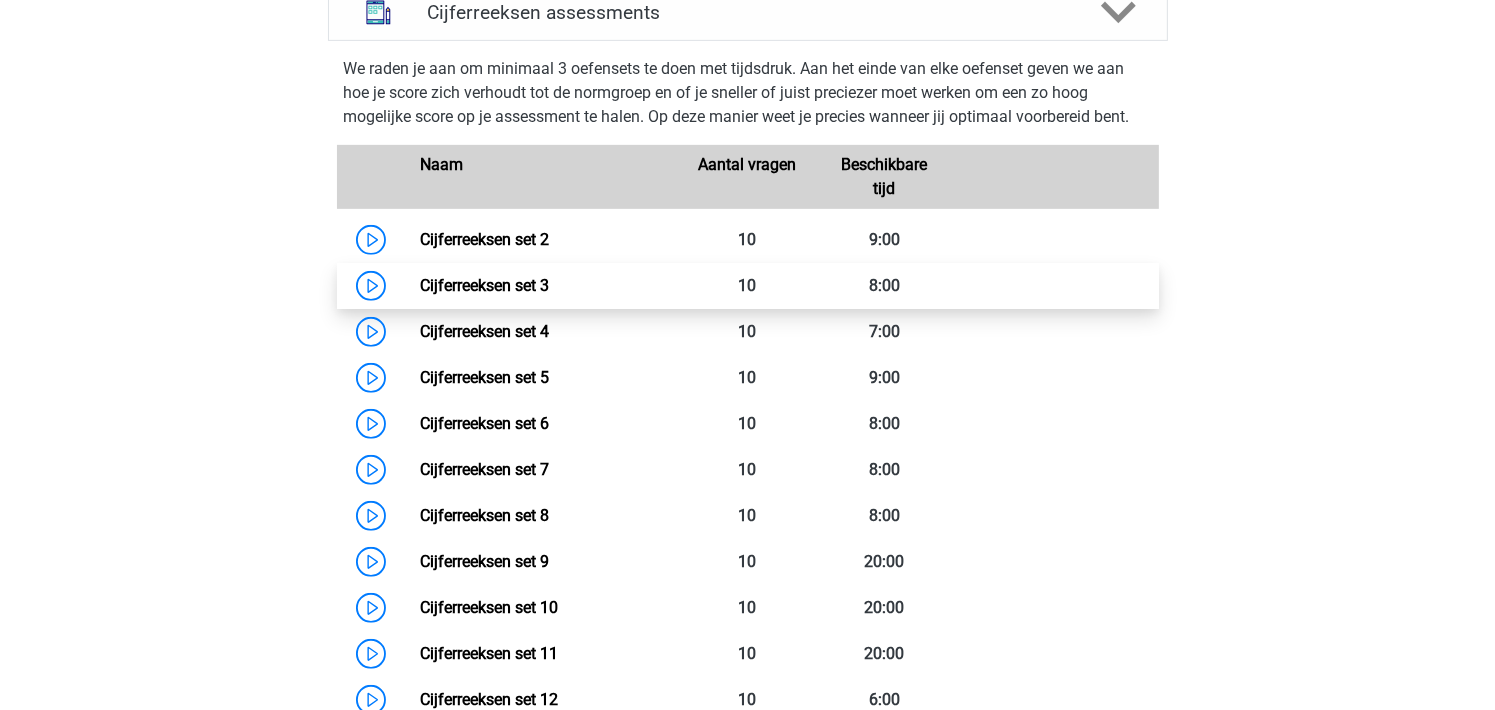 click on "Cijferreeksen
set 3" at bounding box center [484, 285] 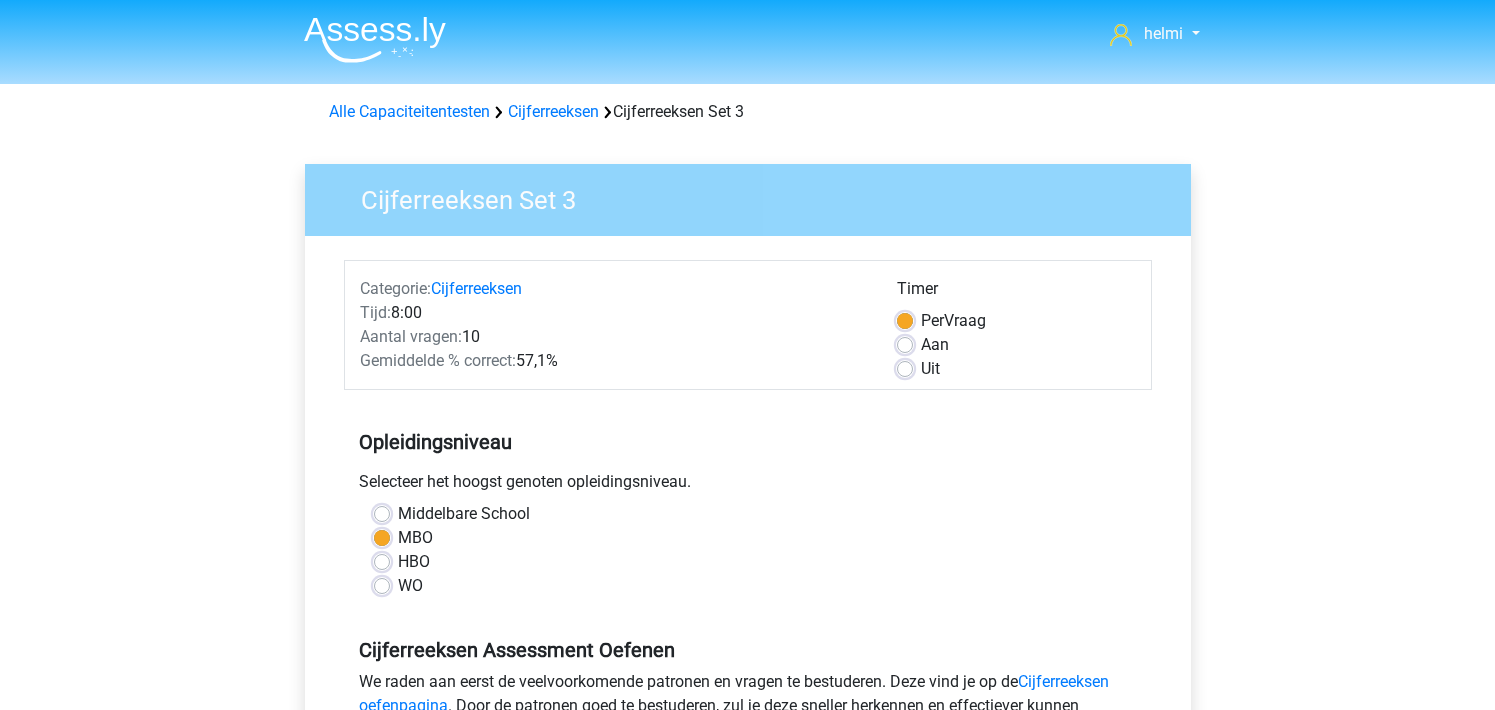scroll, scrollTop: 0, scrollLeft: 0, axis: both 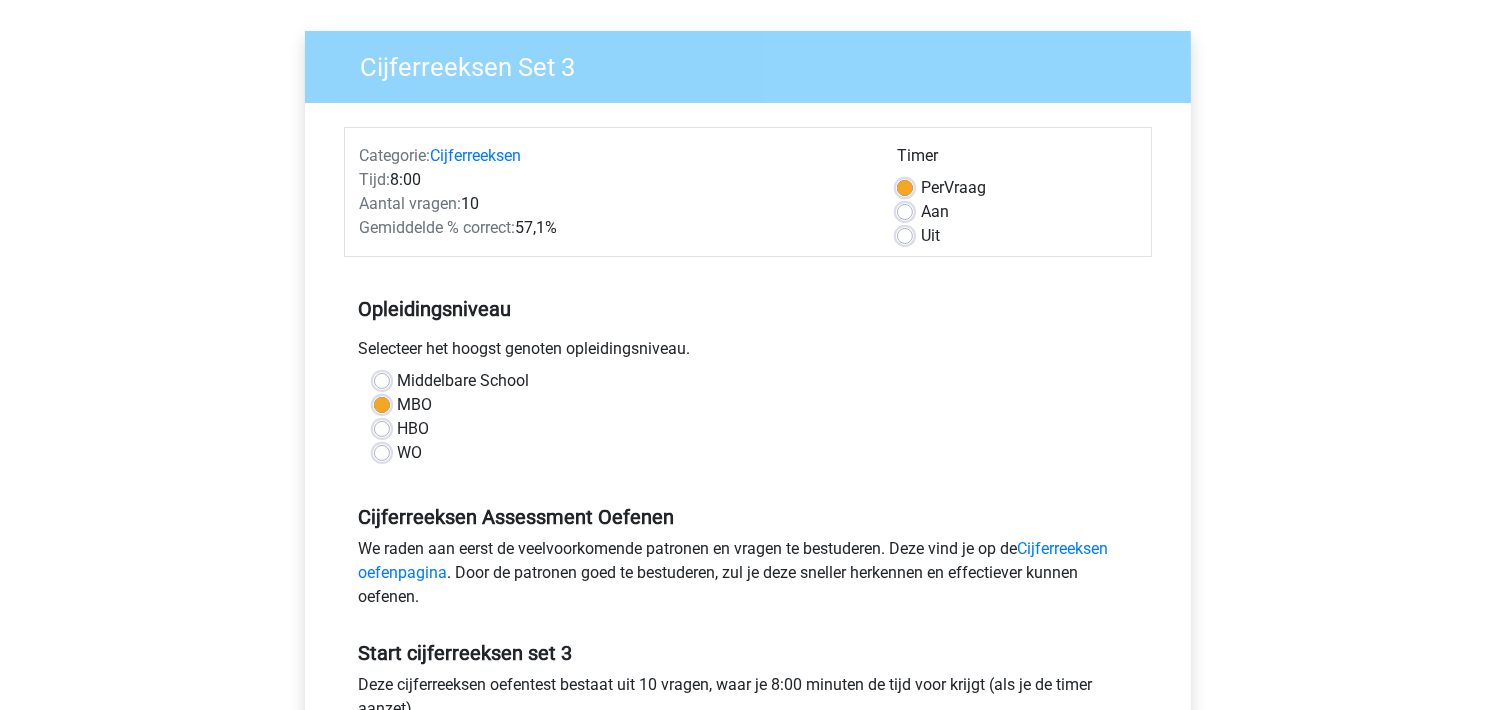 click on "Aan" at bounding box center [935, 212] 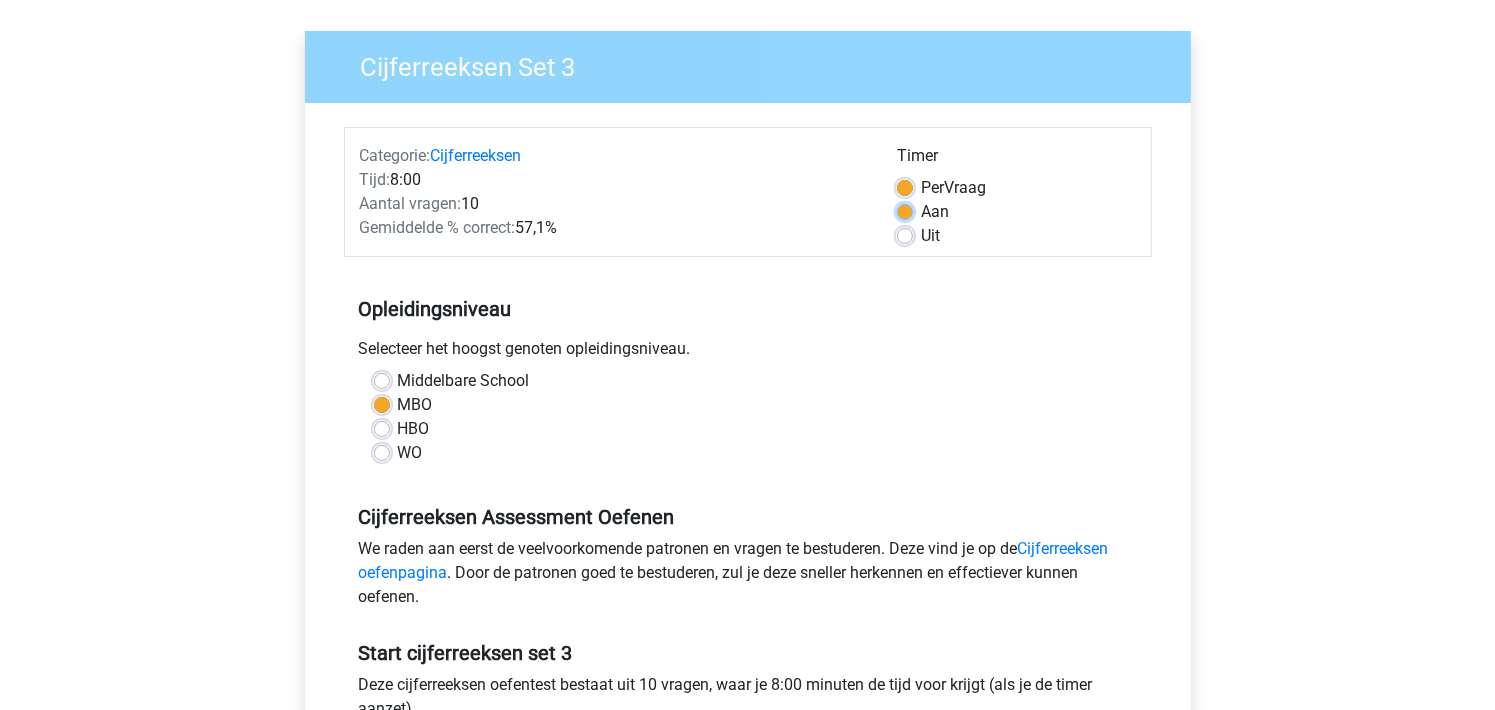 click on "Aan" at bounding box center [905, 210] 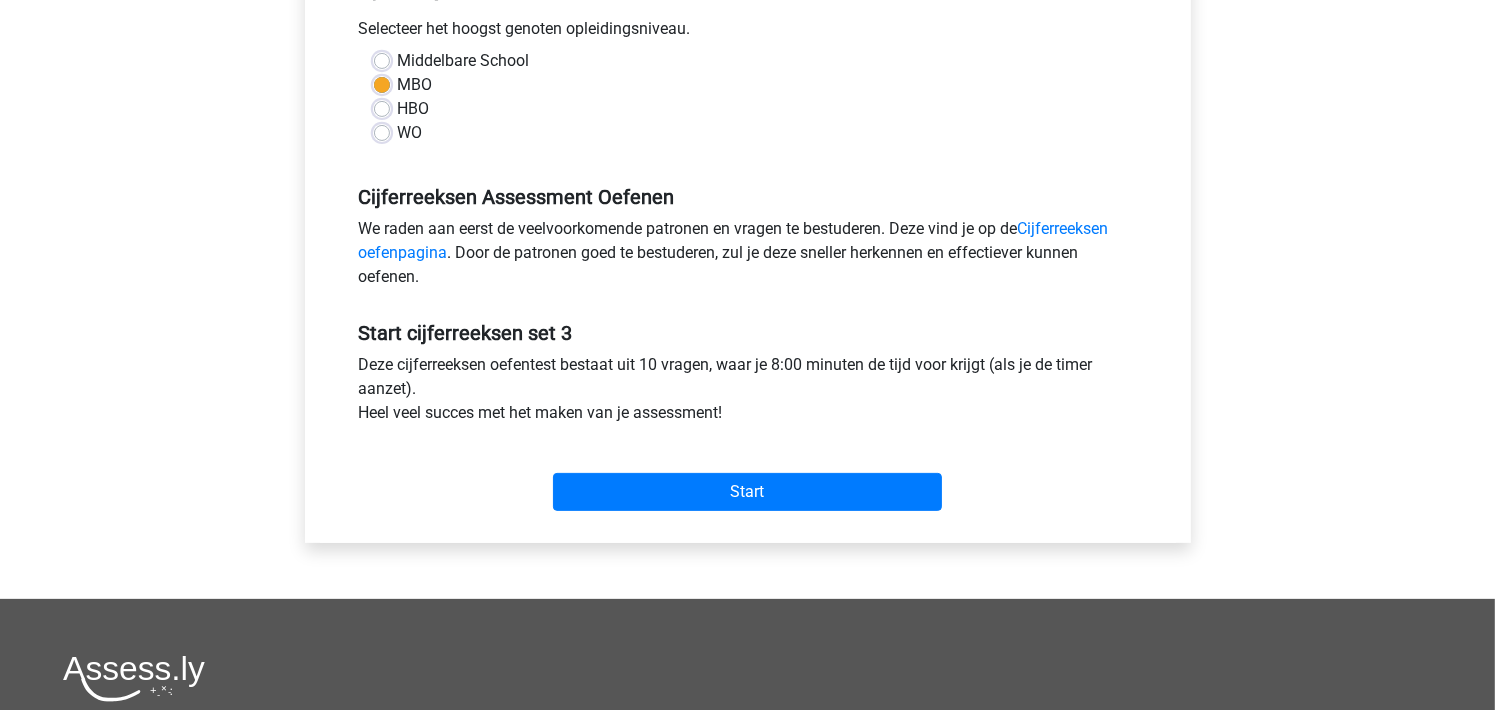 scroll, scrollTop: 493, scrollLeft: 0, axis: vertical 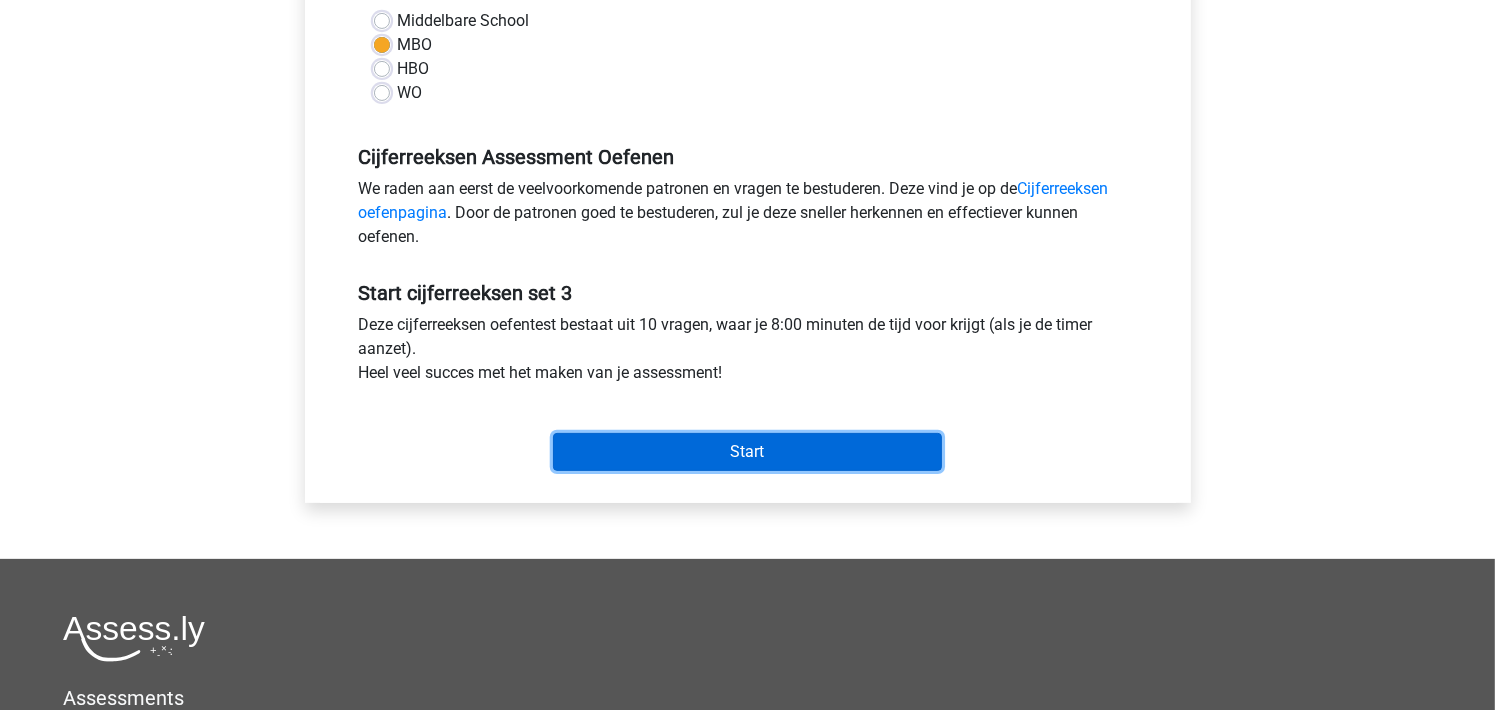 click on "Start" at bounding box center (747, 452) 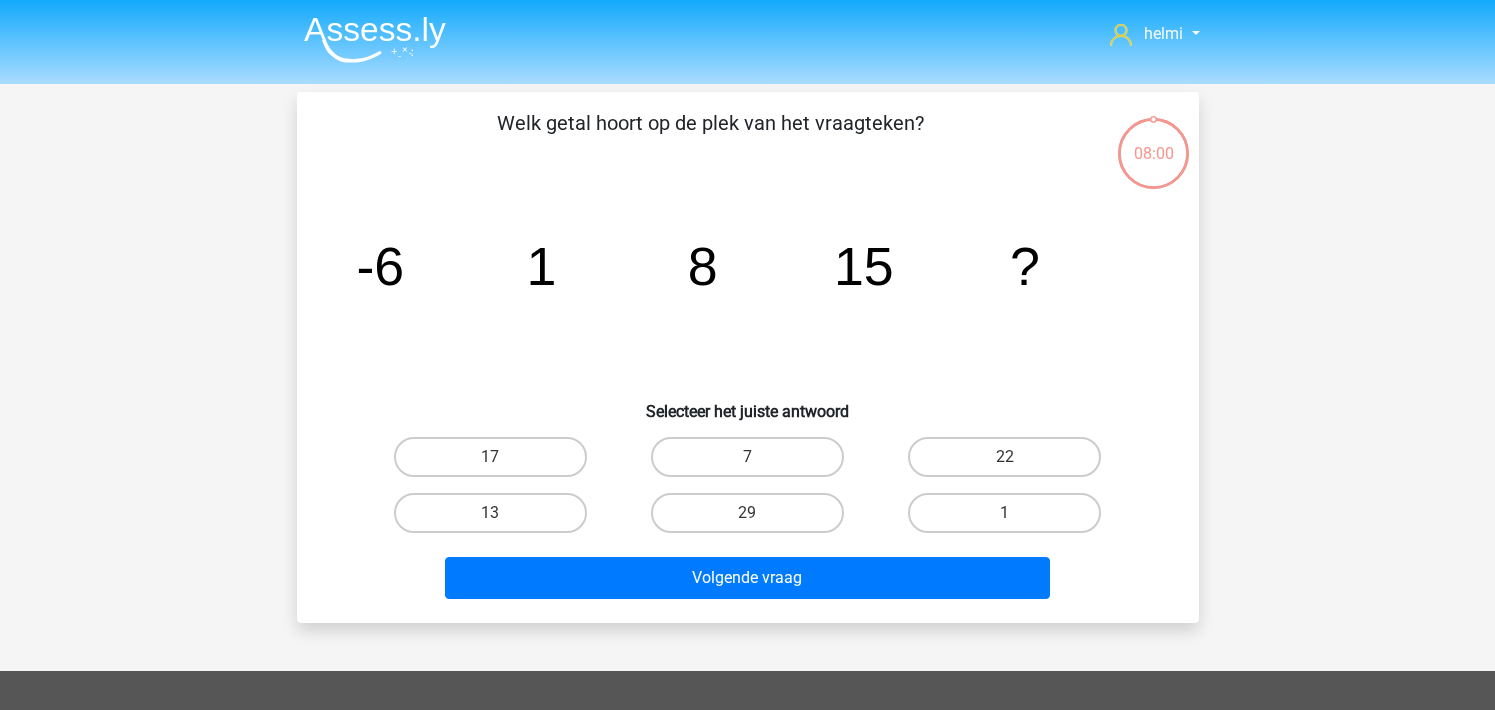 scroll, scrollTop: 0, scrollLeft: 0, axis: both 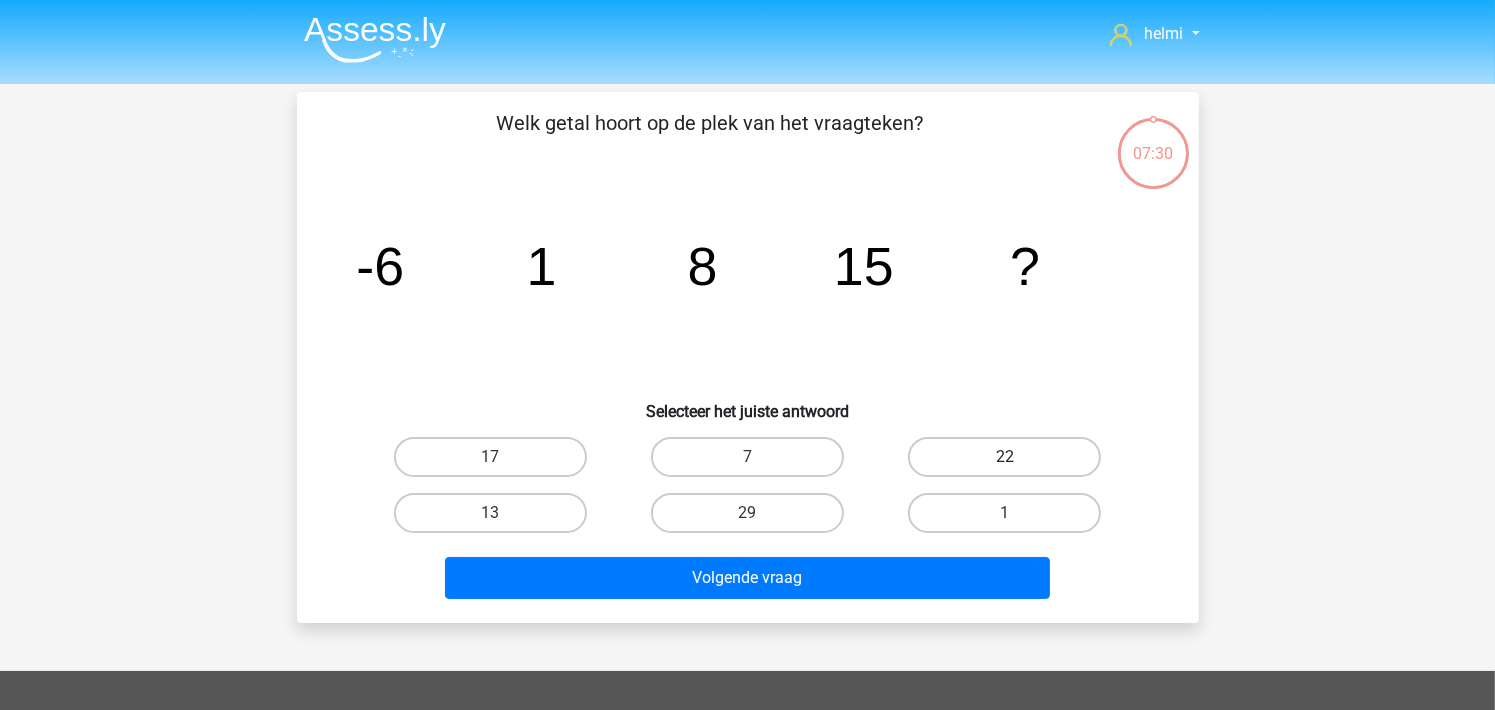 click on "22" at bounding box center [1004, 457] 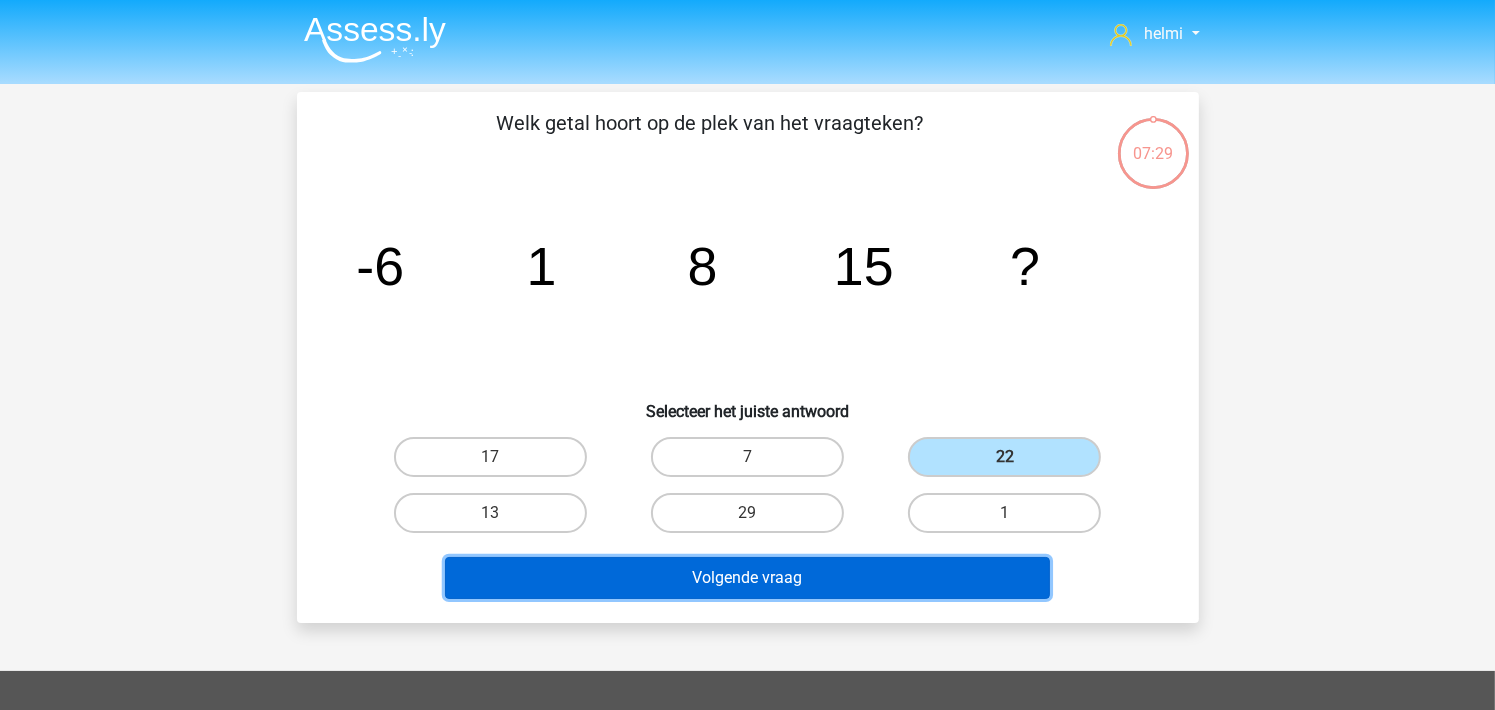 click on "Volgende vraag" at bounding box center (747, 578) 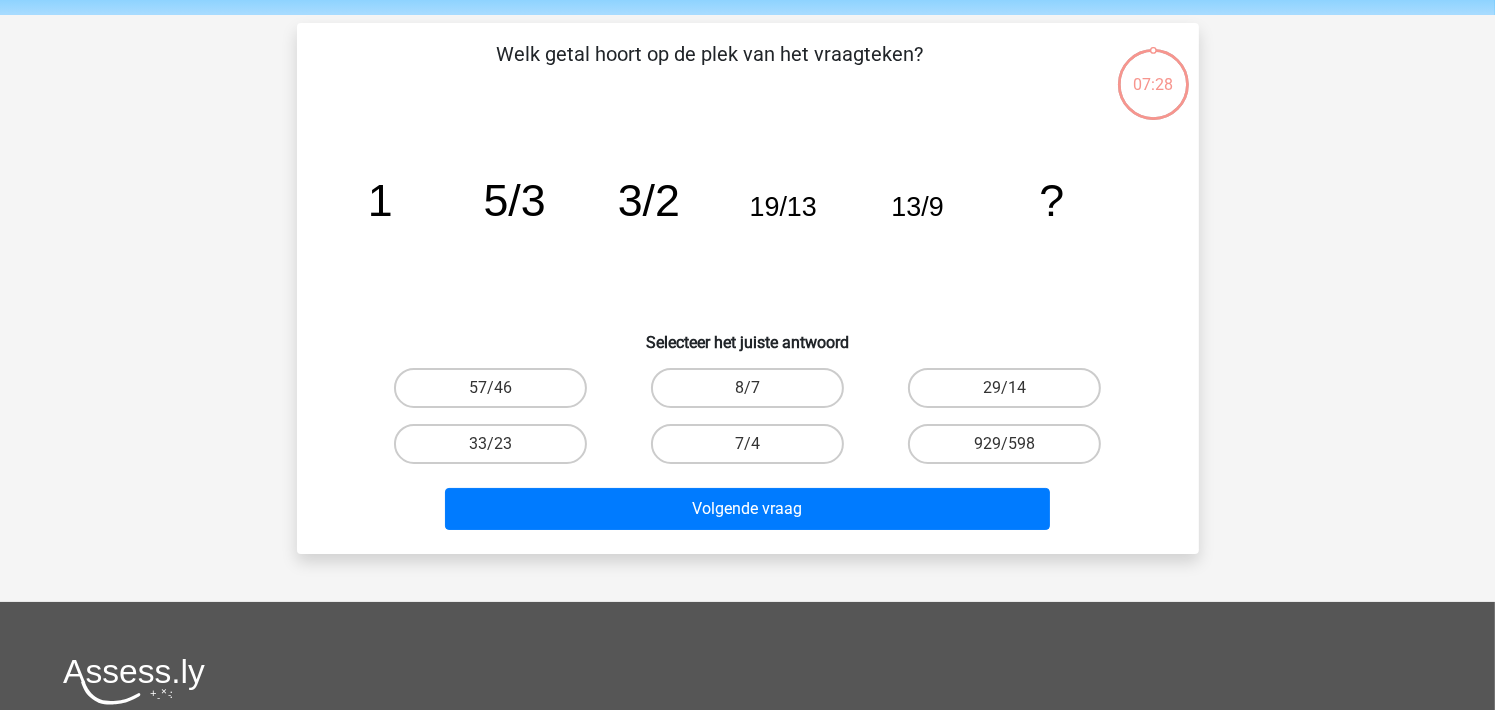 scroll, scrollTop: 92, scrollLeft: 0, axis: vertical 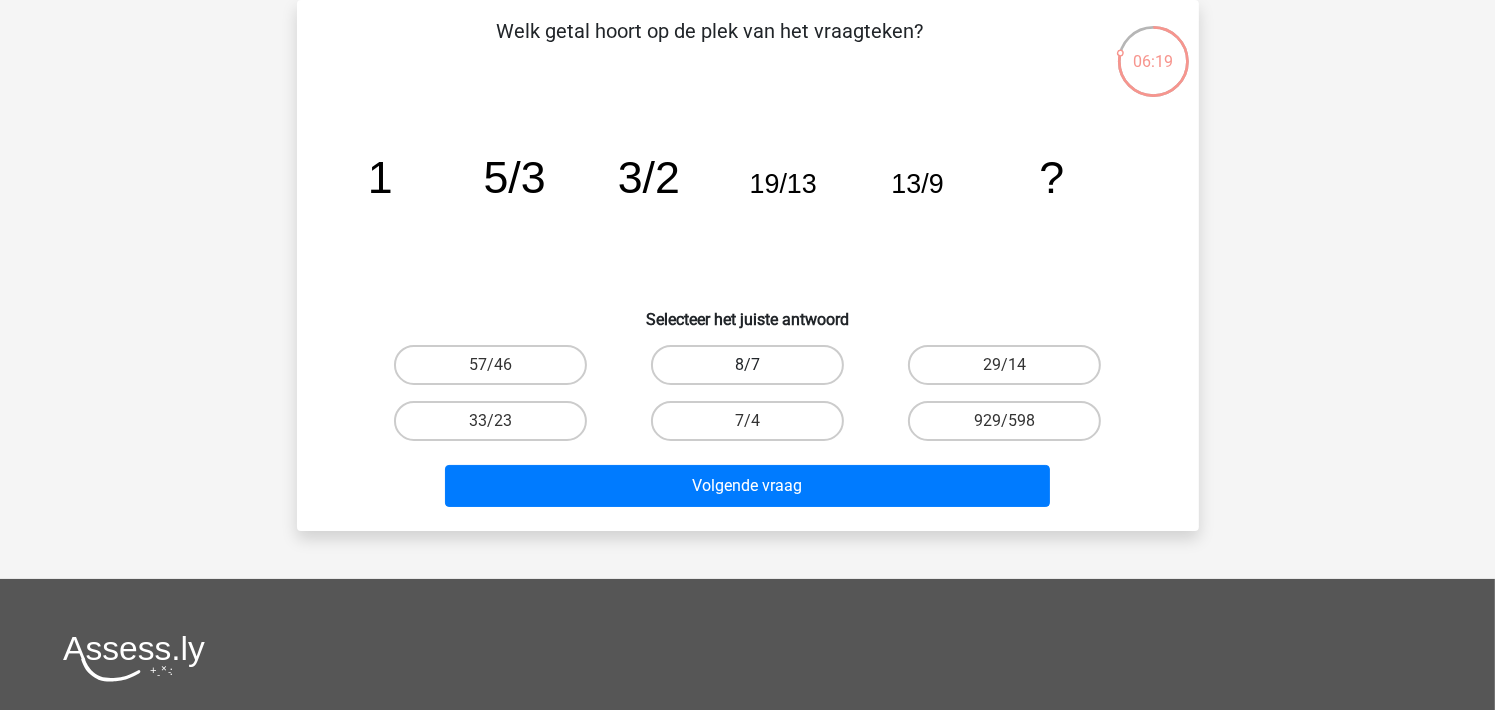 click on "8/7" at bounding box center (747, 365) 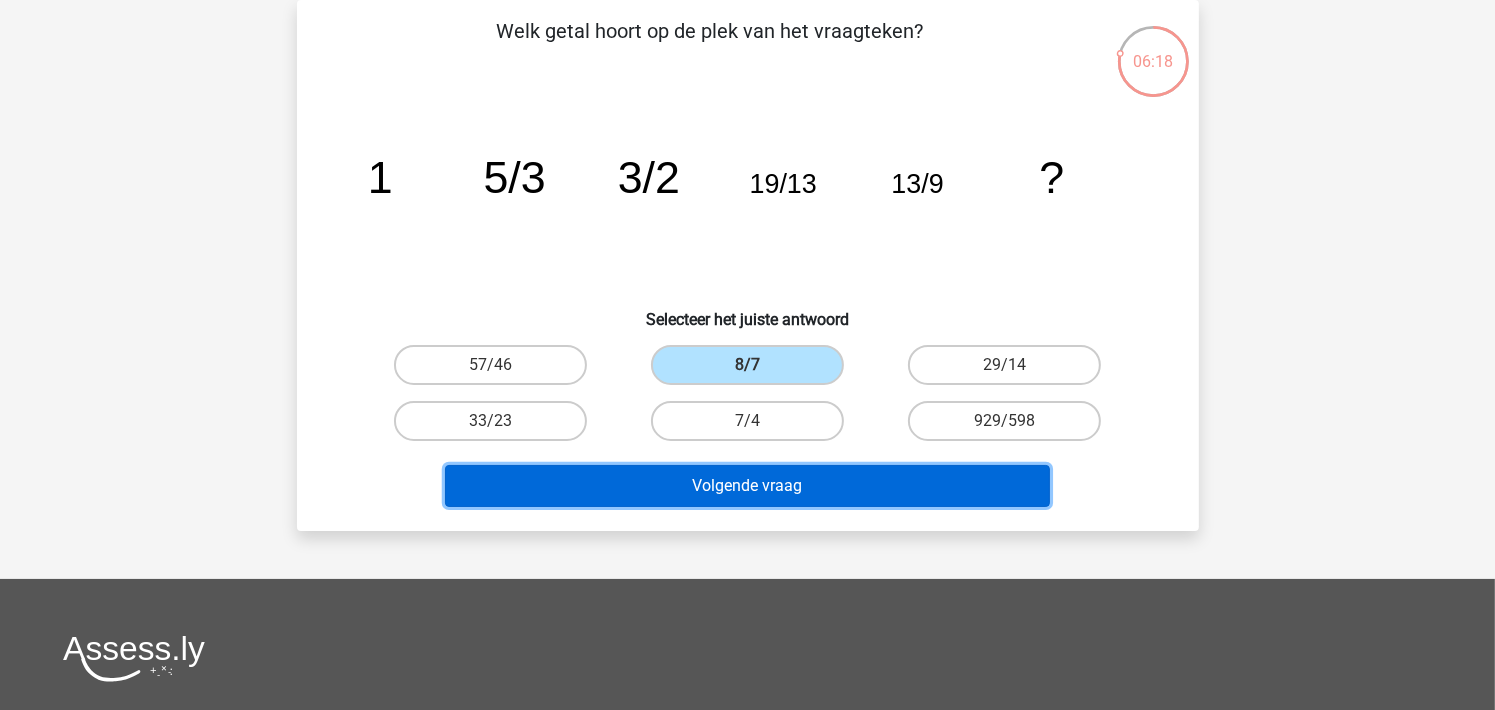 click on "Volgende vraag" at bounding box center [747, 486] 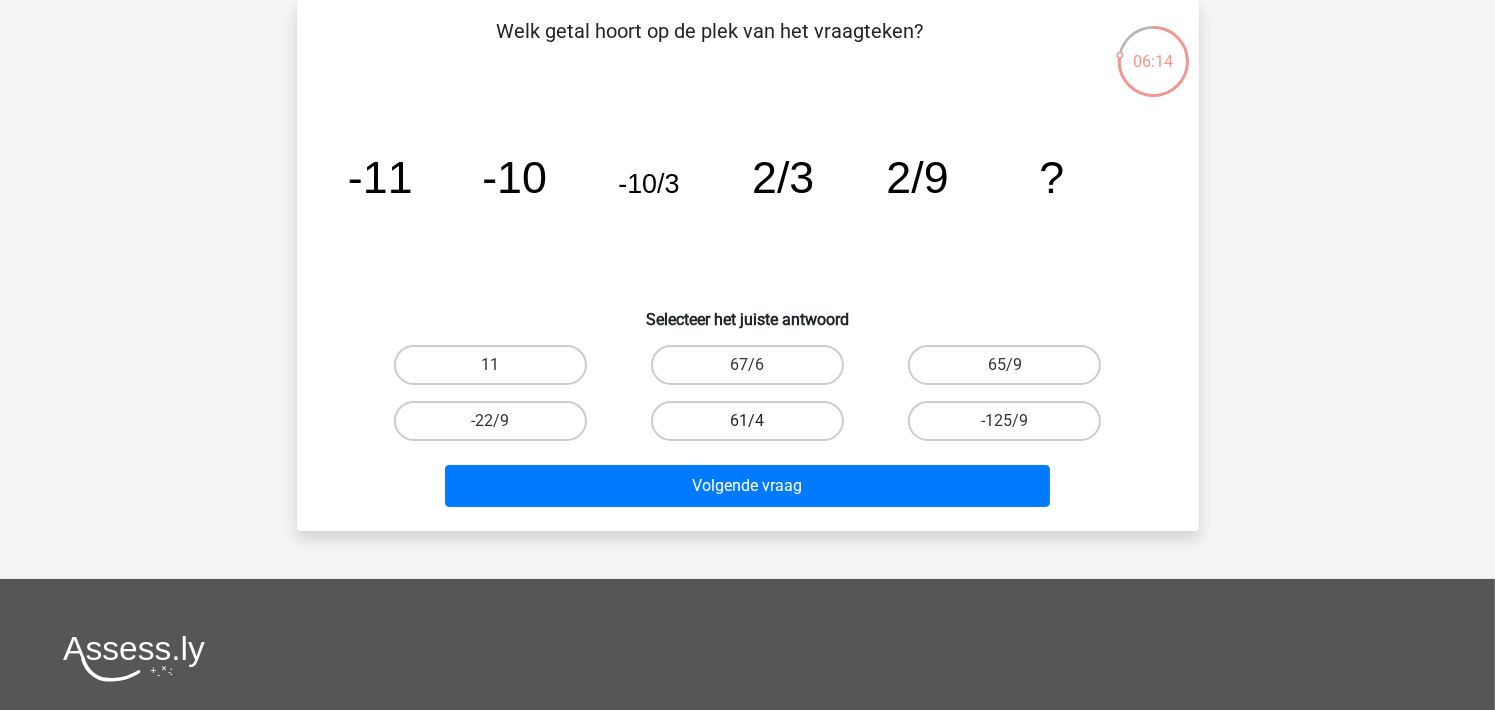 click on "61/4" at bounding box center (747, 421) 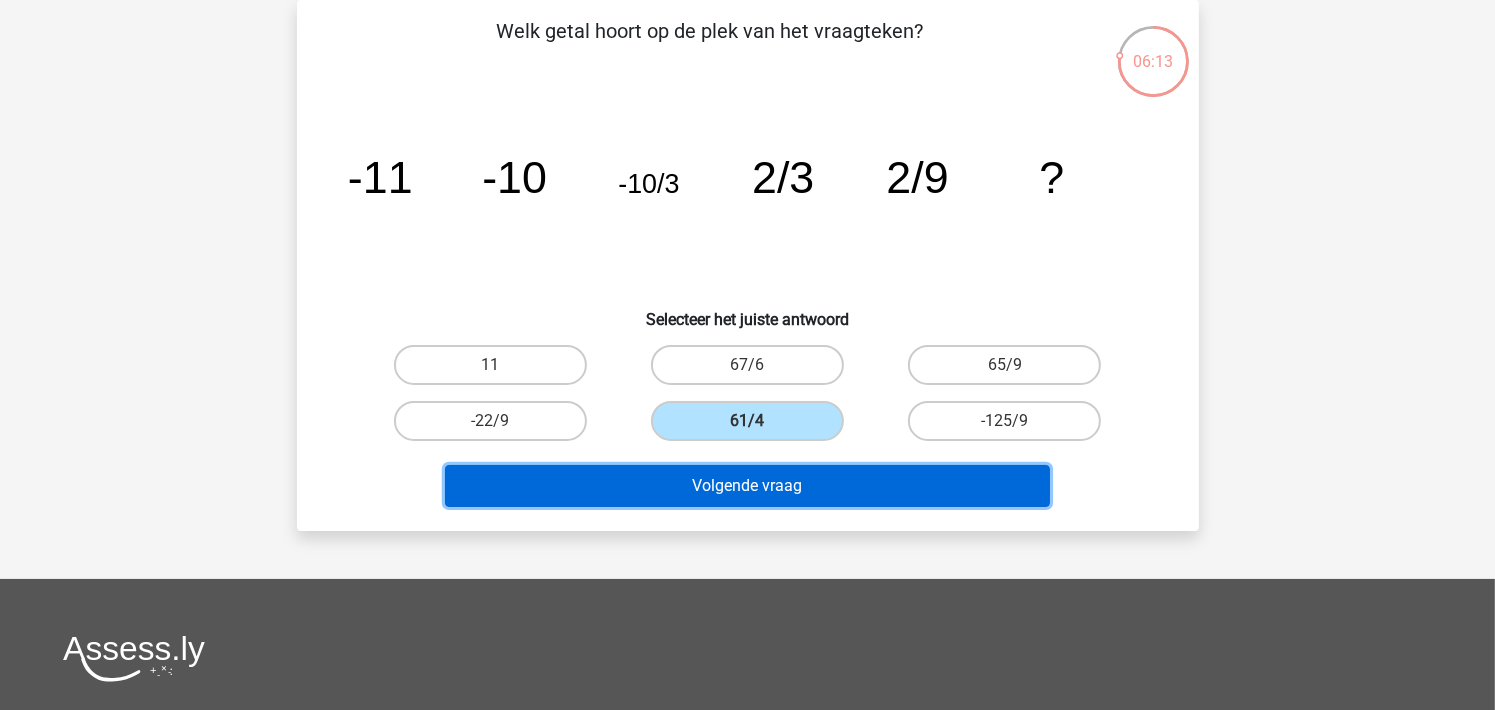 click on "Volgende vraag" at bounding box center [747, 486] 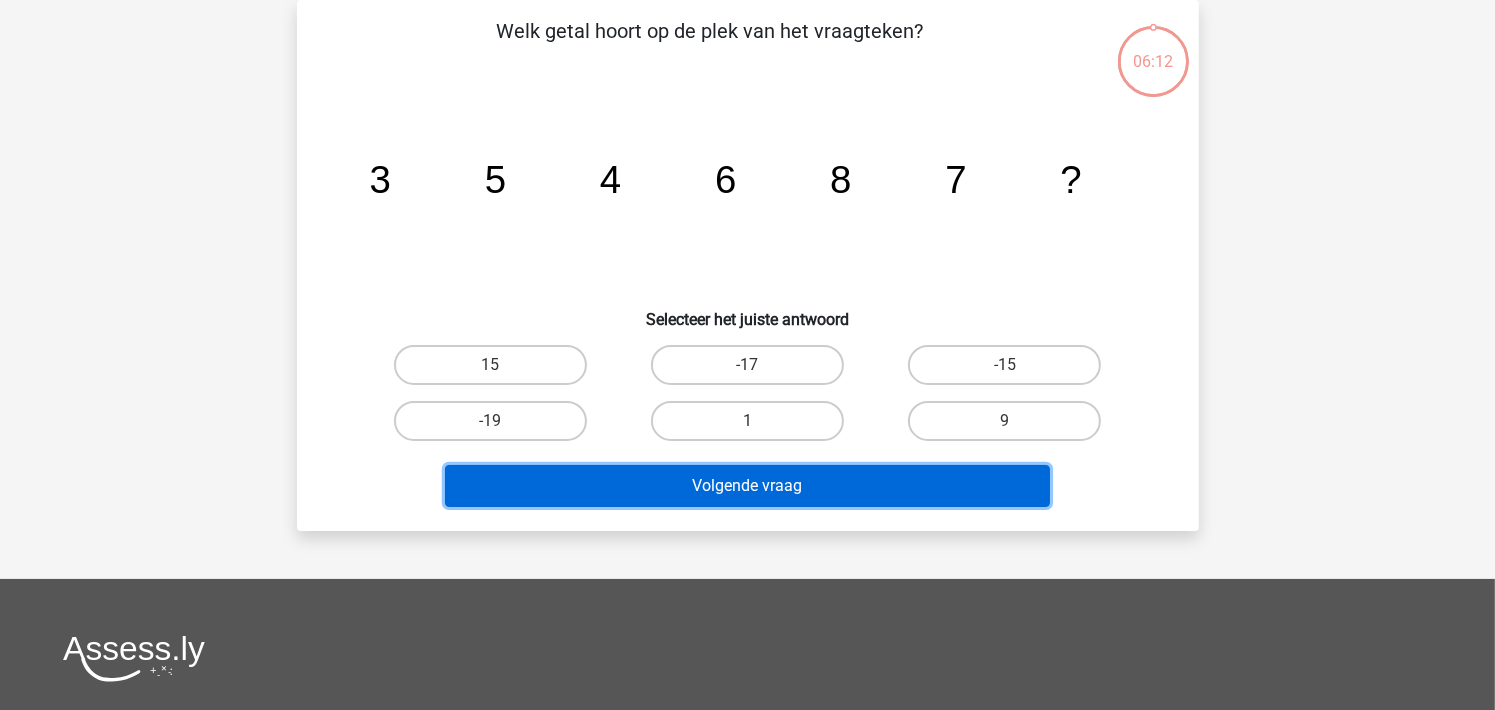 click on "Volgende vraag" at bounding box center (747, 486) 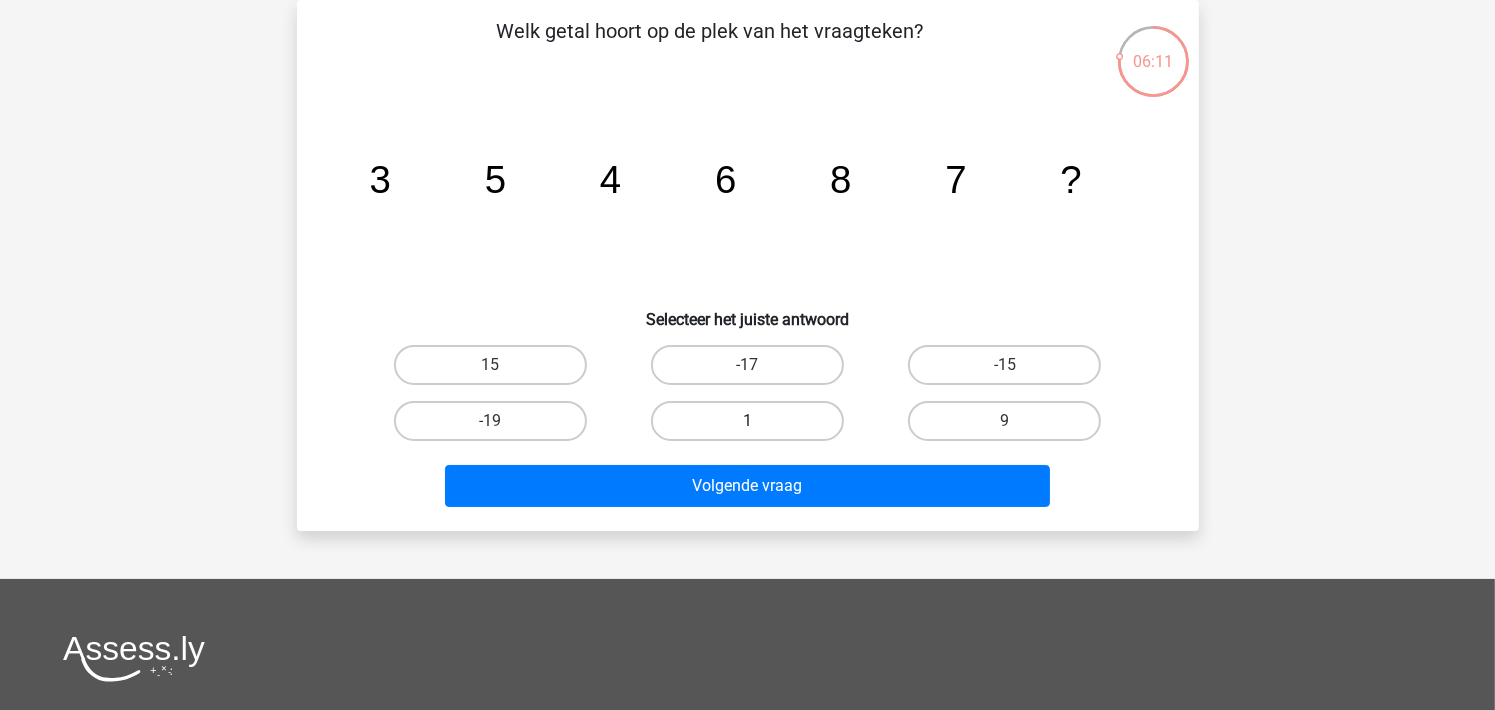 click on "1" at bounding box center [747, 421] 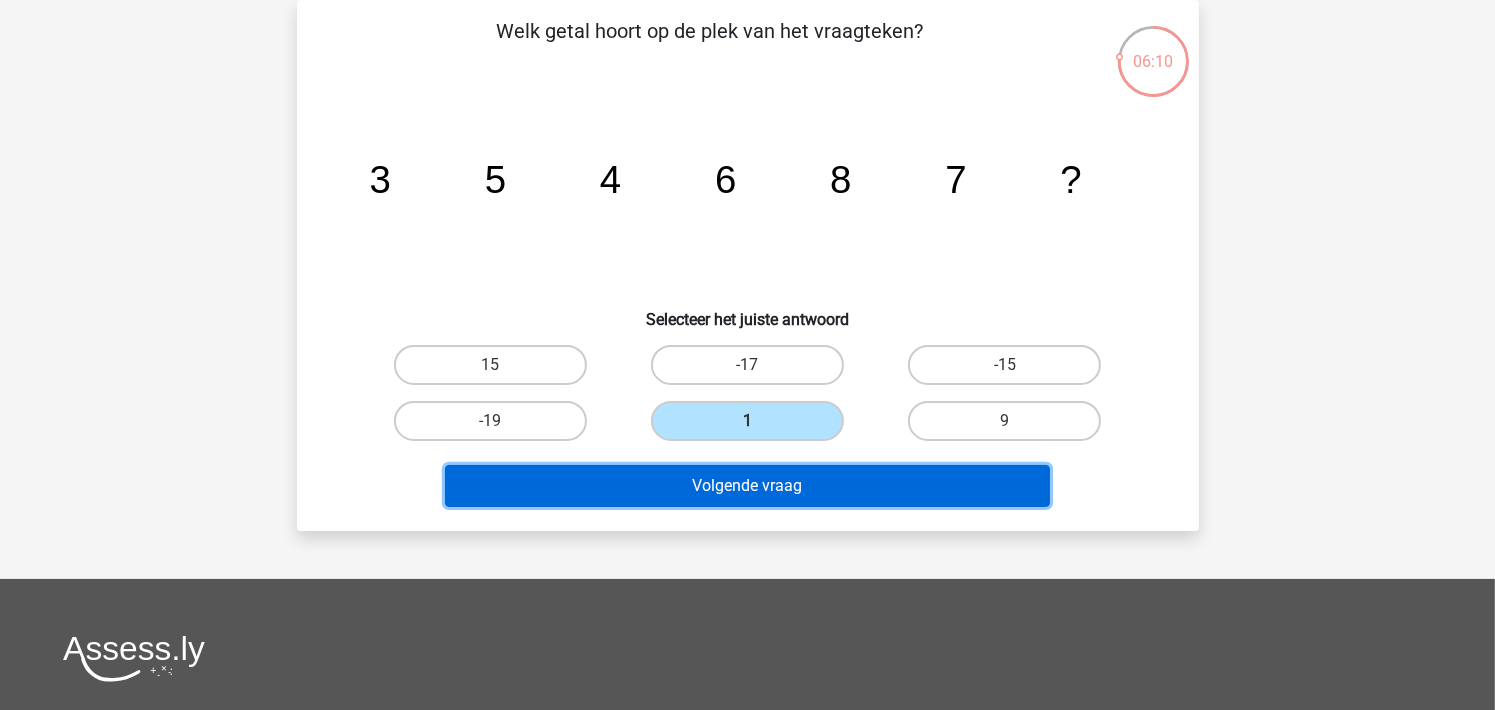 click on "Volgende vraag" at bounding box center [747, 486] 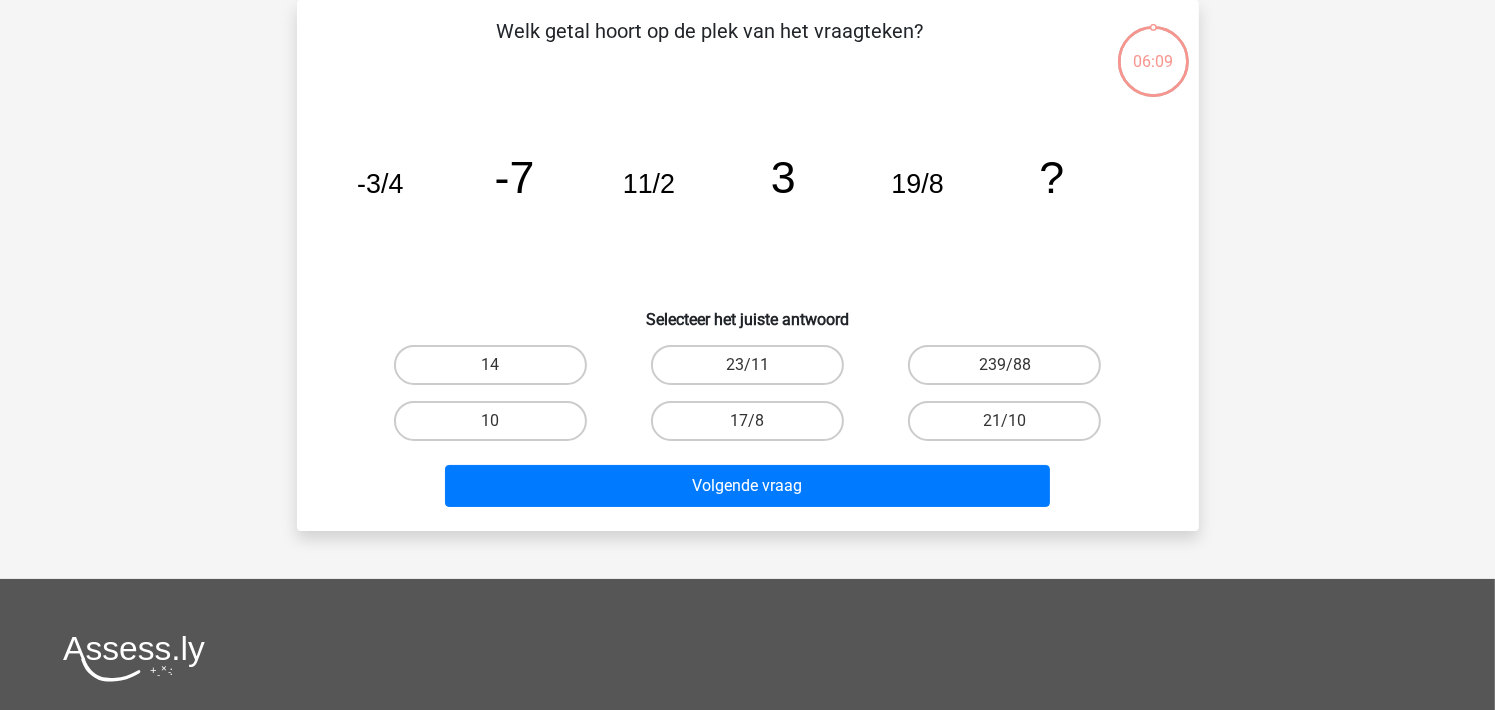 click on "17/8" at bounding box center [753, 427] 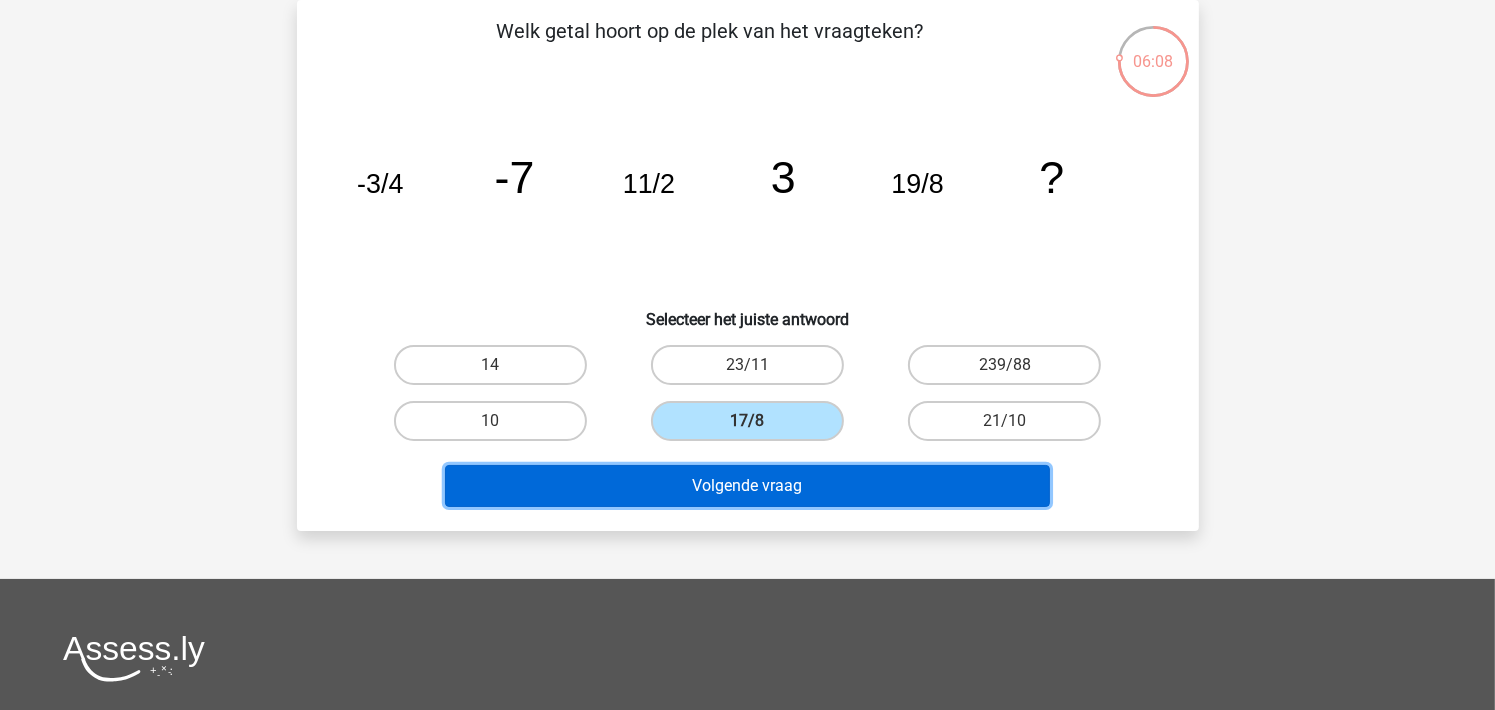 click on "Volgende vraag" at bounding box center (747, 486) 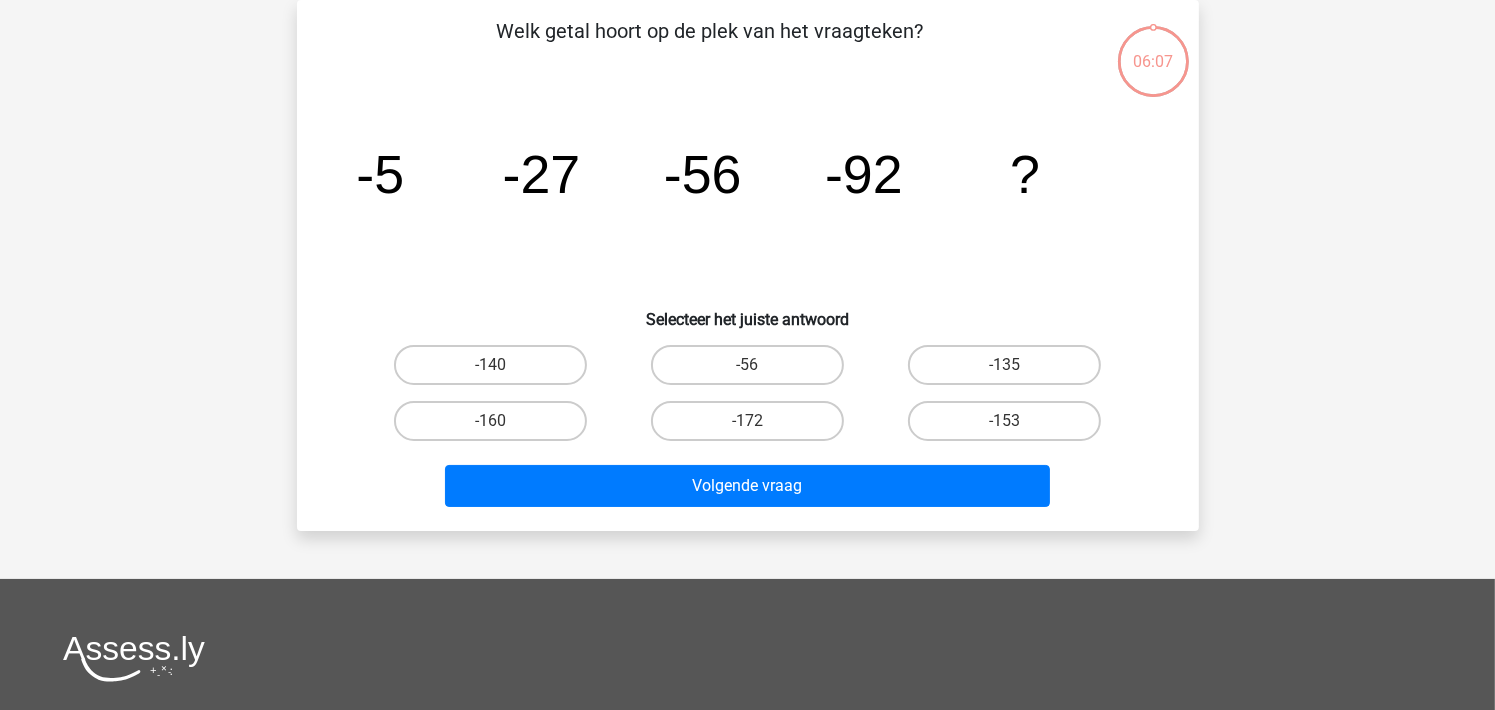 click on "-172" at bounding box center [753, 427] 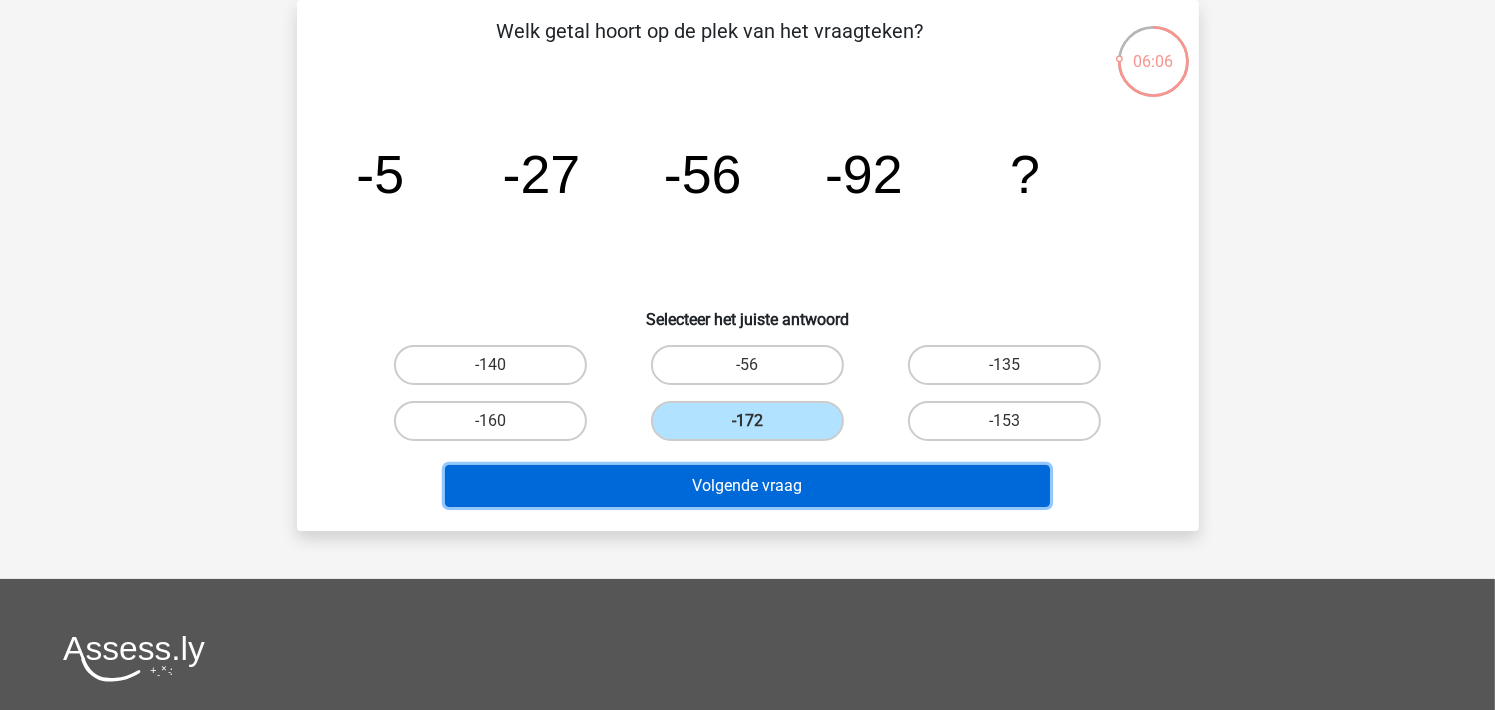 click on "Volgende vraag" at bounding box center [747, 486] 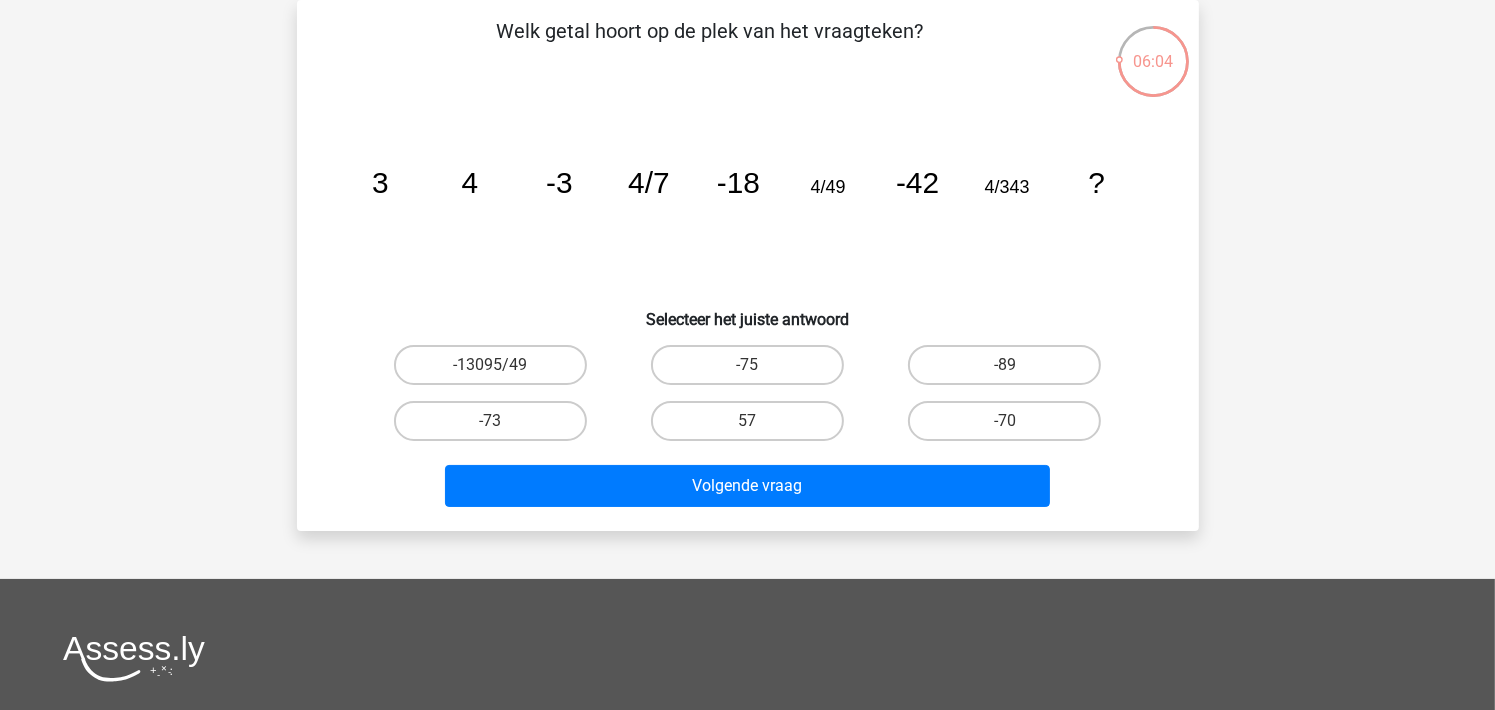 click on "57" at bounding box center (747, 421) 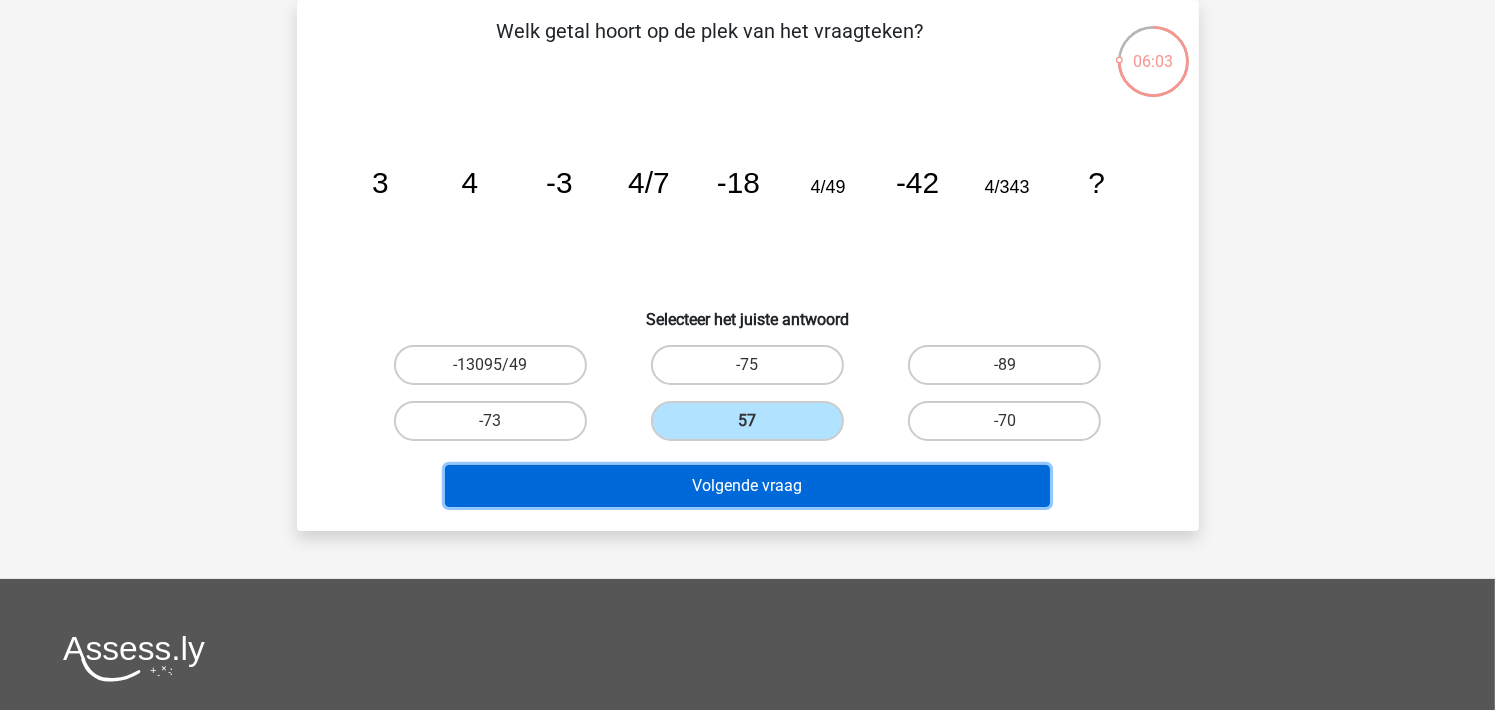 click on "Volgende vraag" at bounding box center (747, 486) 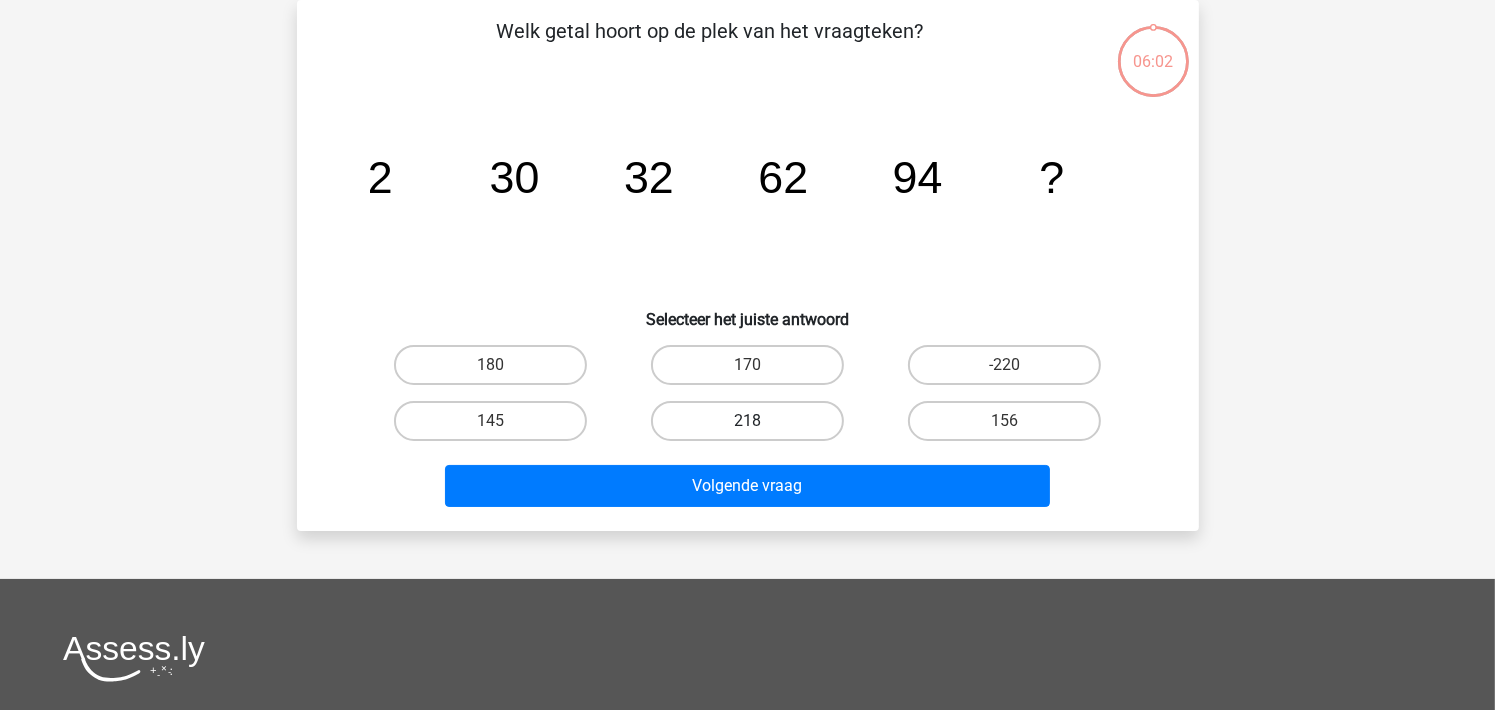 click on "218" at bounding box center (747, 421) 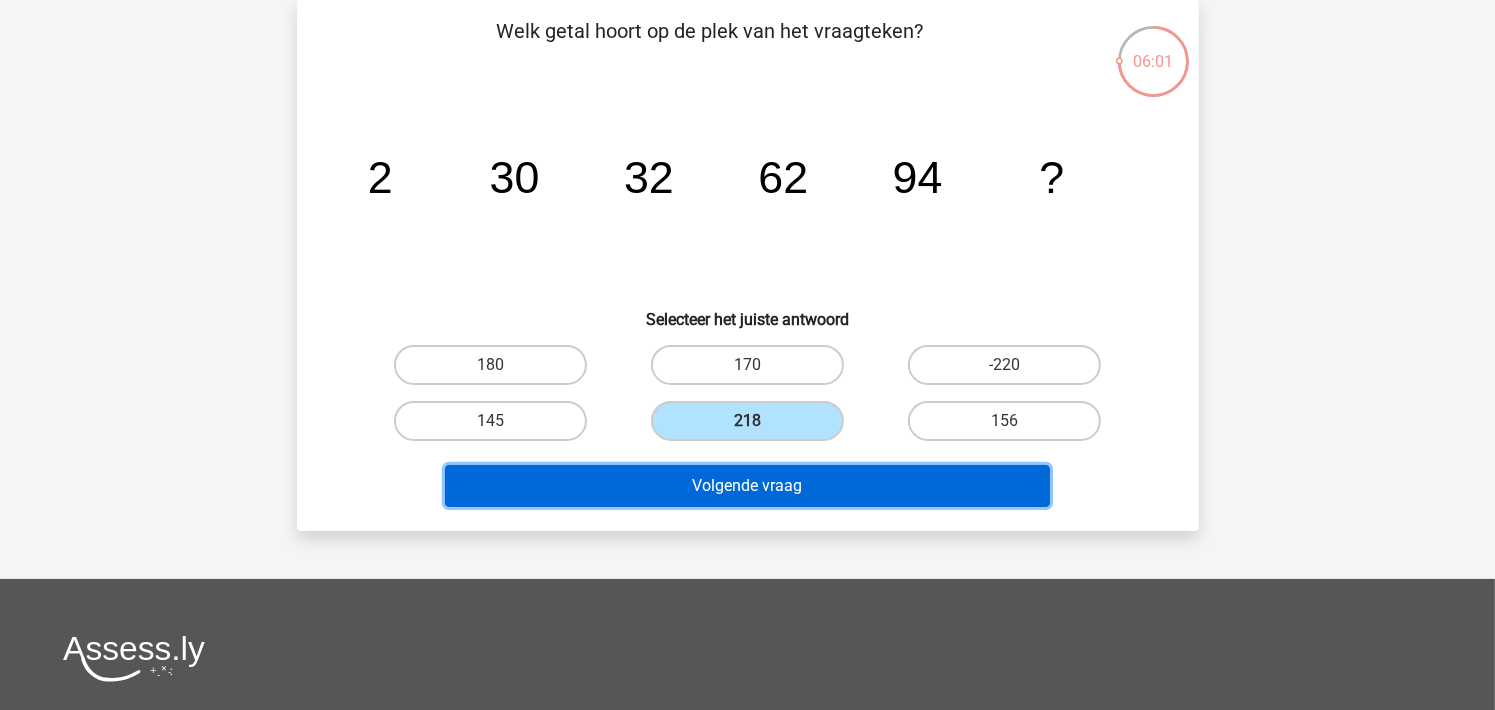 click on "Volgende vraag" at bounding box center [747, 486] 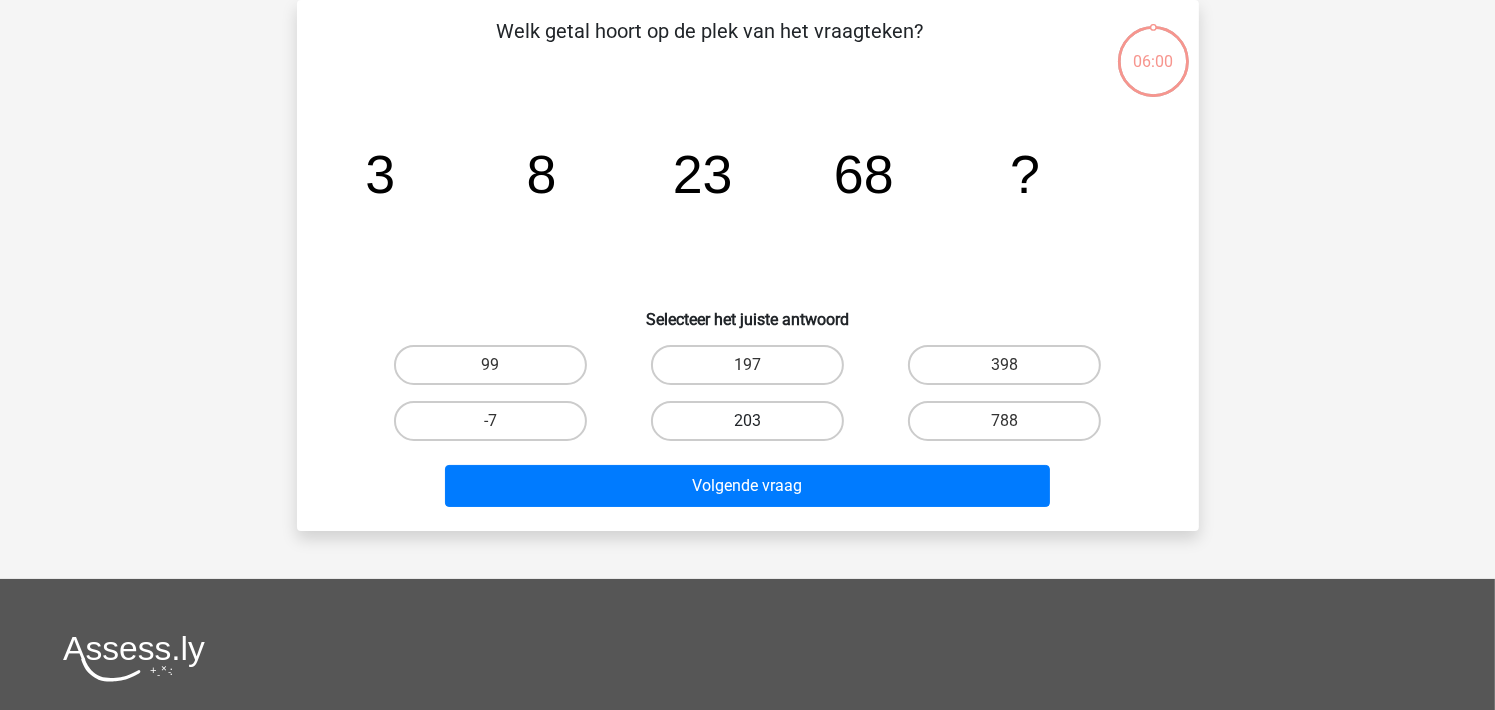 click on "203" at bounding box center [747, 421] 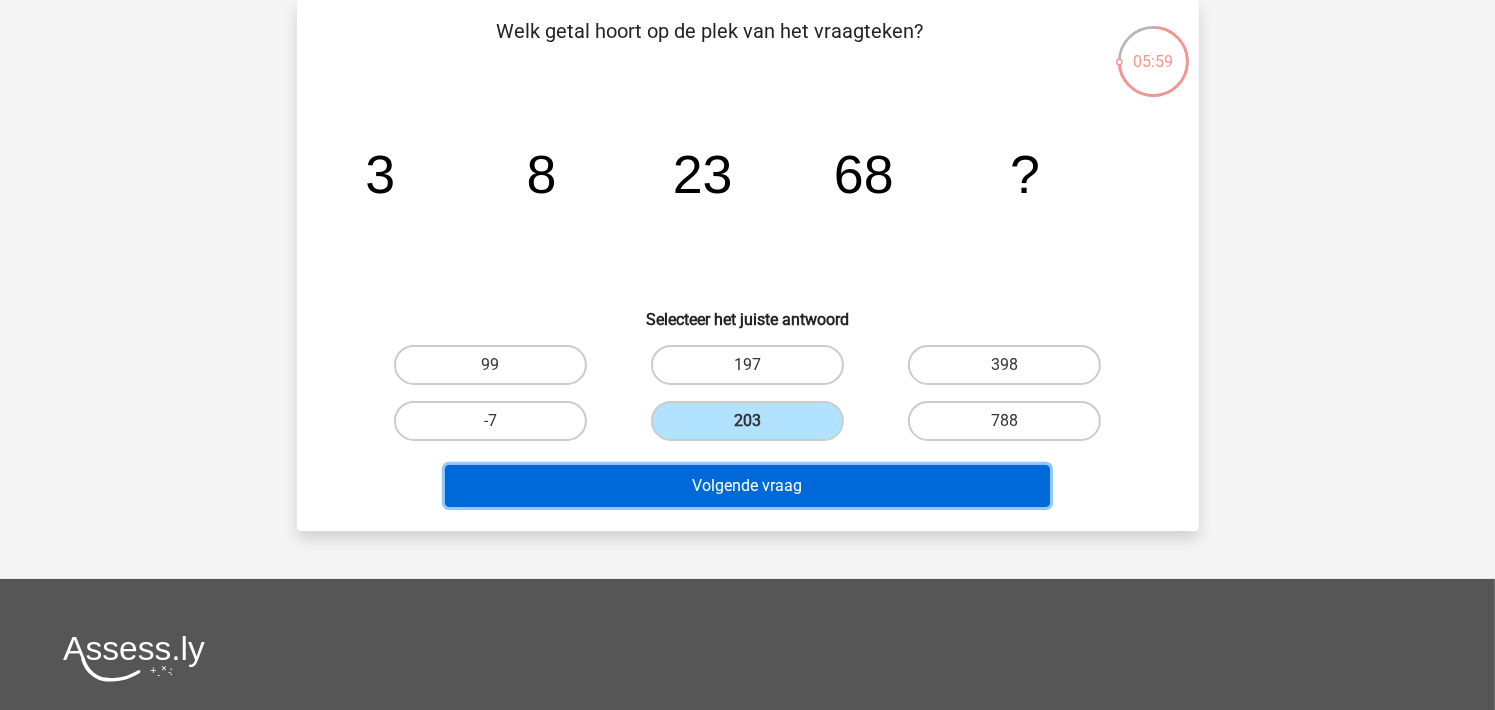 click on "Volgende vraag" at bounding box center [747, 486] 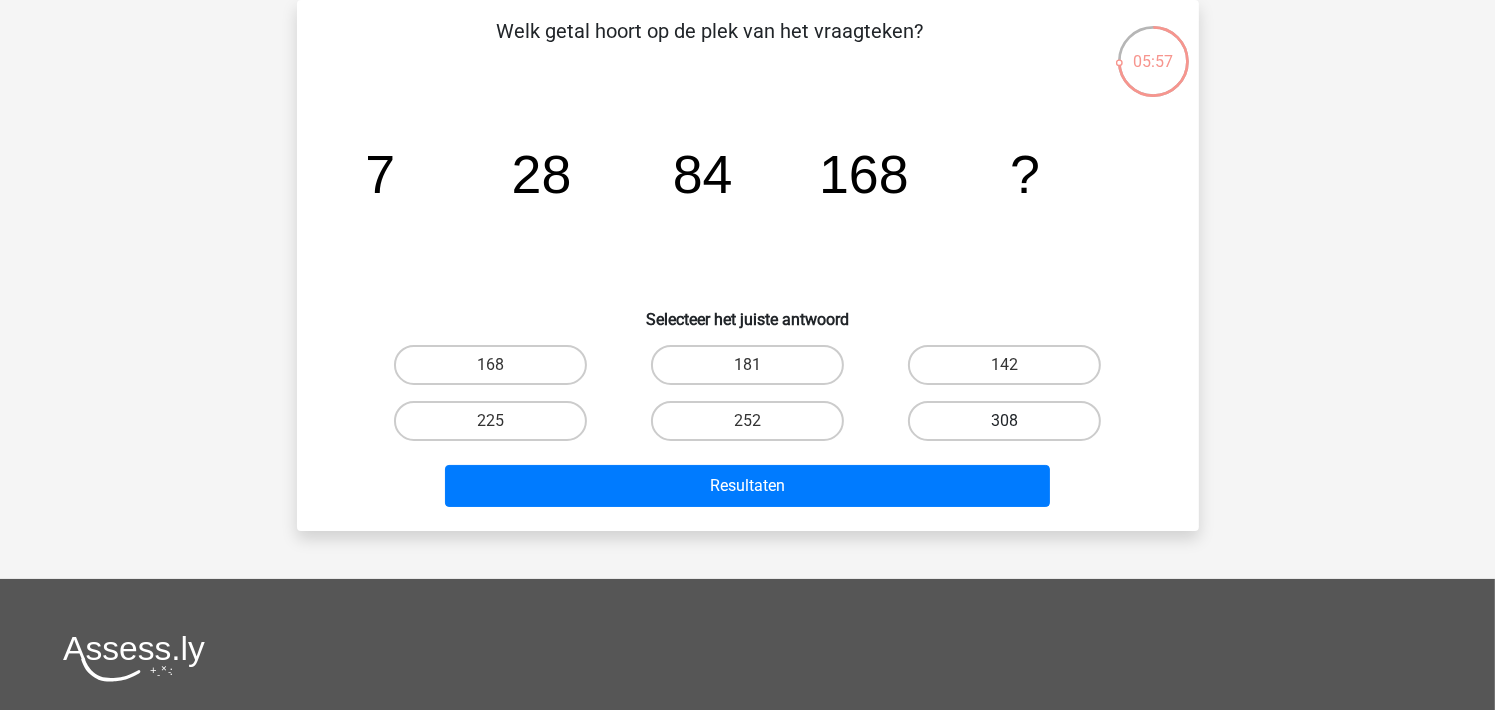 click on "308" at bounding box center [1004, 421] 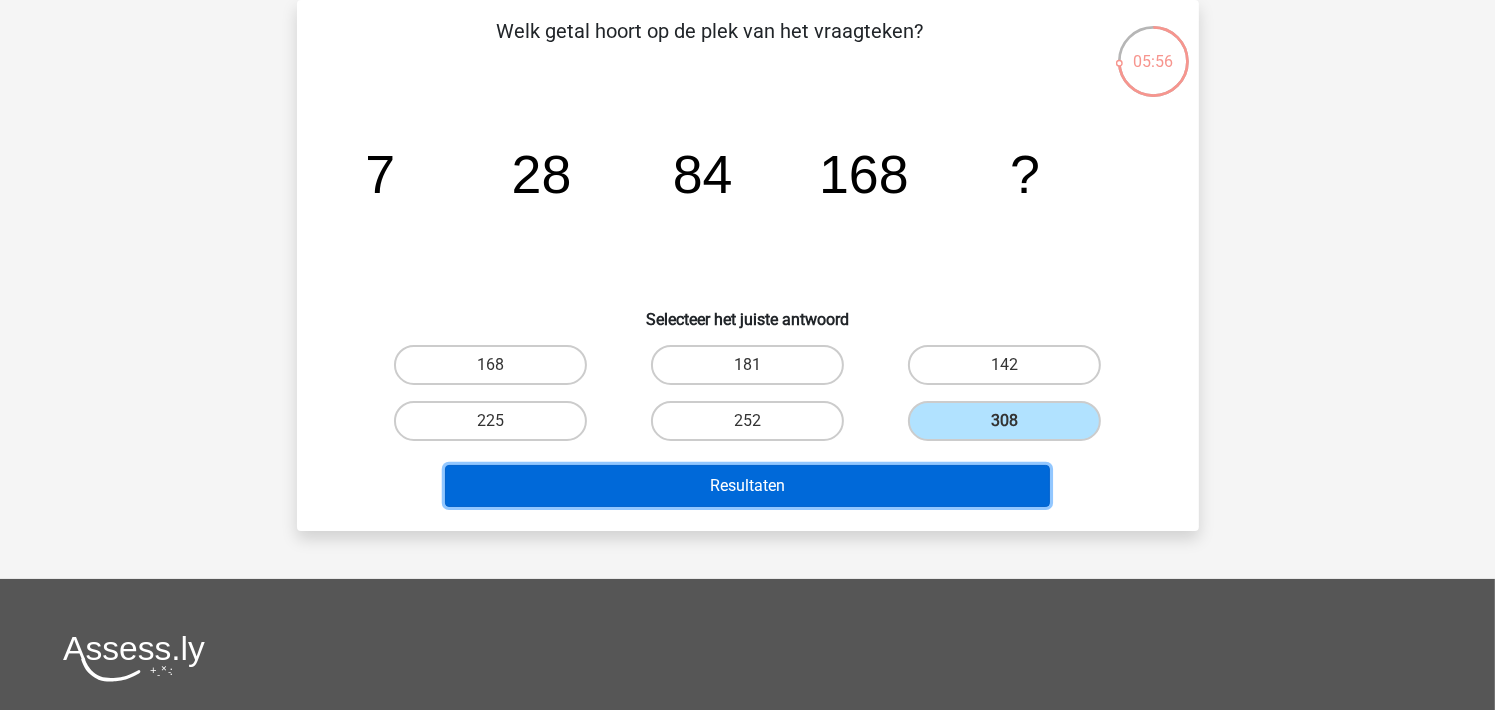 click on "Resultaten" at bounding box center (747, 486) 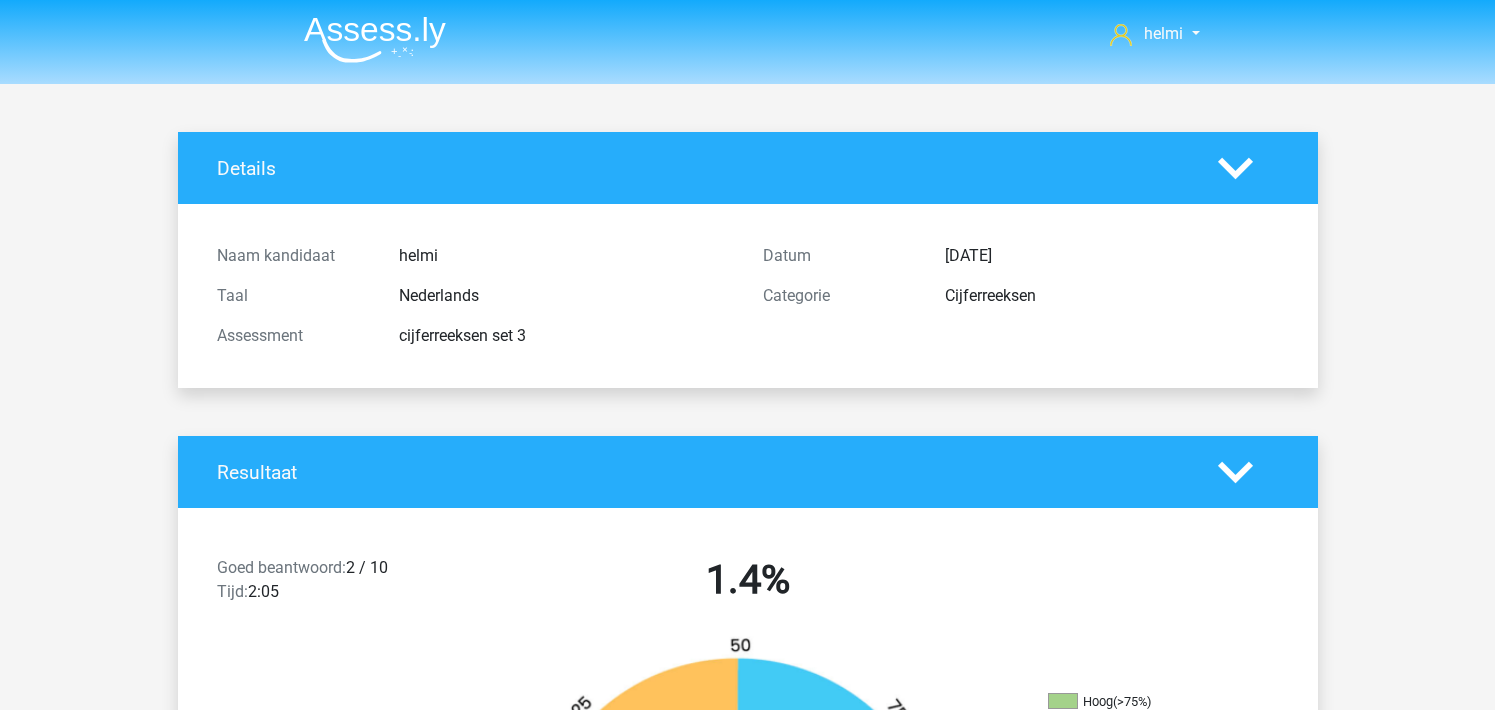 scroll, scrollTop: 0, scrollLeft: 0, axis: both 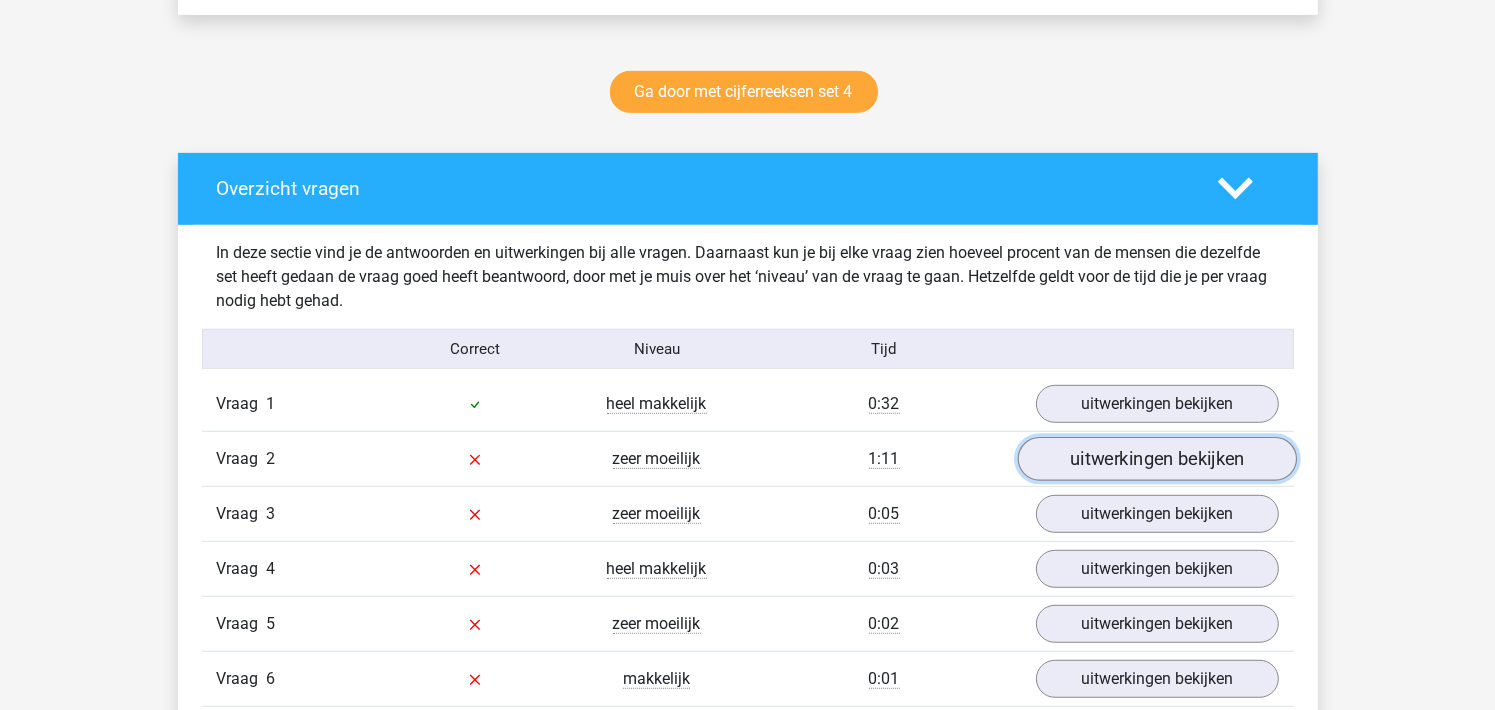 click on "uitwerkingen bekijken" at bounding box center [1156, 460] 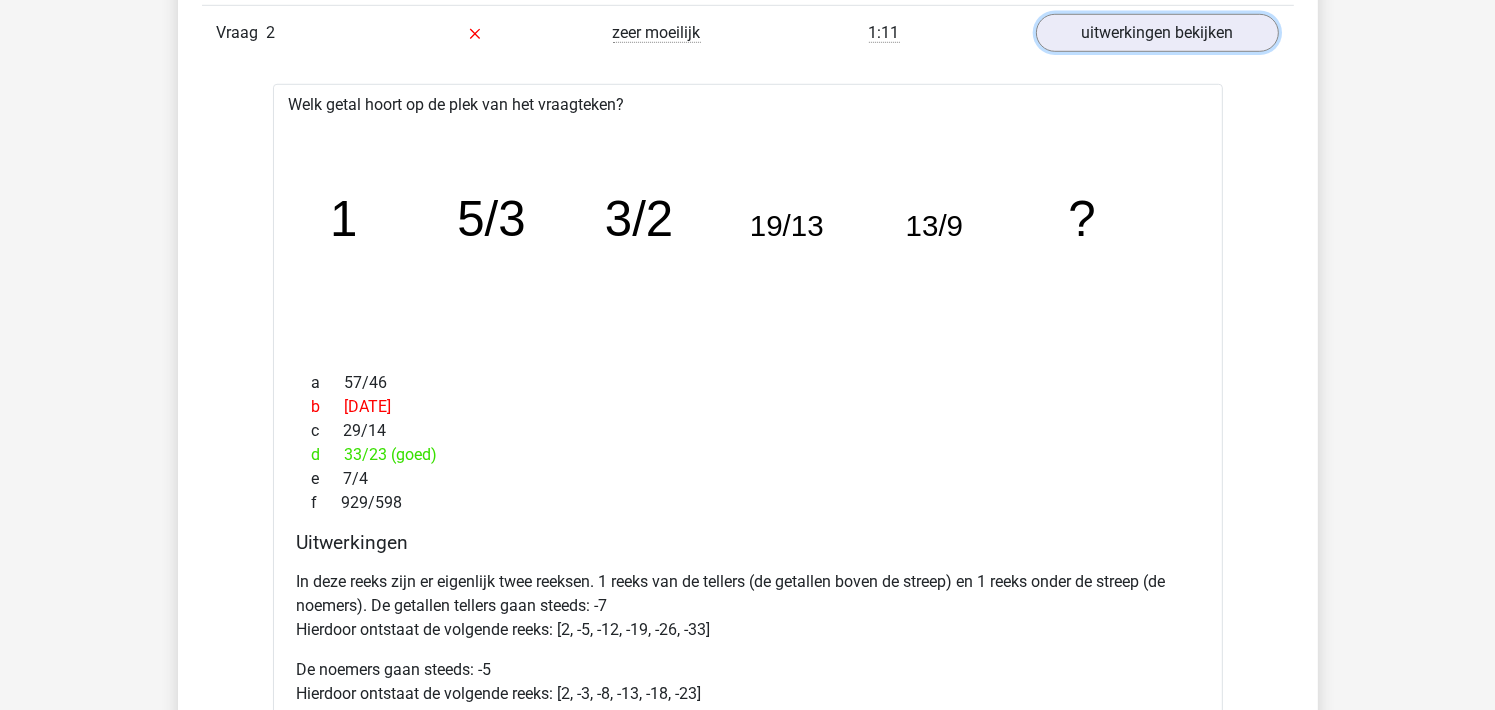 scroll, scrollTop: 1452, scrollLeft: 0, axis: vertical 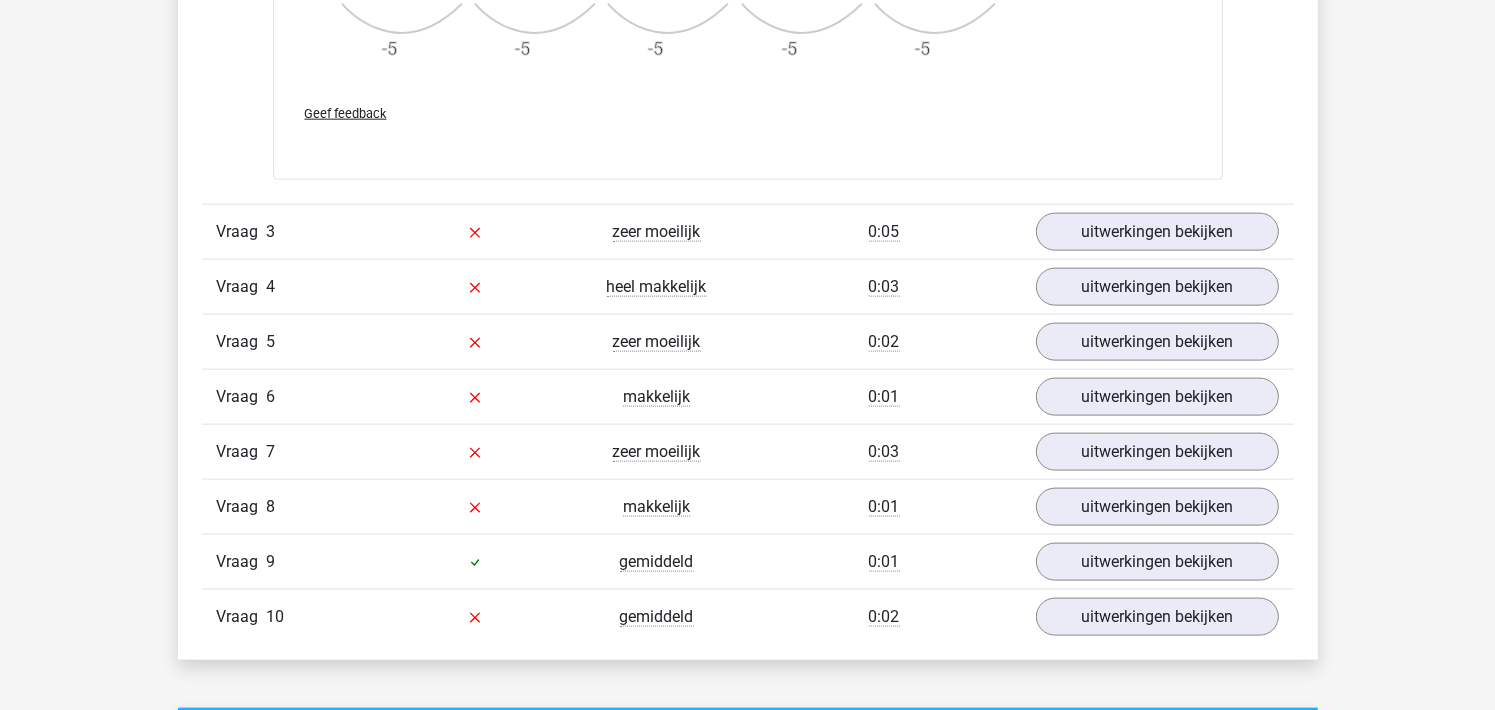 click on "Vraag
5
zeer moeilijk
0:02
uitwerkingen bekijken" at bounding box center [748, 341] 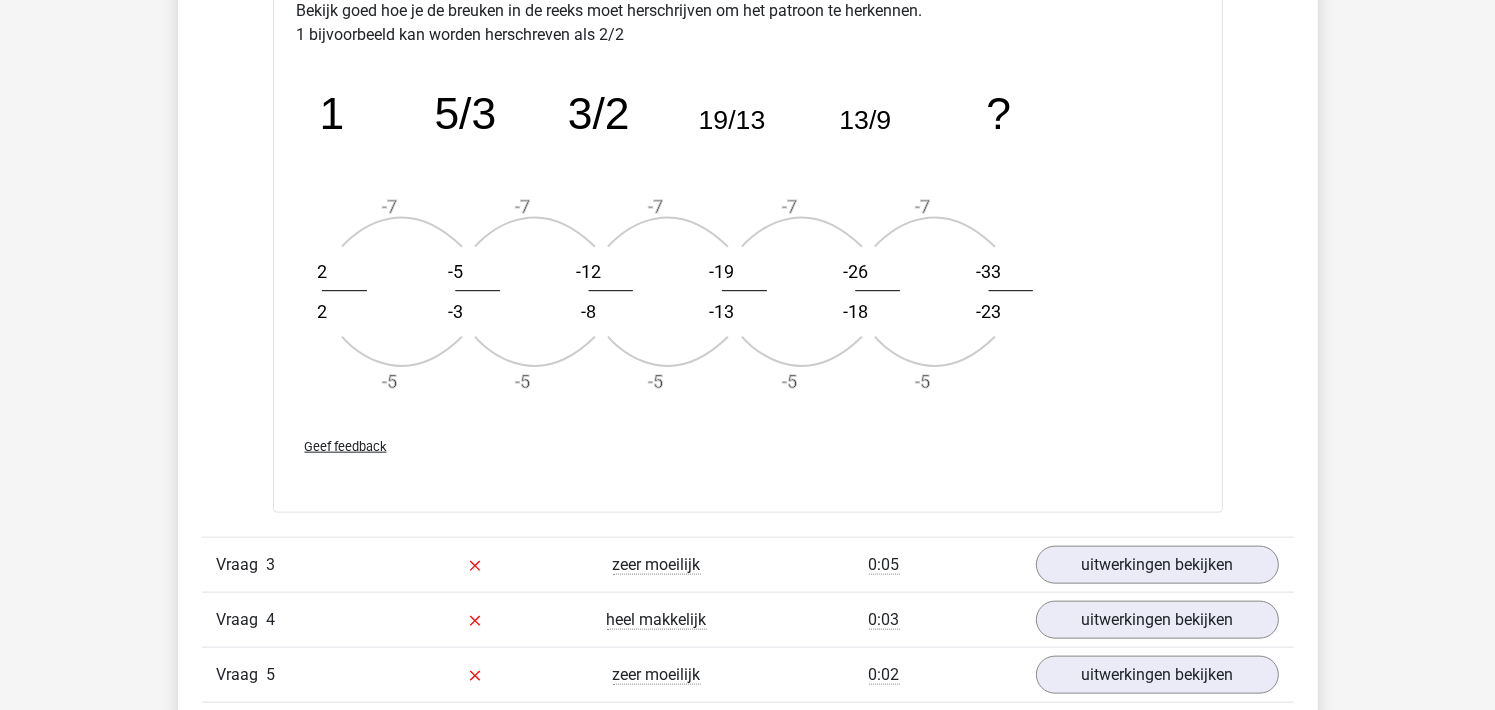 scroll, scrollTop: 2096, scrollLeft: 0, axis: vertical 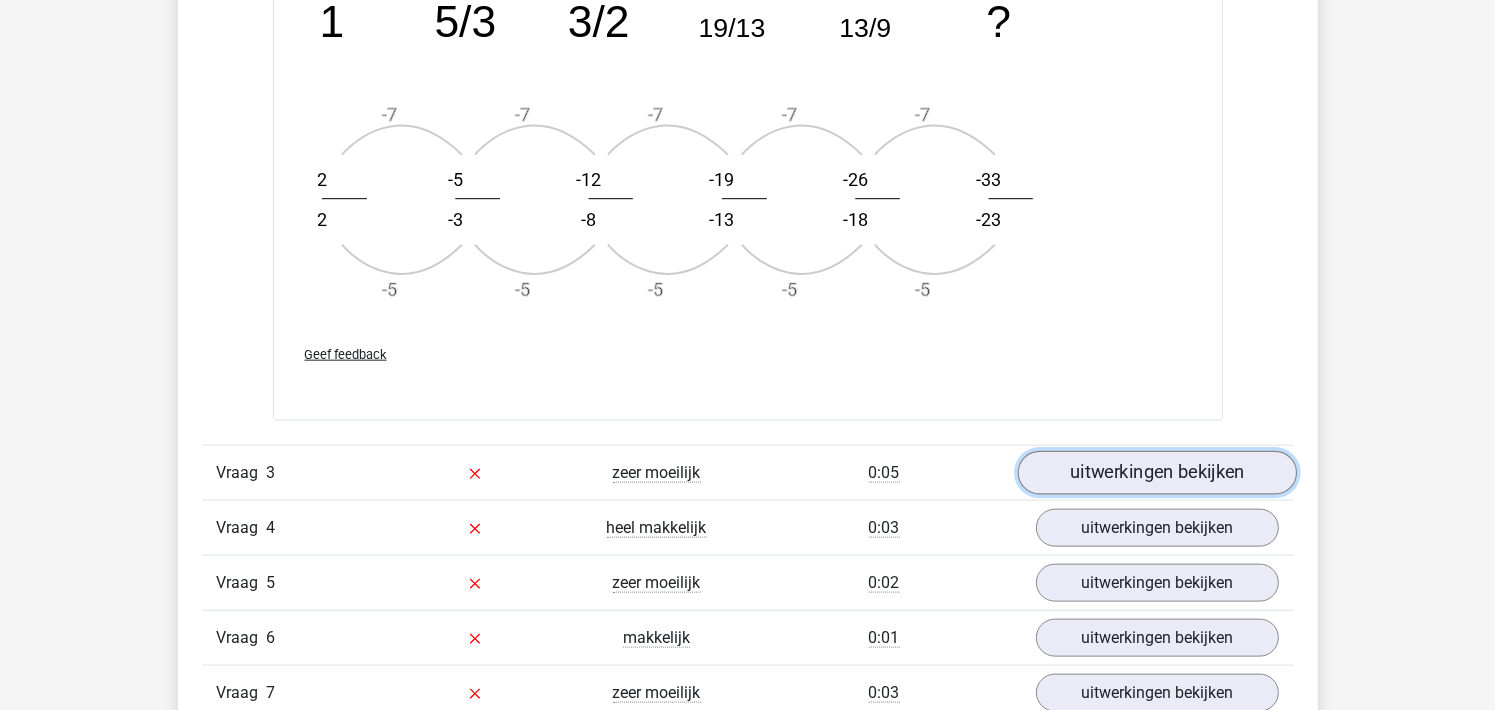 click on "uitwerkingen bekijken" at bounding box center [1156, 473] 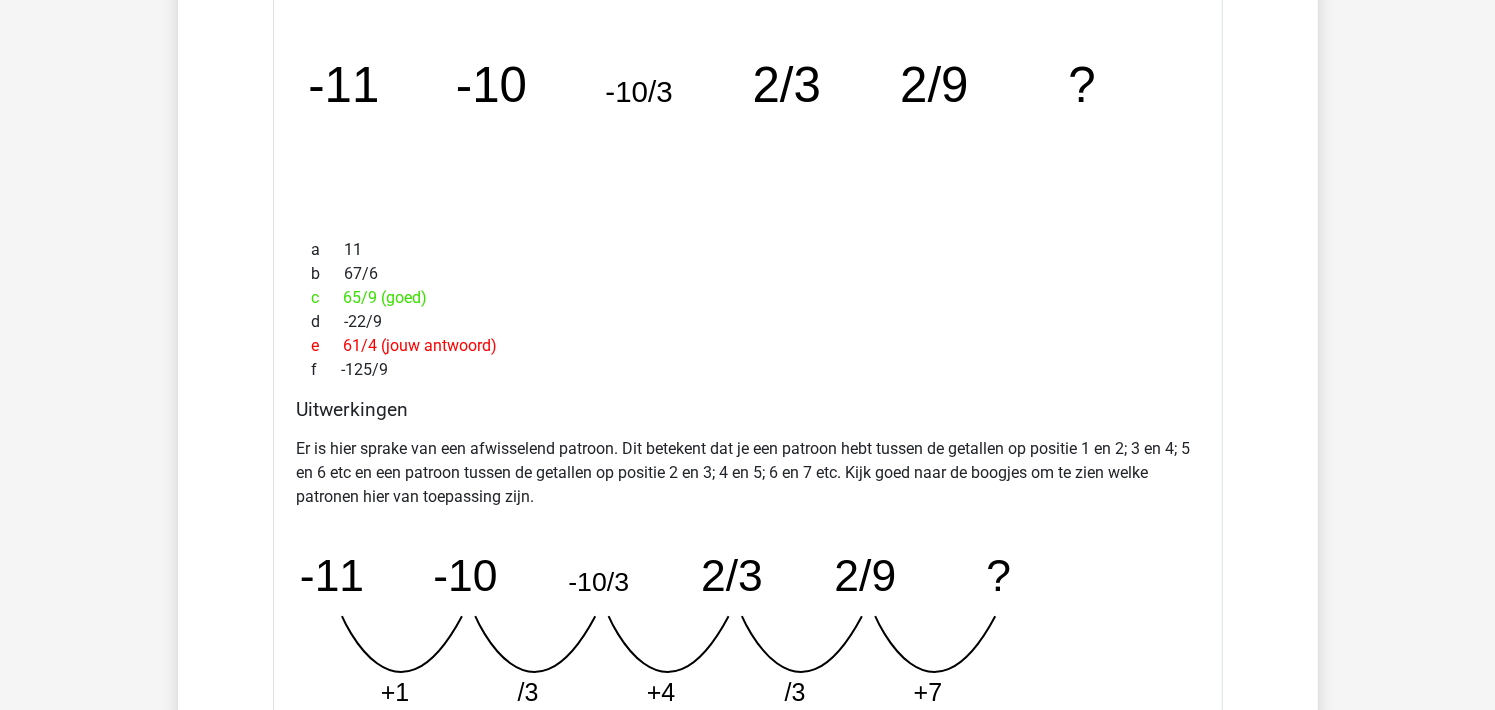 scroll, scrollTop: 2894, scrollLeft: 0, axis: vertical 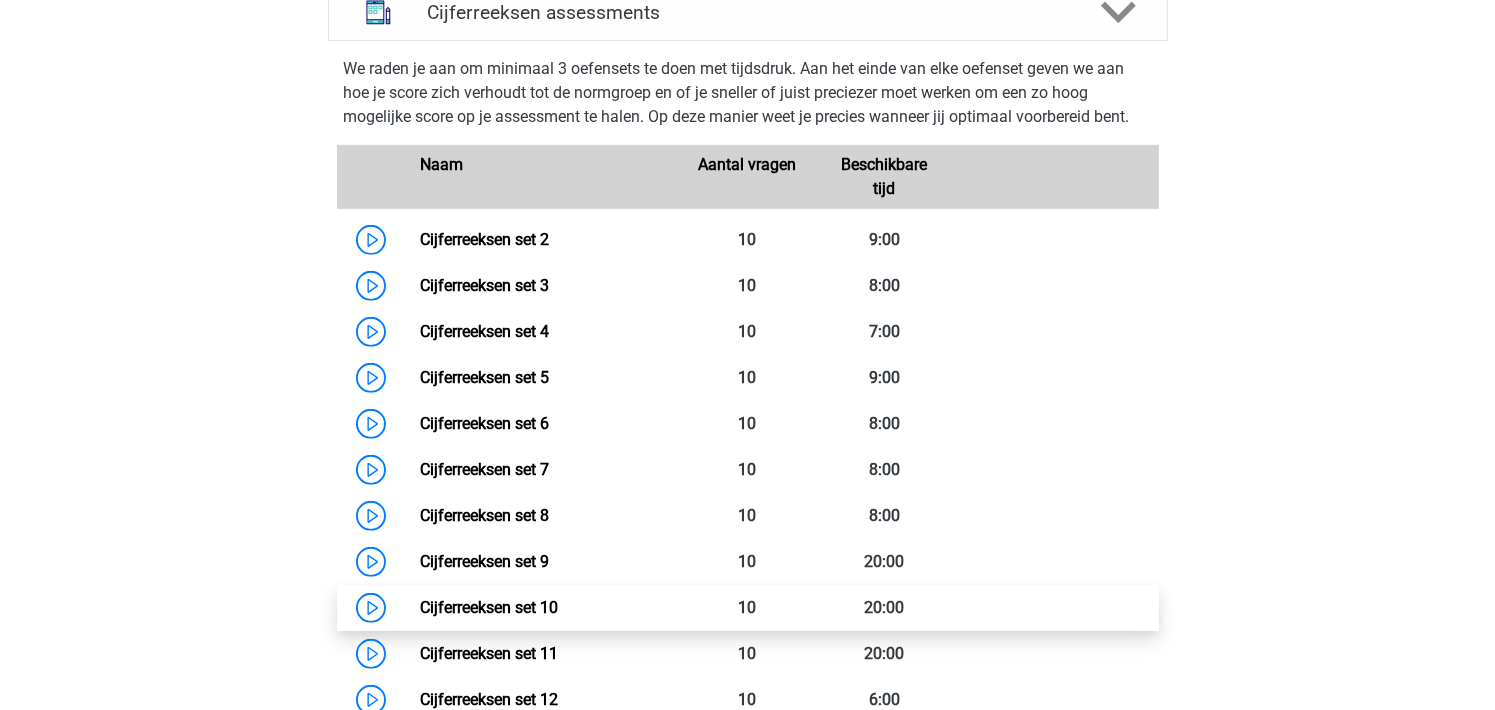 click on "Cijferreeksen
set 10" at bounding box center (489, 607) 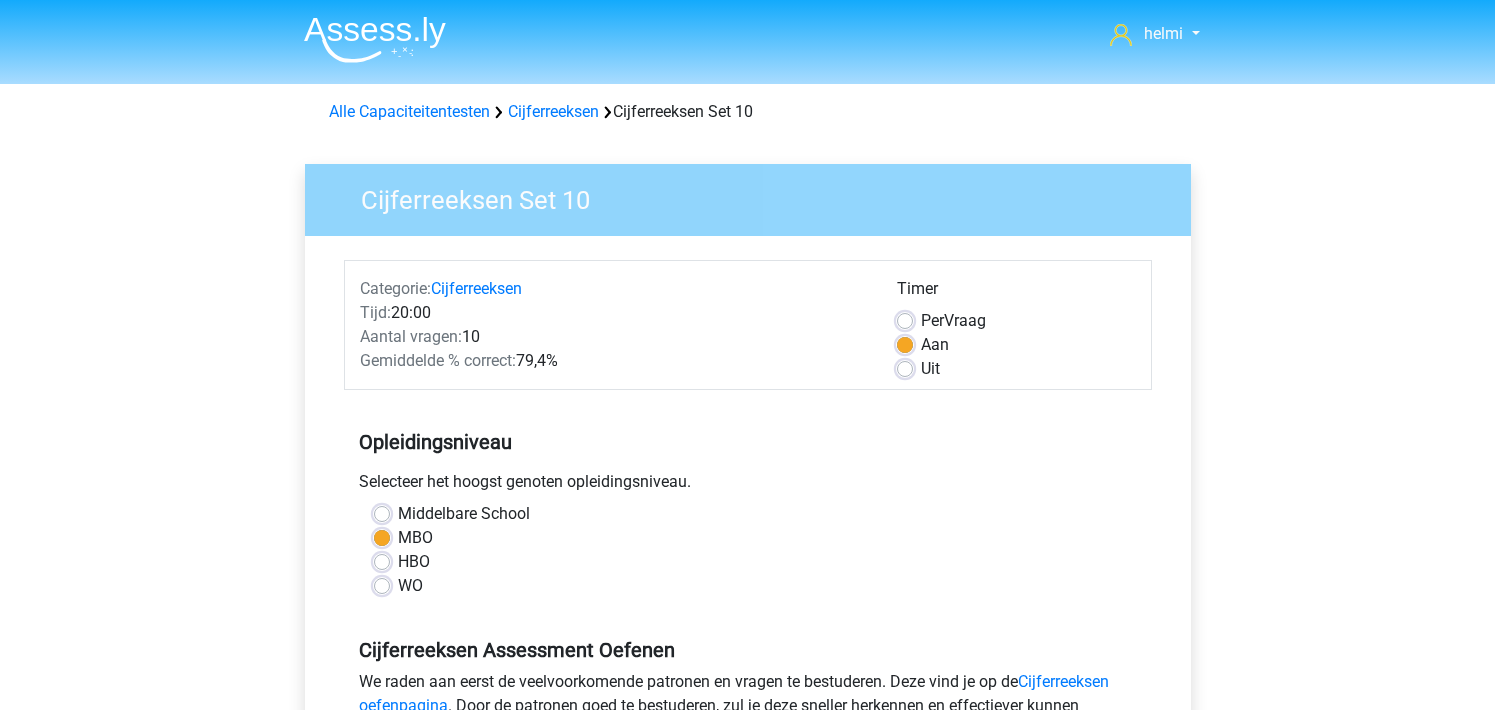 scroll, scrollTop: 0, scrollLeft: 0, axis: both 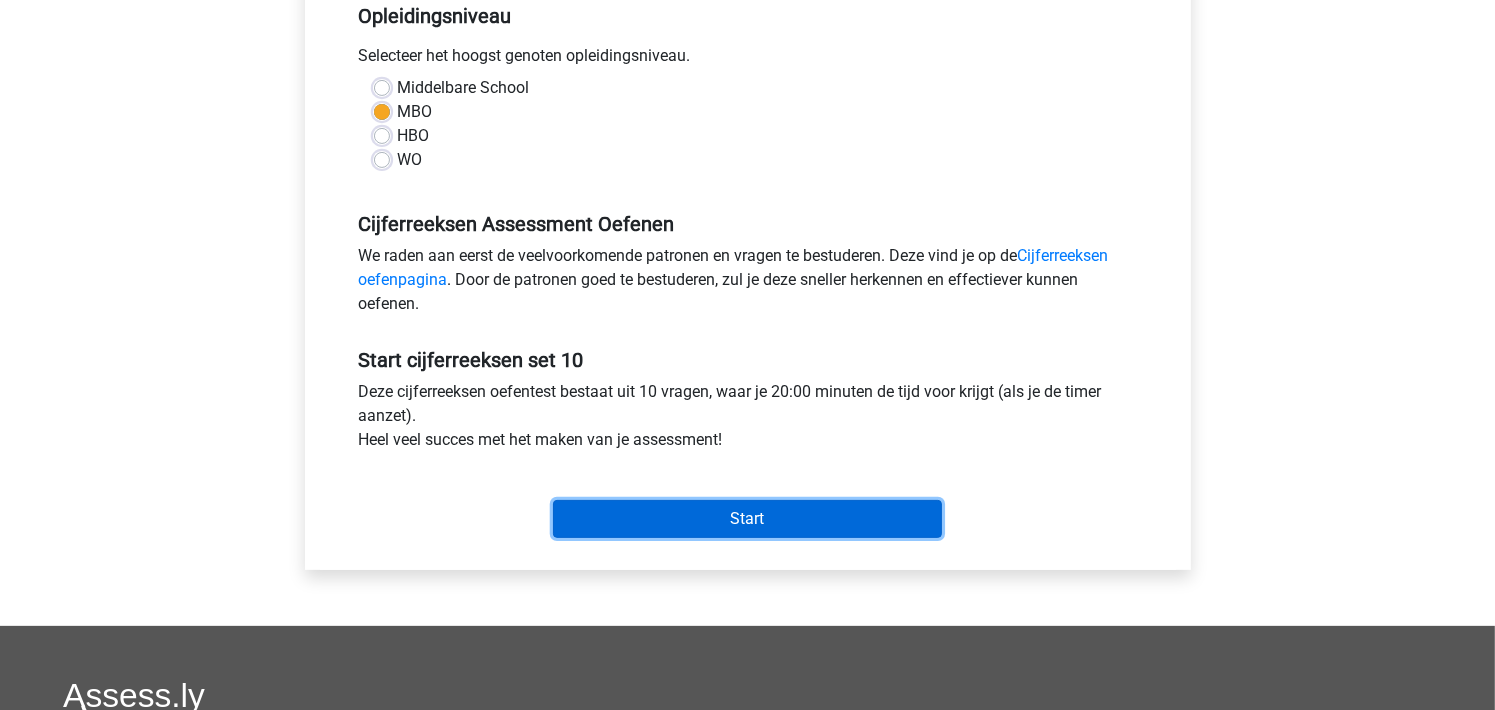click on "Start" at bounding box center [747, 519] 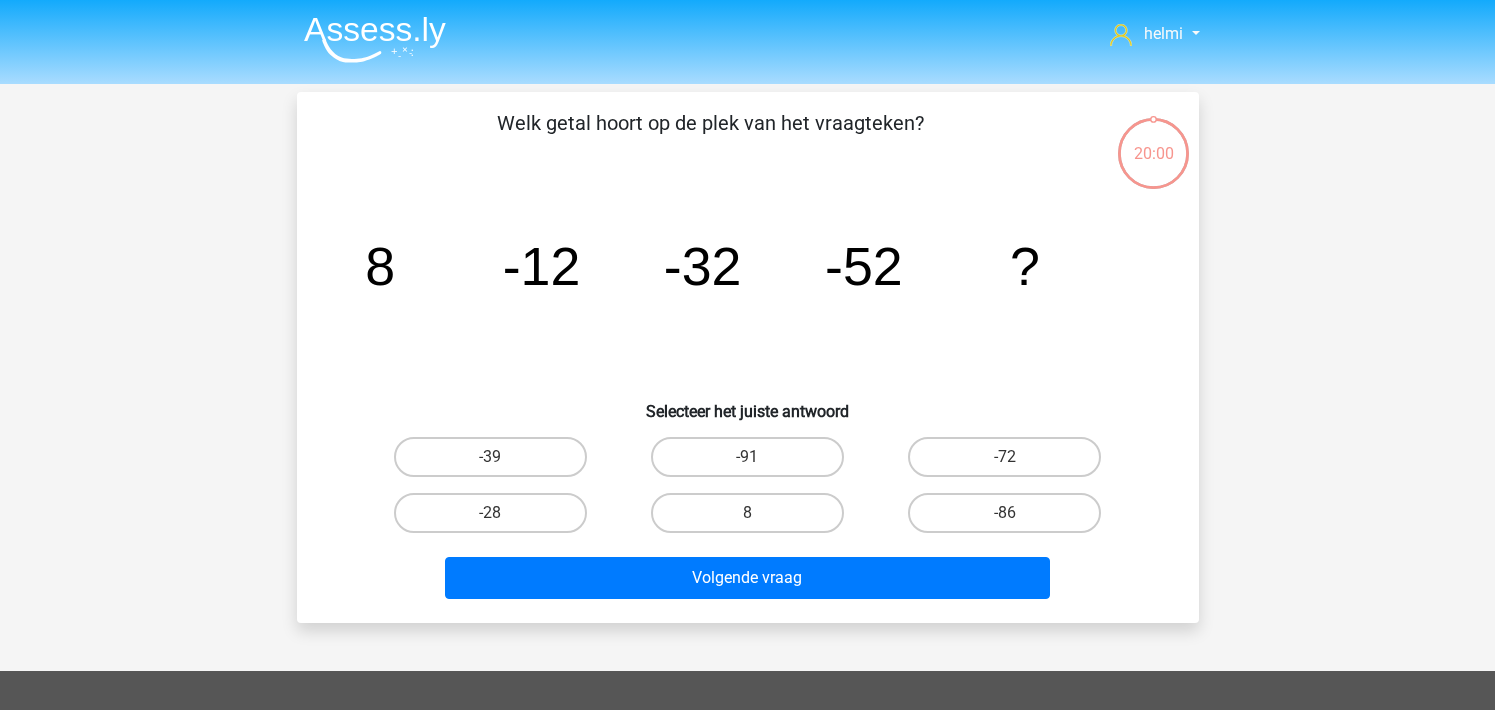 scroll, scrollTop: 0, scrollLeft: 0, axis: both 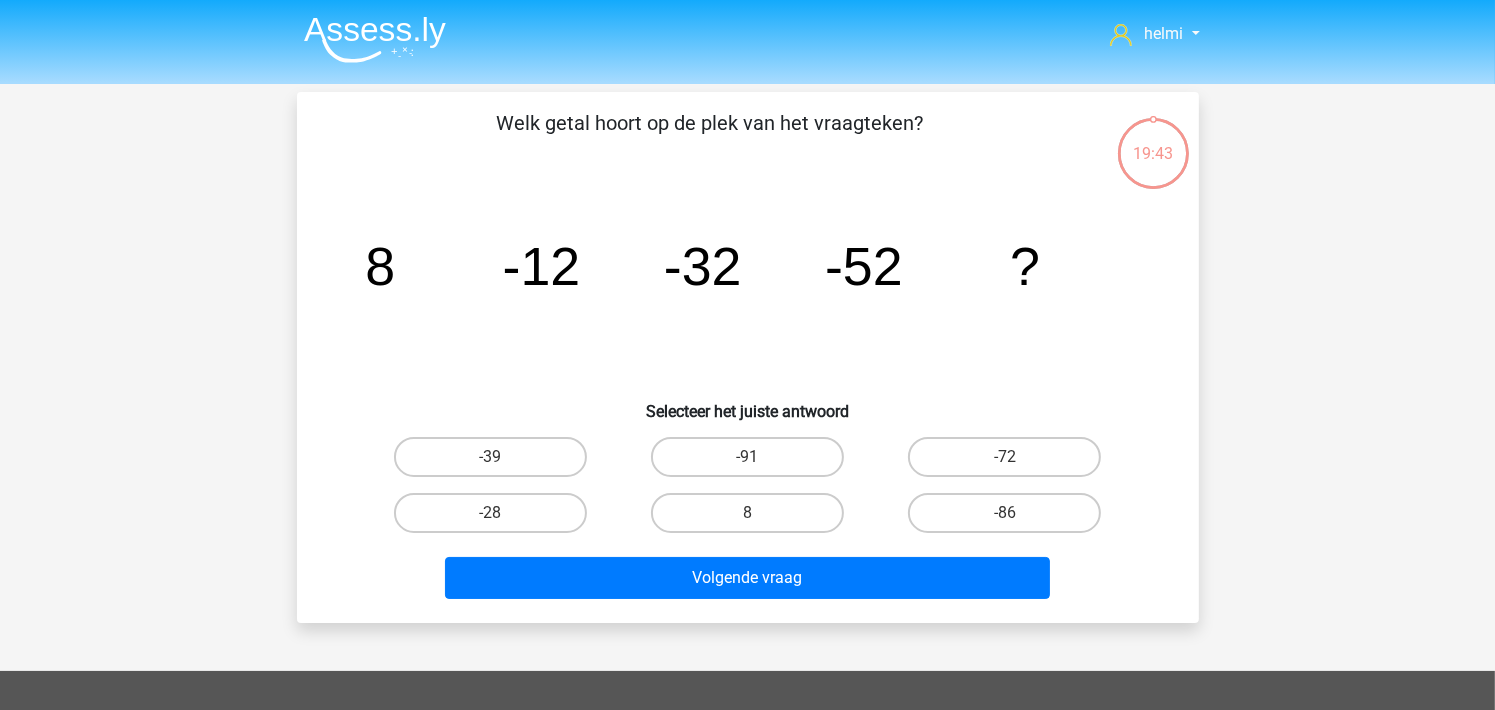 drag, startPoint x: 1031, startPoint y: 457, endPoint x: 1004, endPoint y: 457, distance: 27 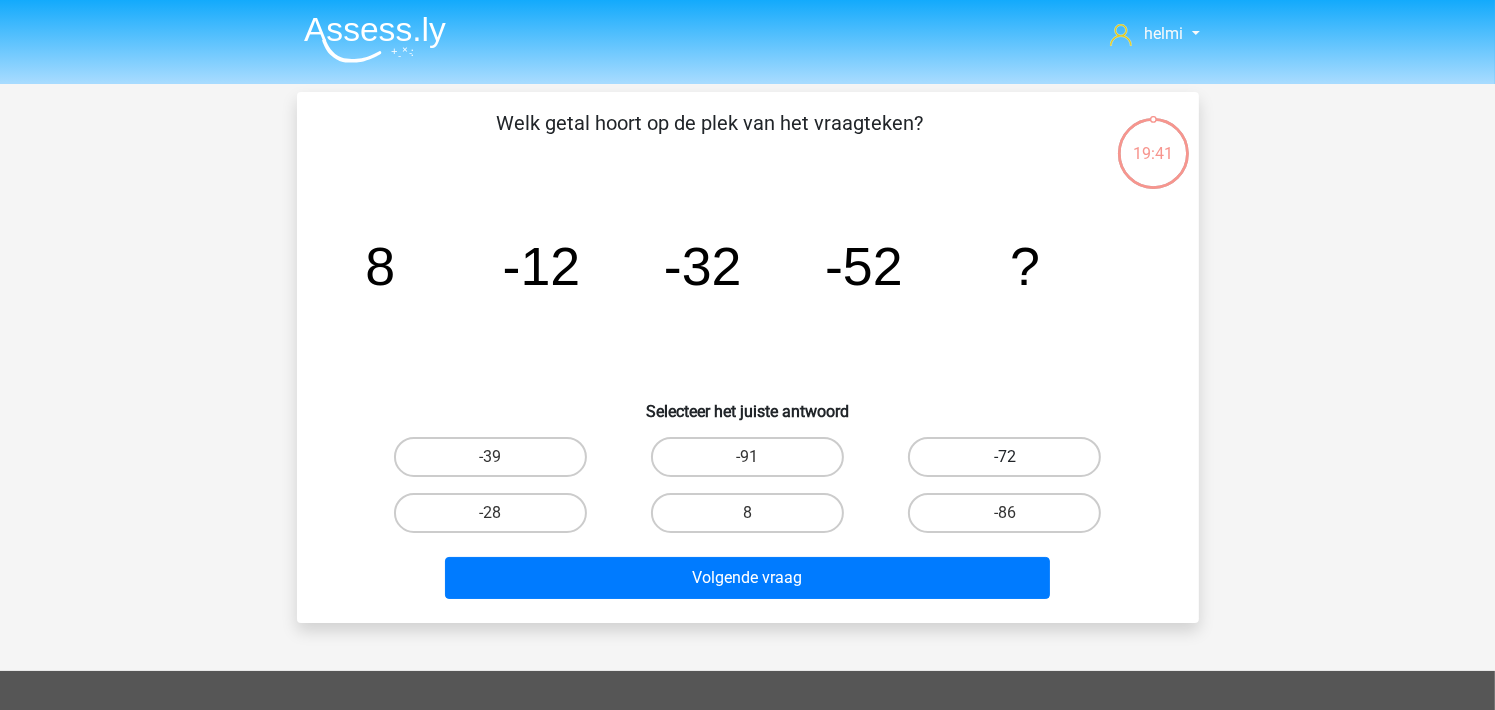 click on "-72" at bounding box center (1004, 457) 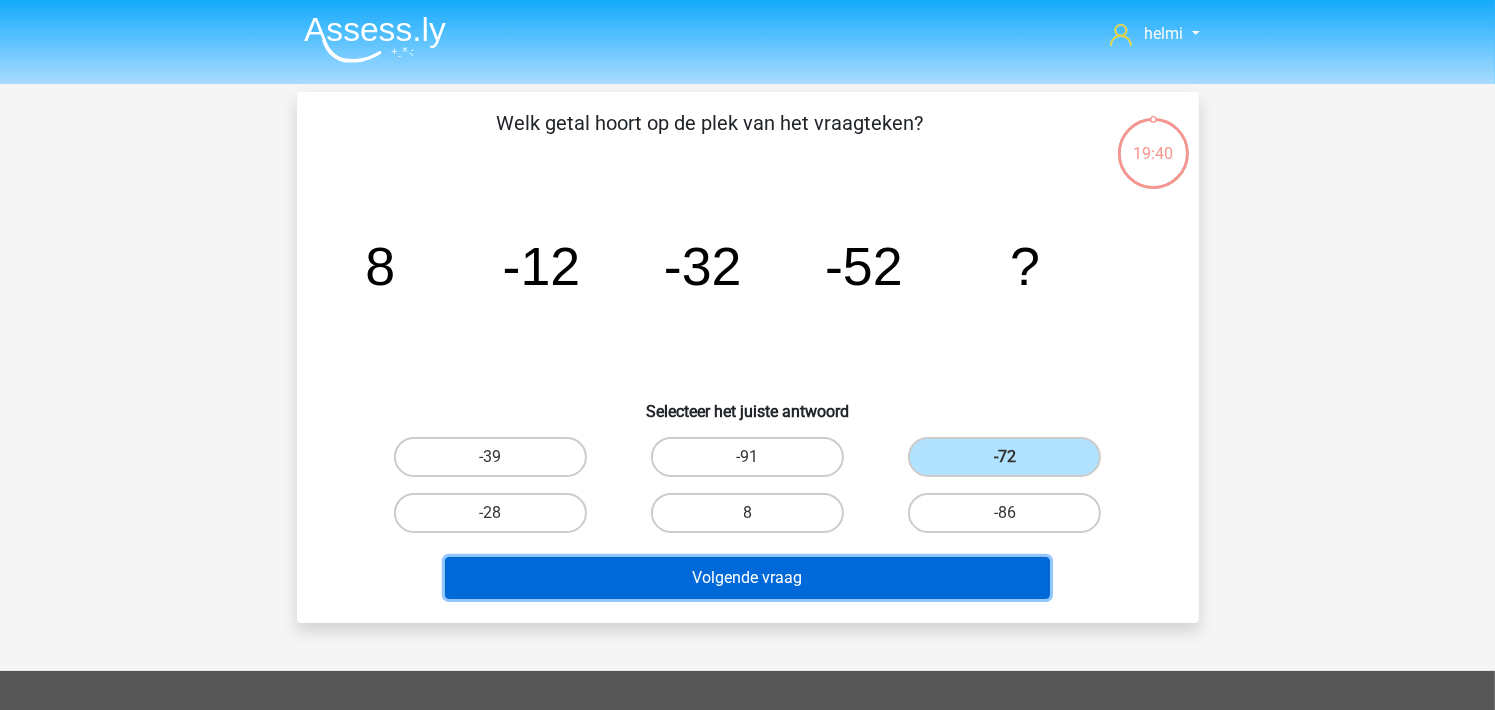click on "Volgende vraag" at bounding box center [747, 578] 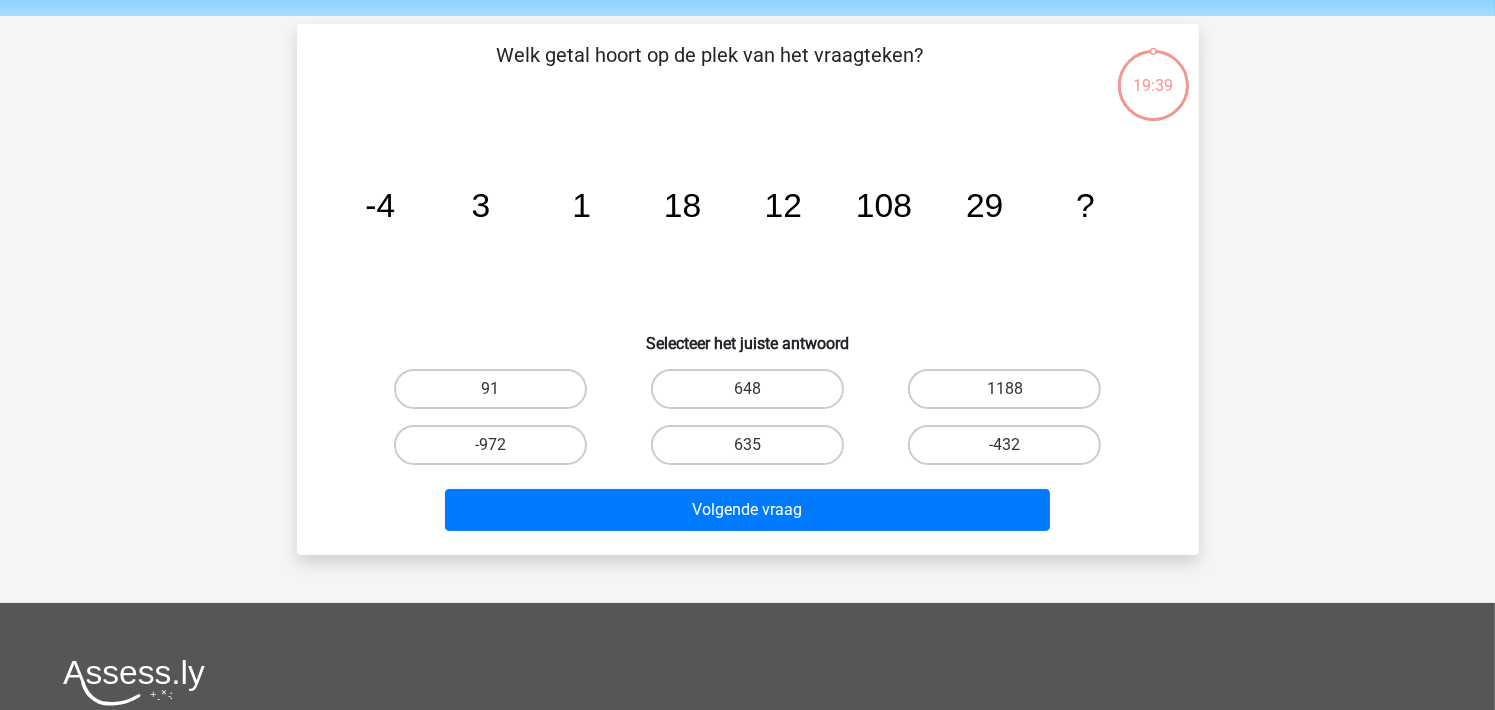 scroll, scrollTop: 92, scrollLeft: 0, axis: vertical 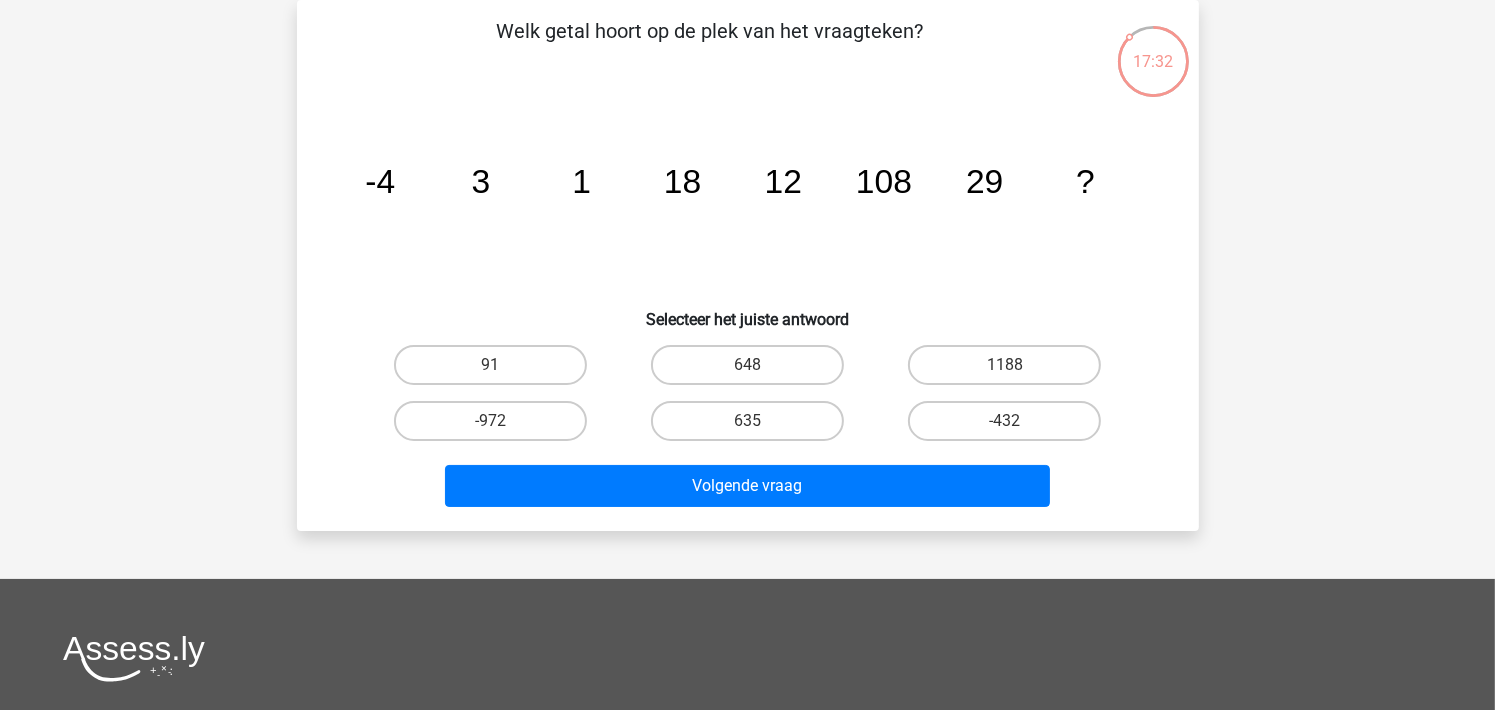 click on "image/svg+xml
-4
3
1
18
12
108
29
?" 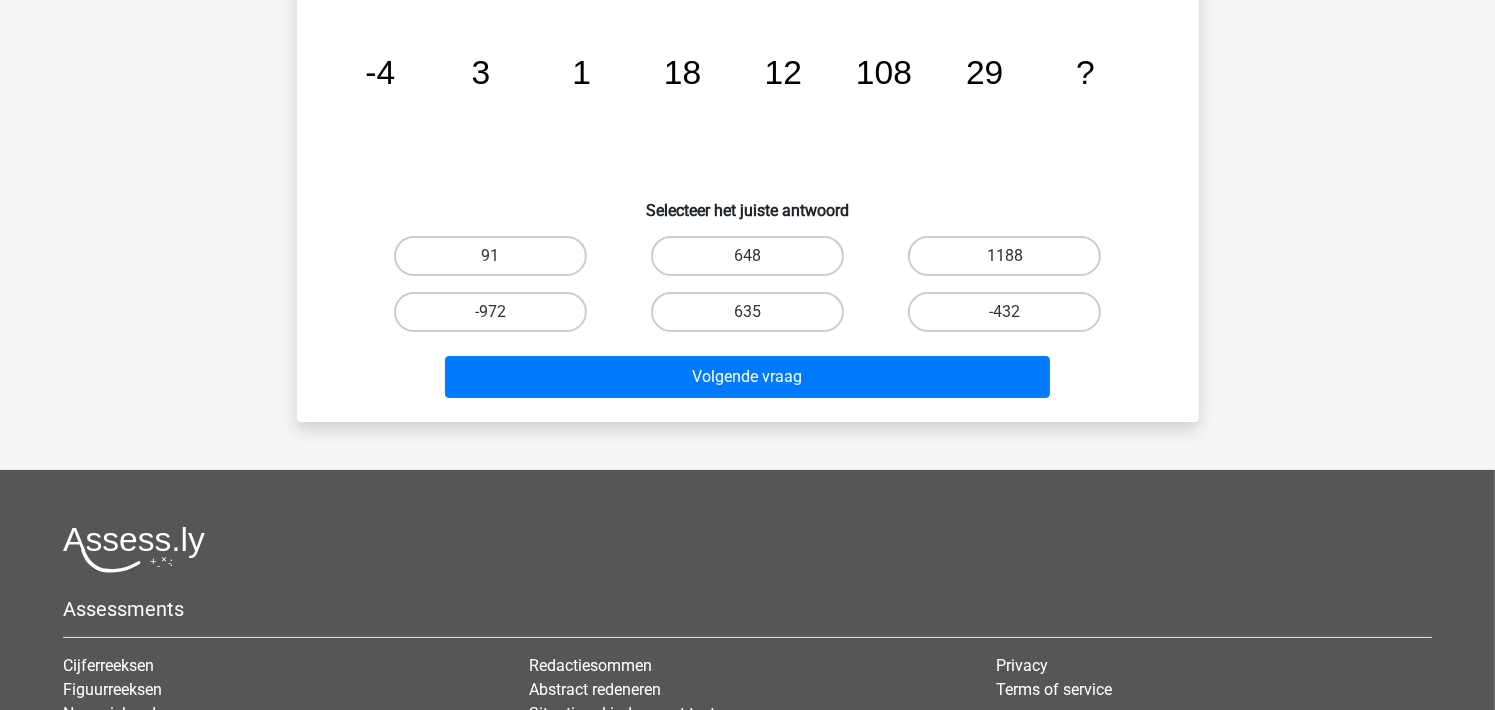 scroll, scrollTop: 206, scrollLeft: 0, axis: vertical 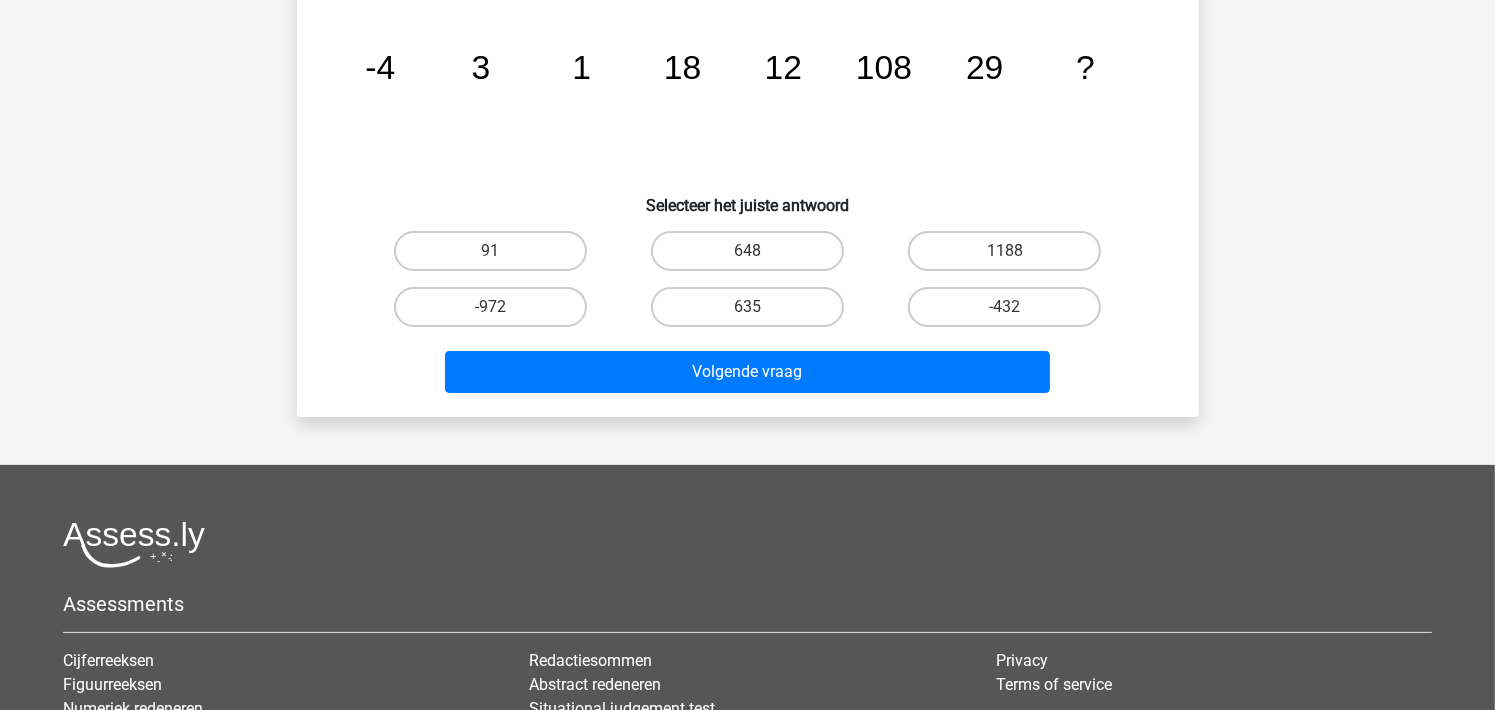 click on "648" at bounding box center [753, 257] 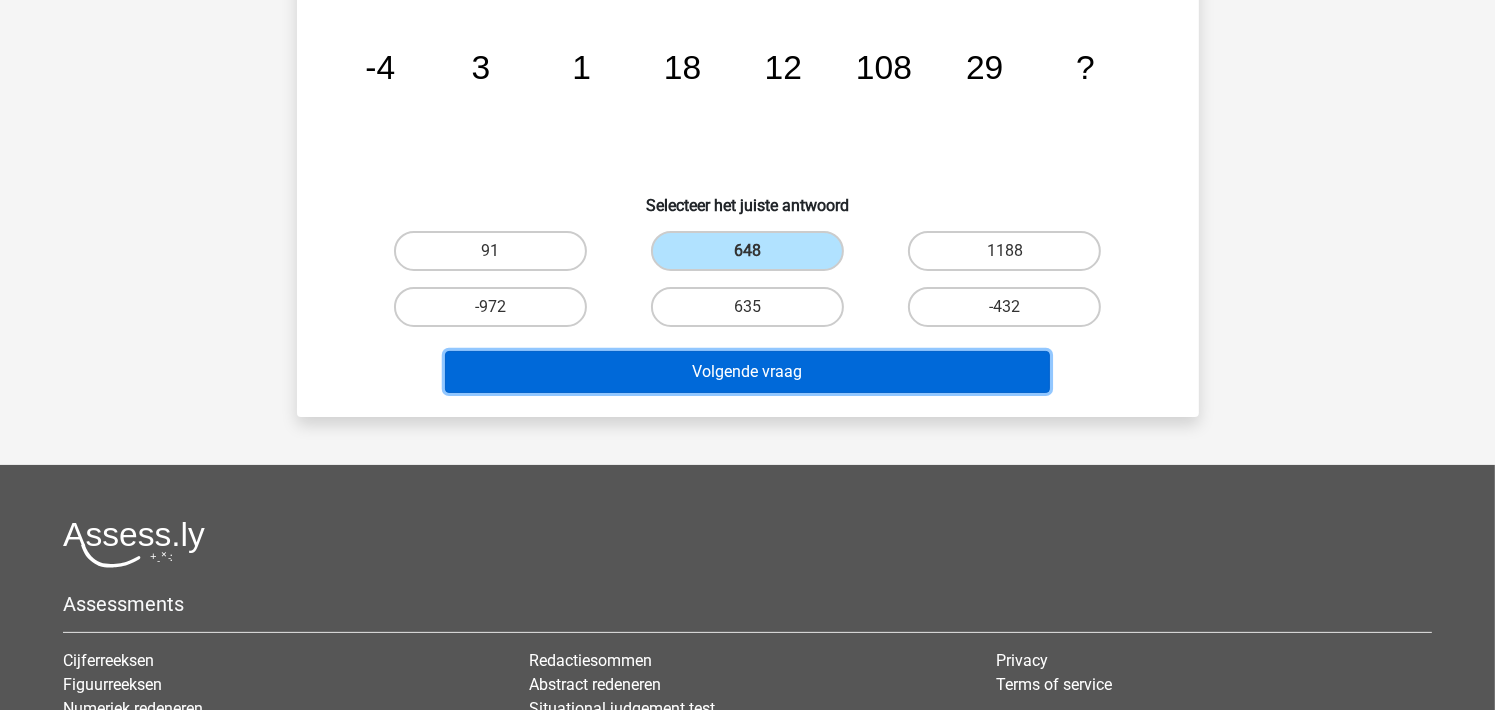 click on "Volgende vraag" at bounding box center [747, 372] 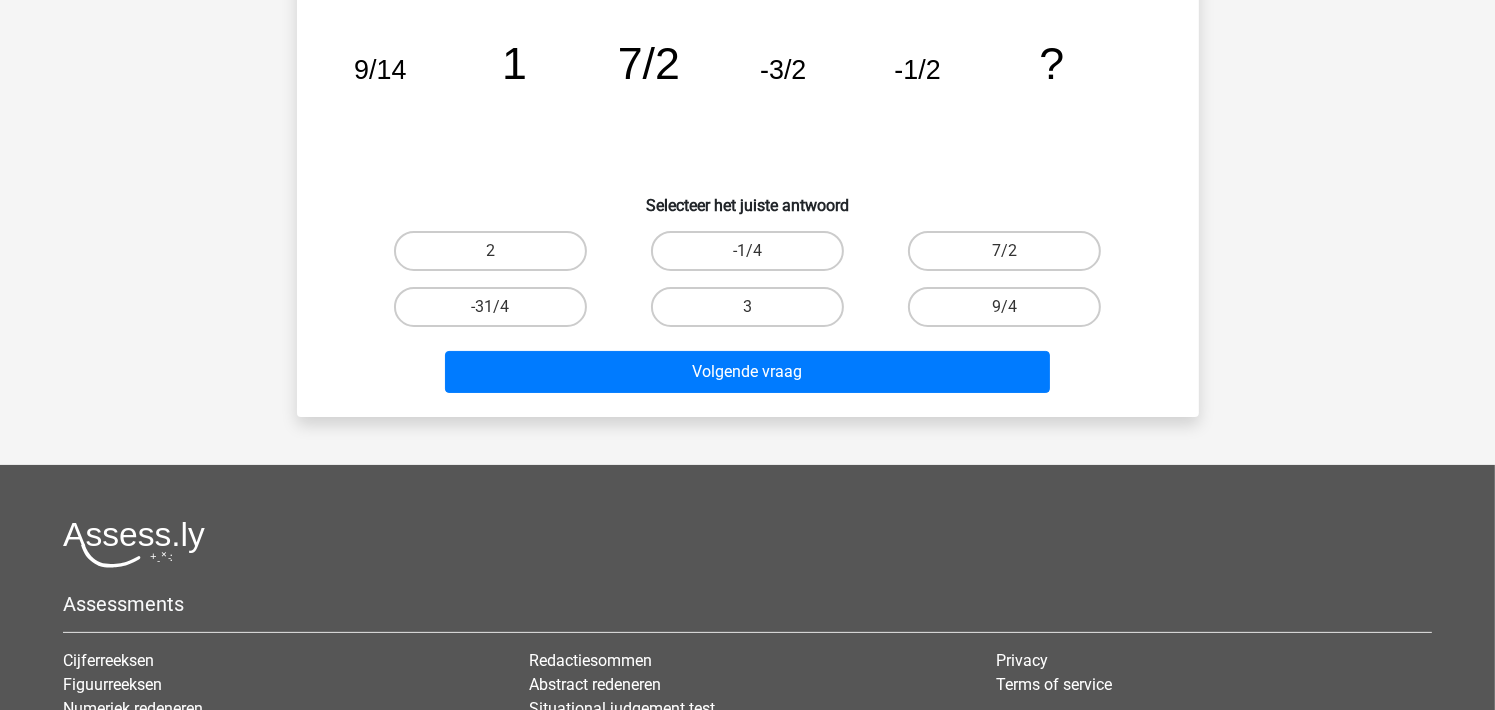 scroll, scrollTop: 92, scrollLeft: 0, axis: vertical 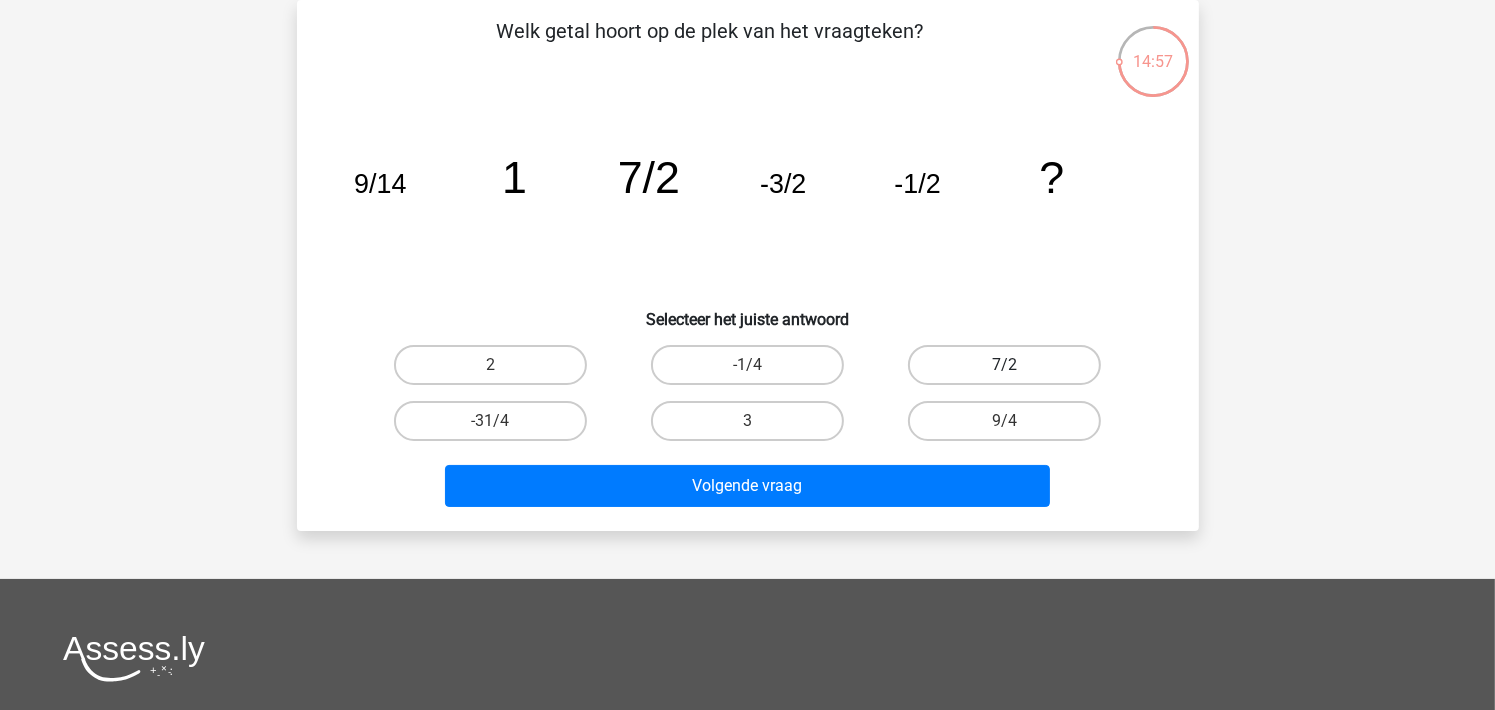 click on "7/2" at bounding box center (1004, 365) 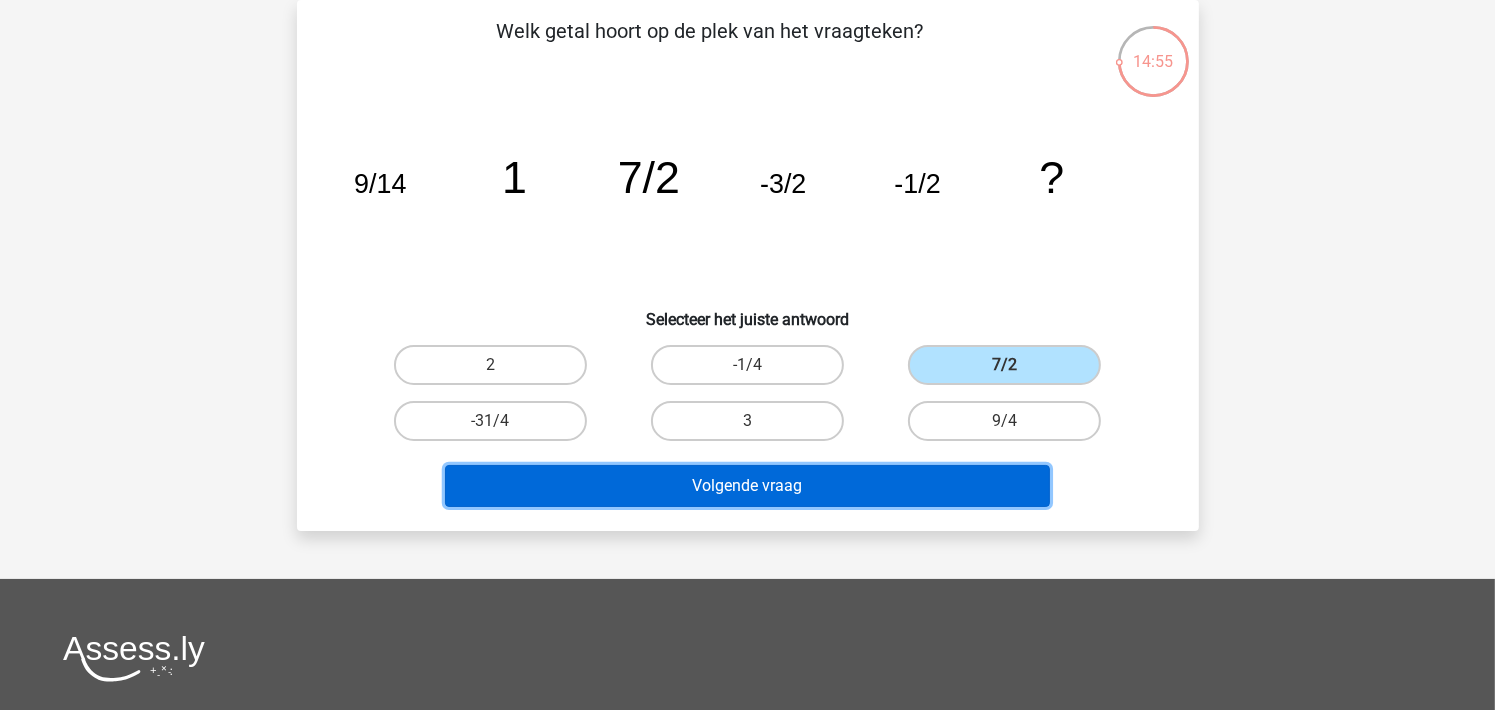 click on "Volgende vraag" at bounding box center (747, 486) 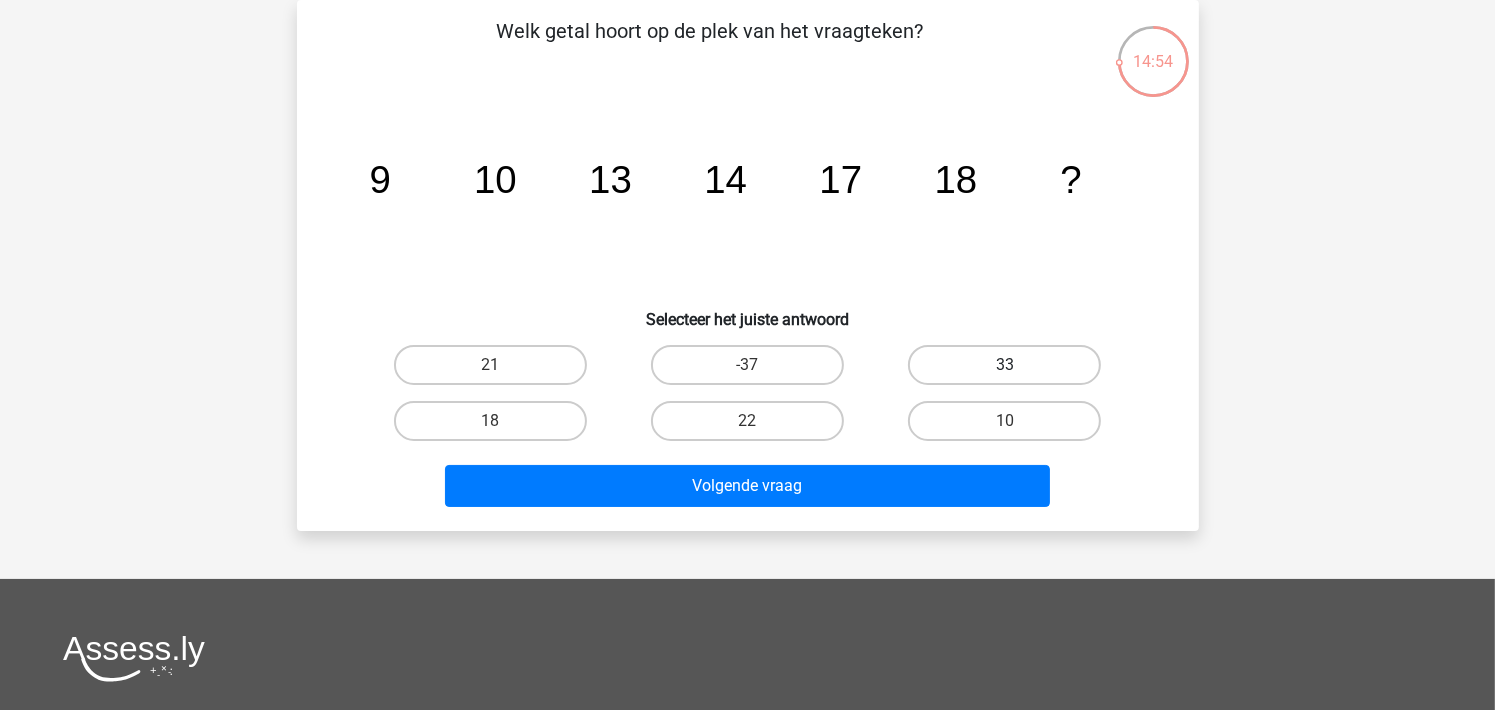 click on "33" at bounding box center [1004, 365] 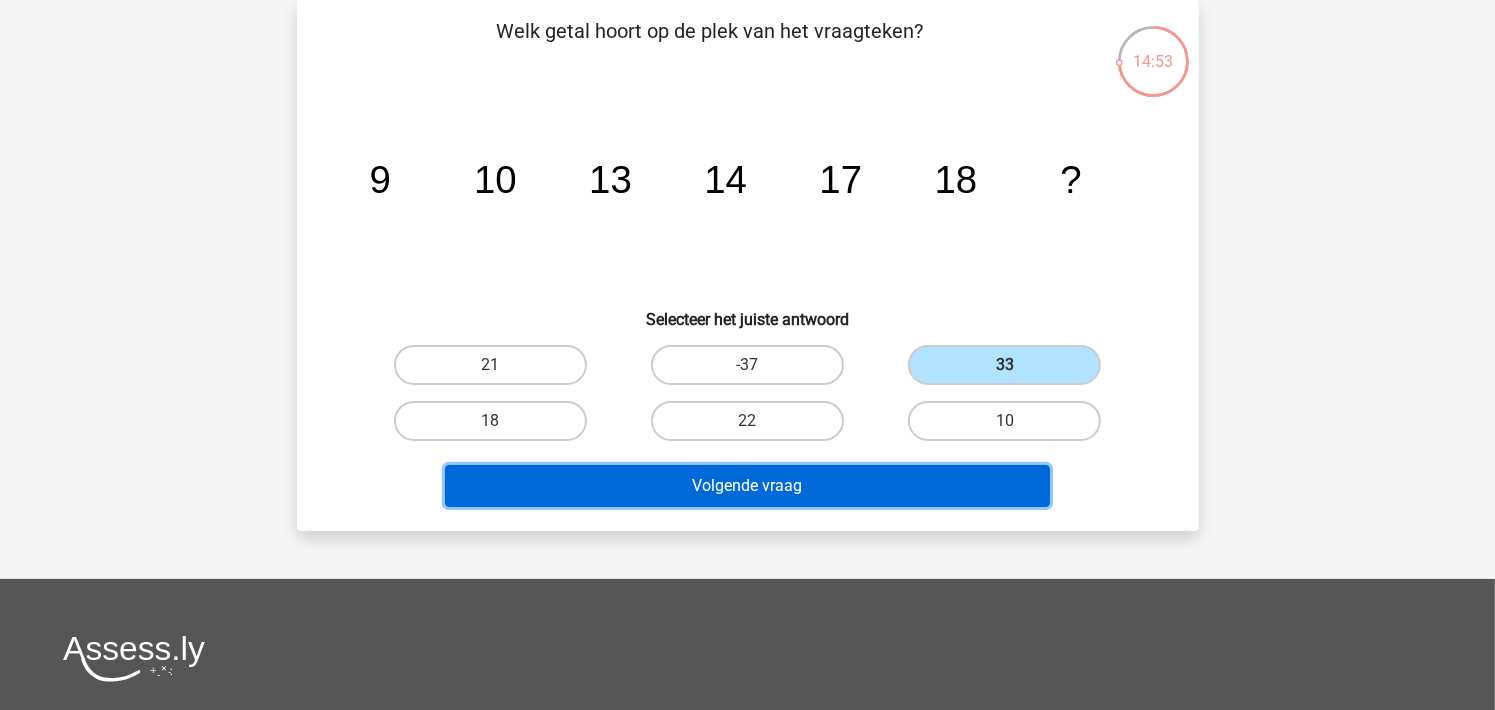 click on "Volgende vraag" at bounding box center [747, 486] 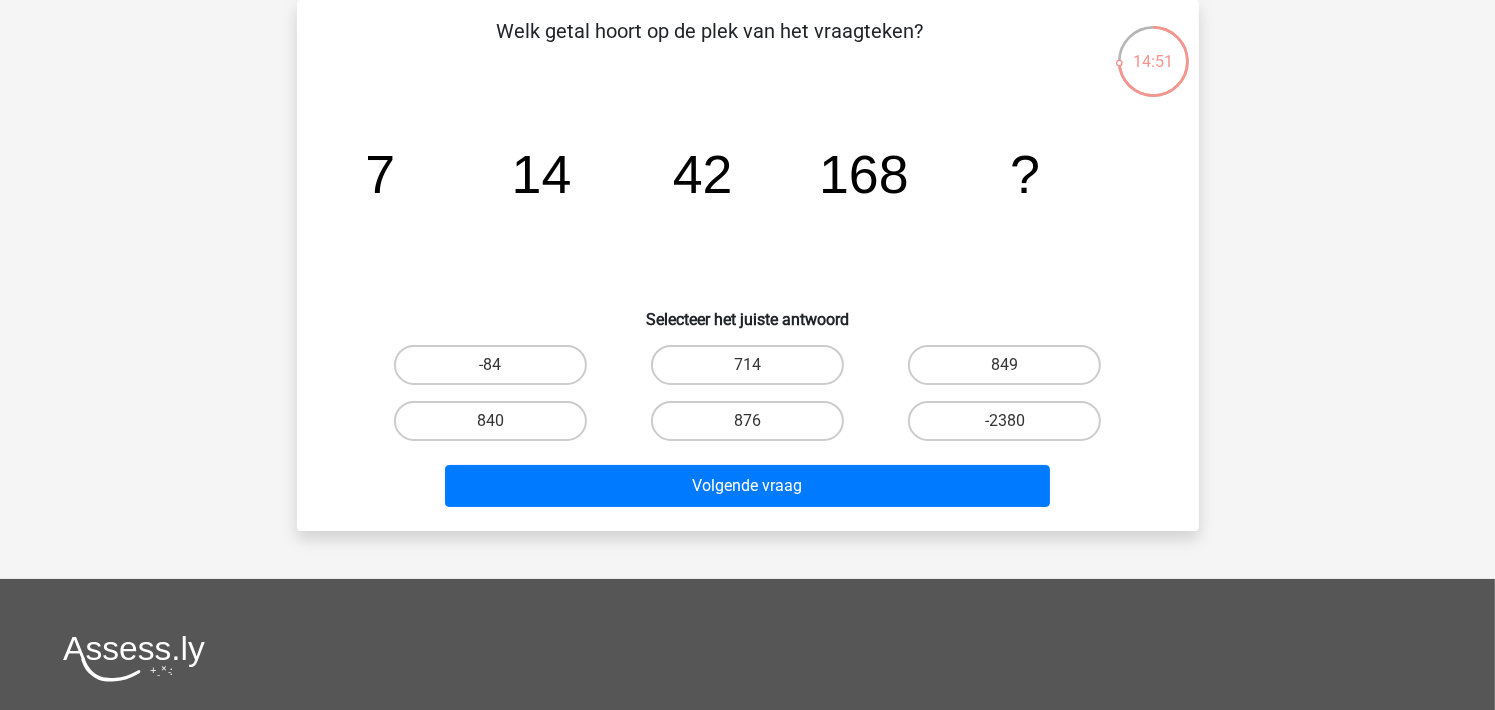 click on "714" at bounding box center [753, 371] 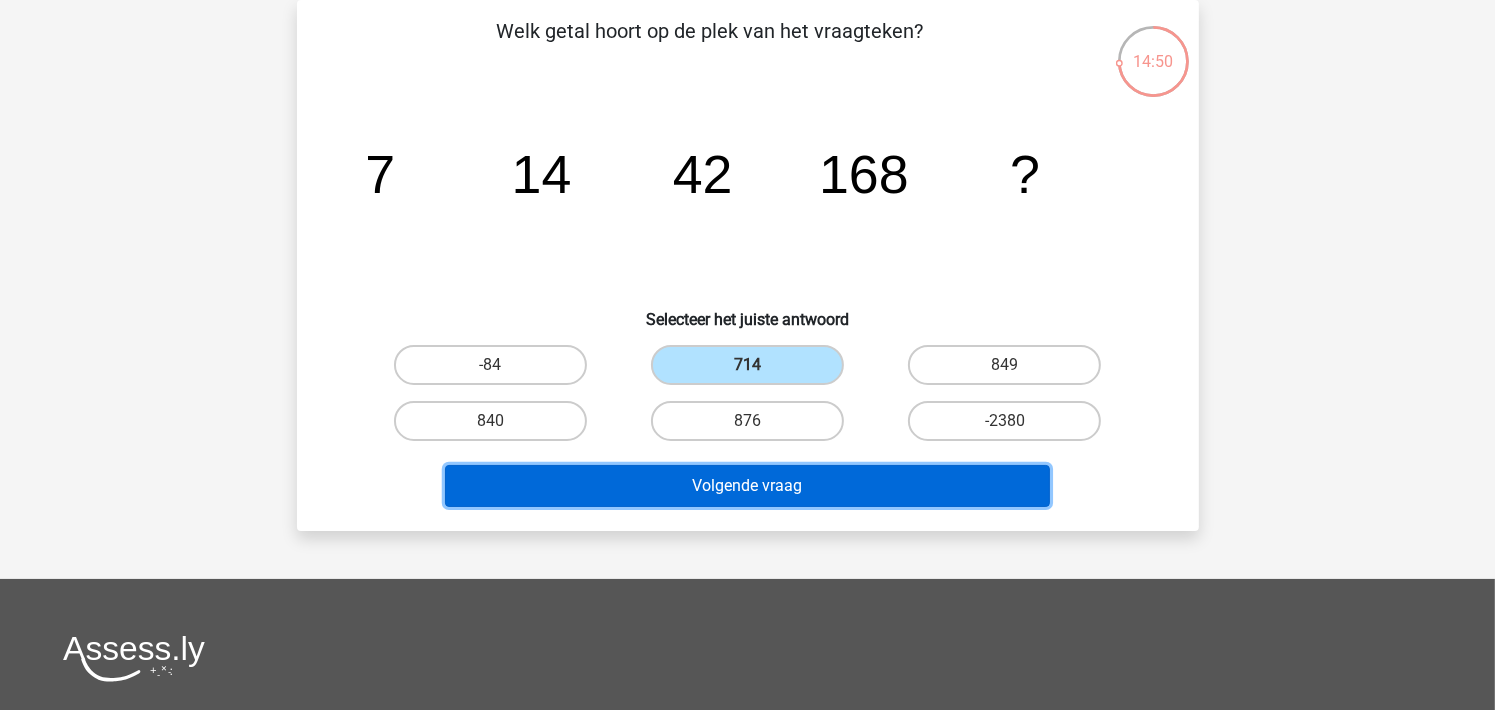 click on "Volgende vraag" at bounding box center (747, 486) 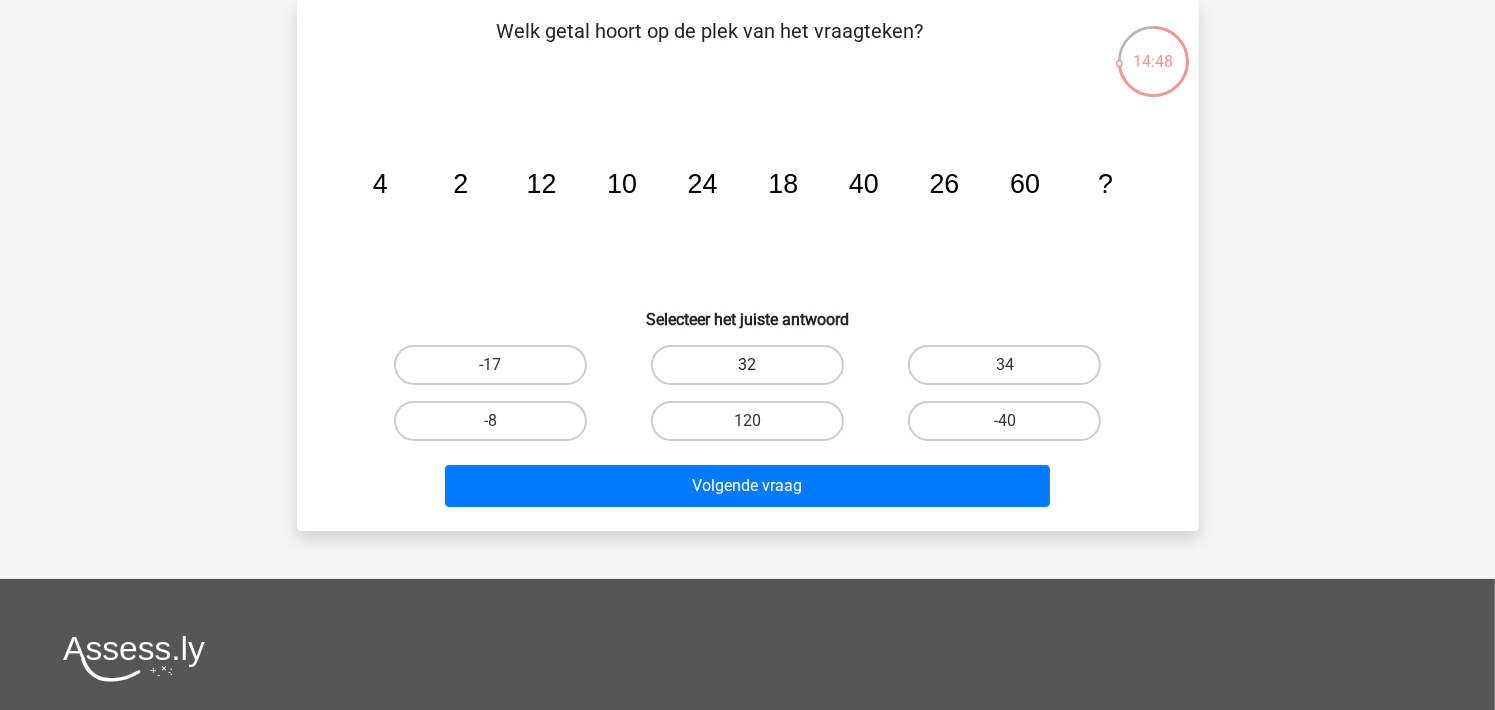 click on "32" at bounding box center (747, 365) 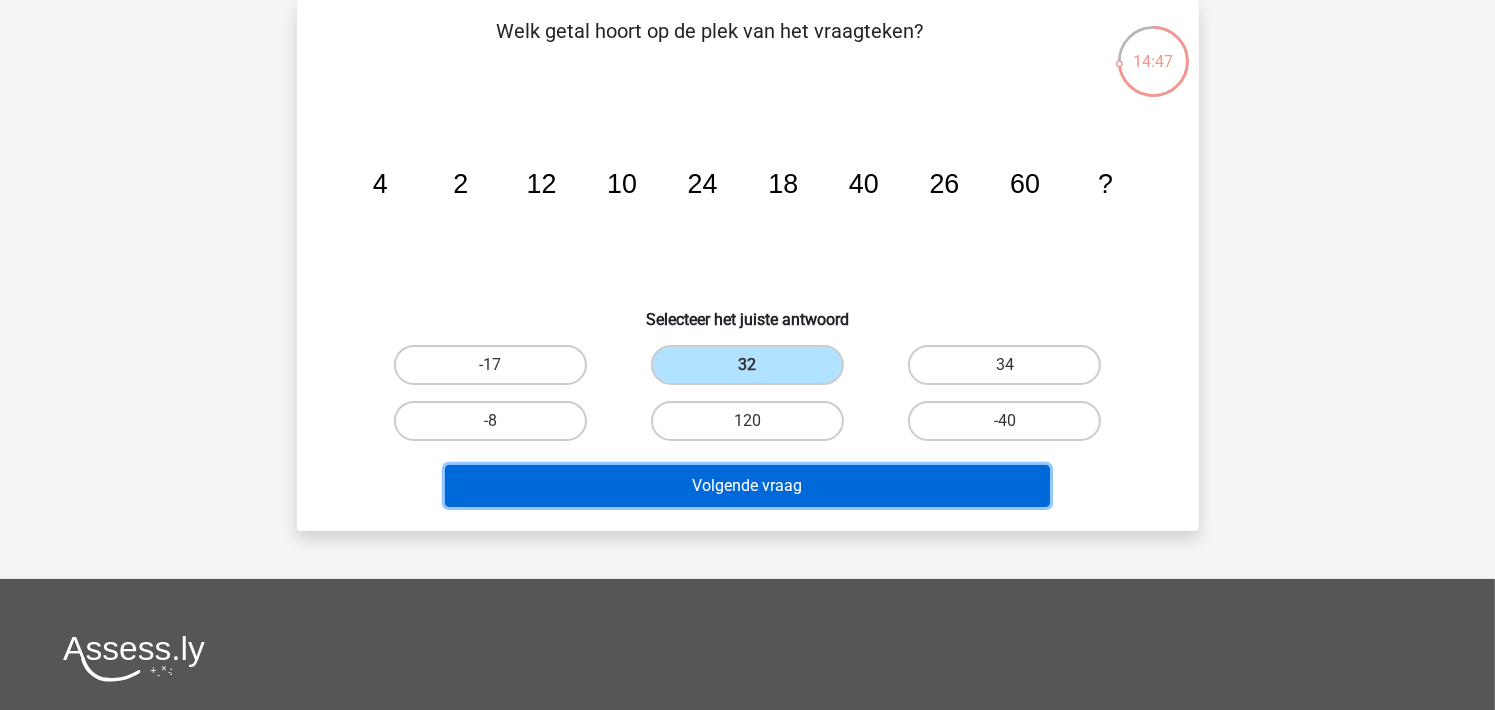 click on "Volgende vraag" at bounding box center (747, 486) 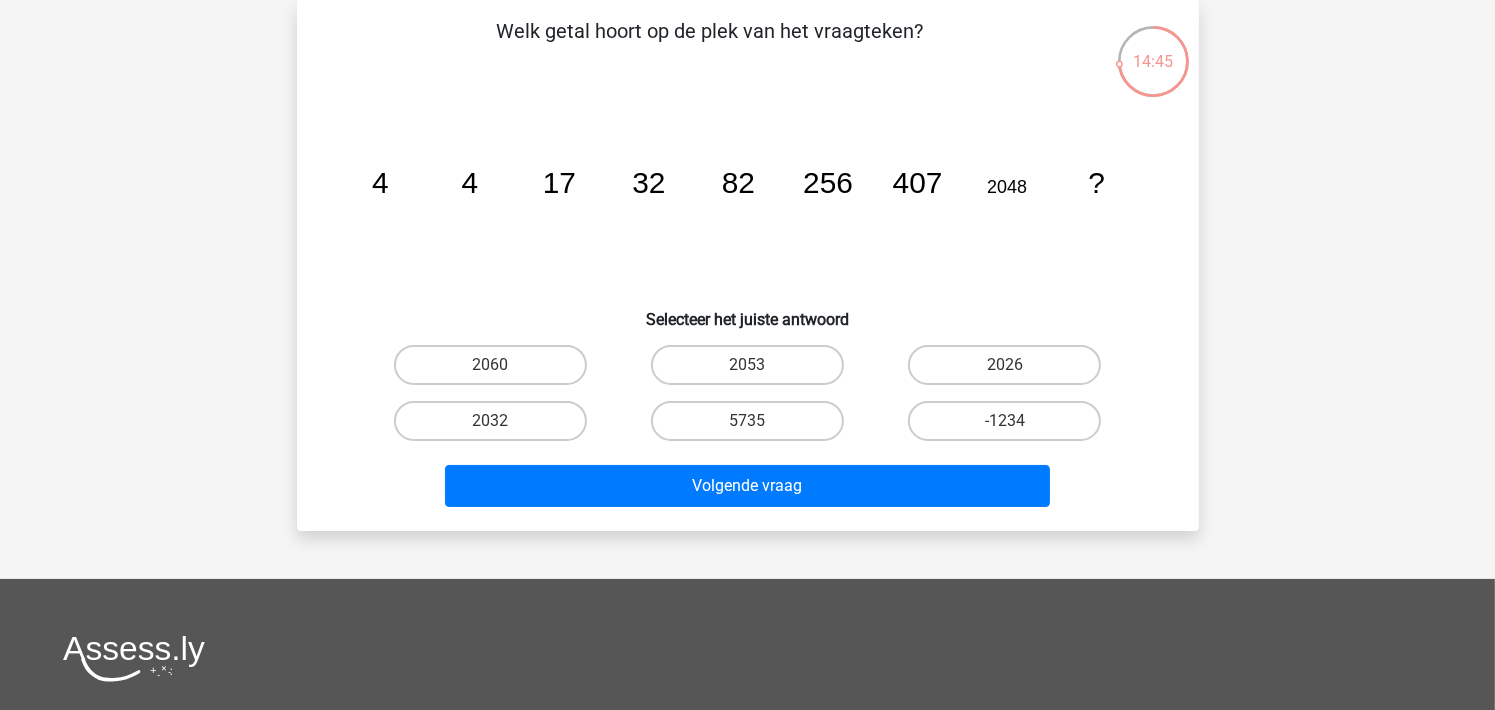 click on "2053" at bounding box center [753, 371] 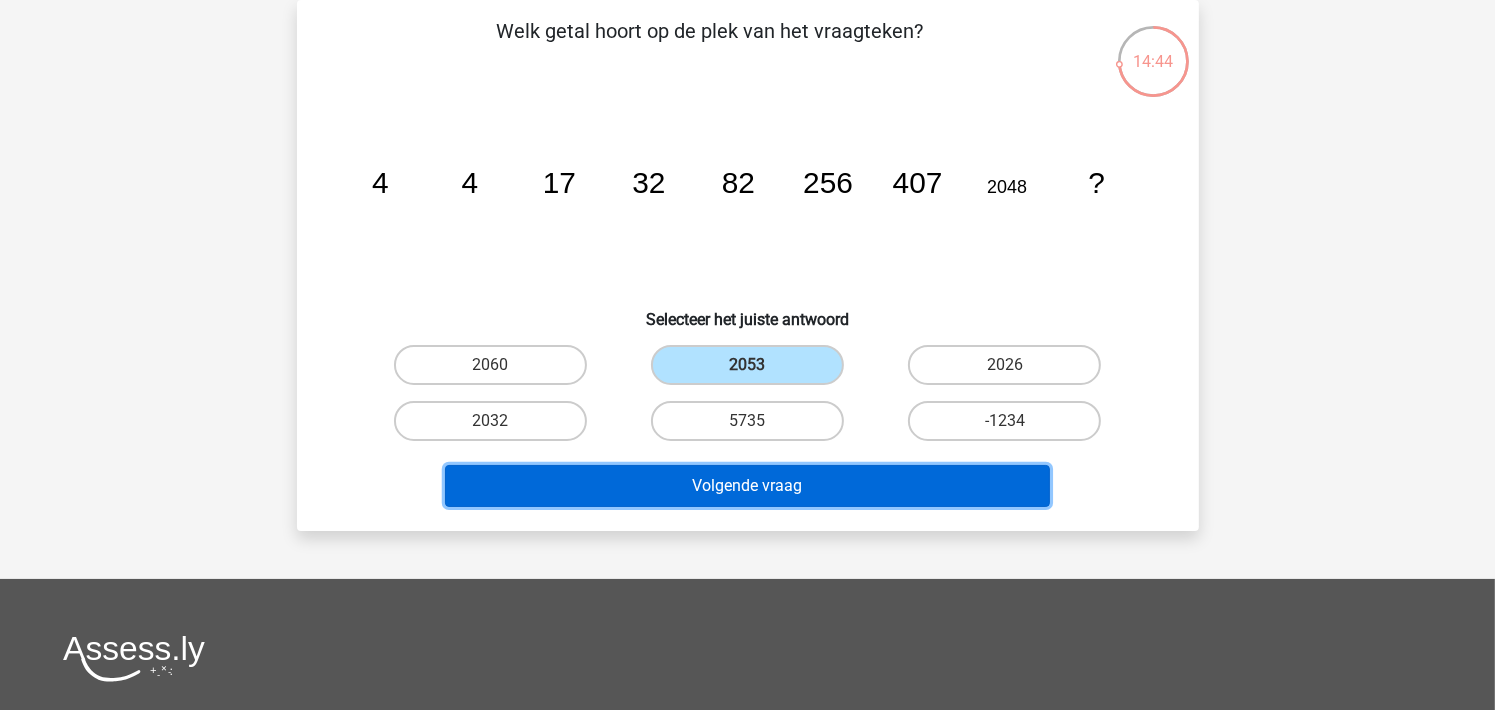 click on "Volgende vraag" at bounding box center (747, 486) 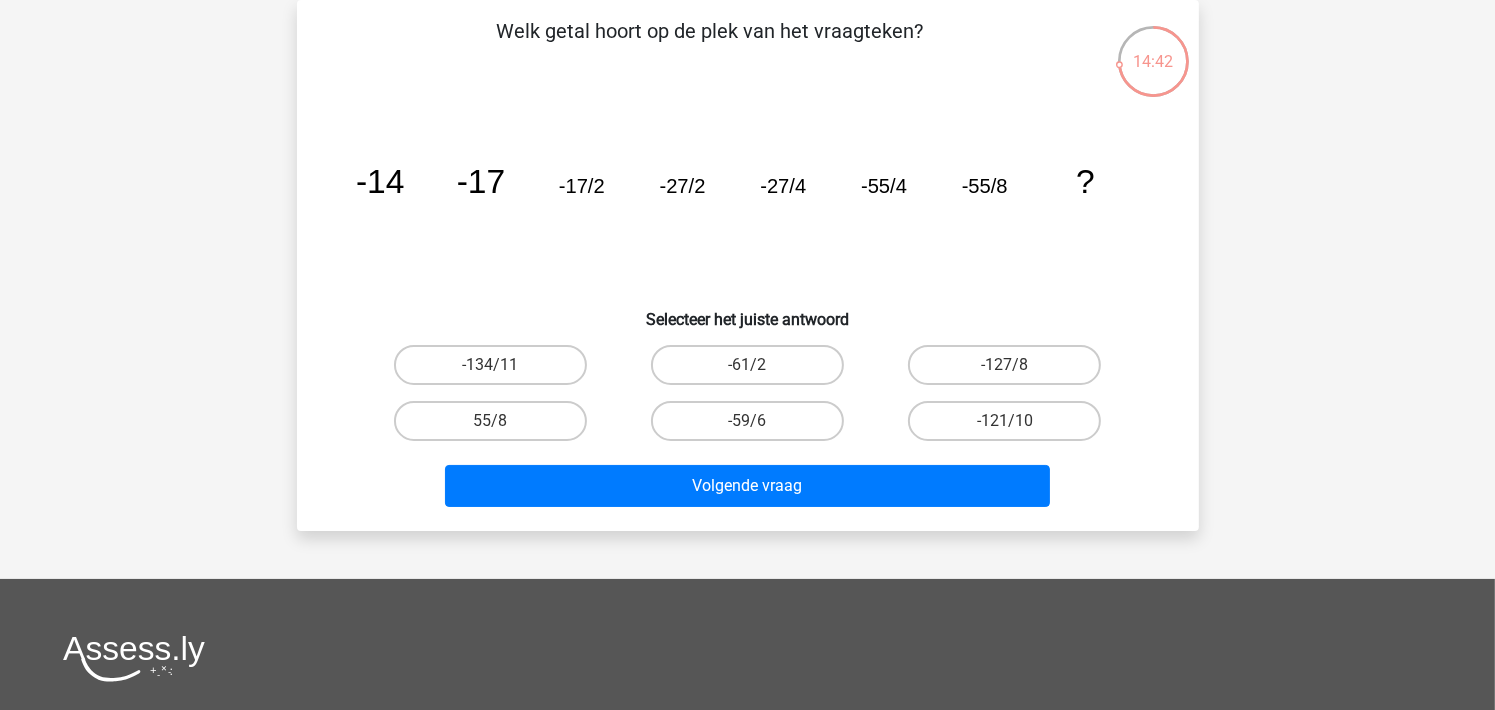 click on "-61/2" at bounding box center (753, 371) 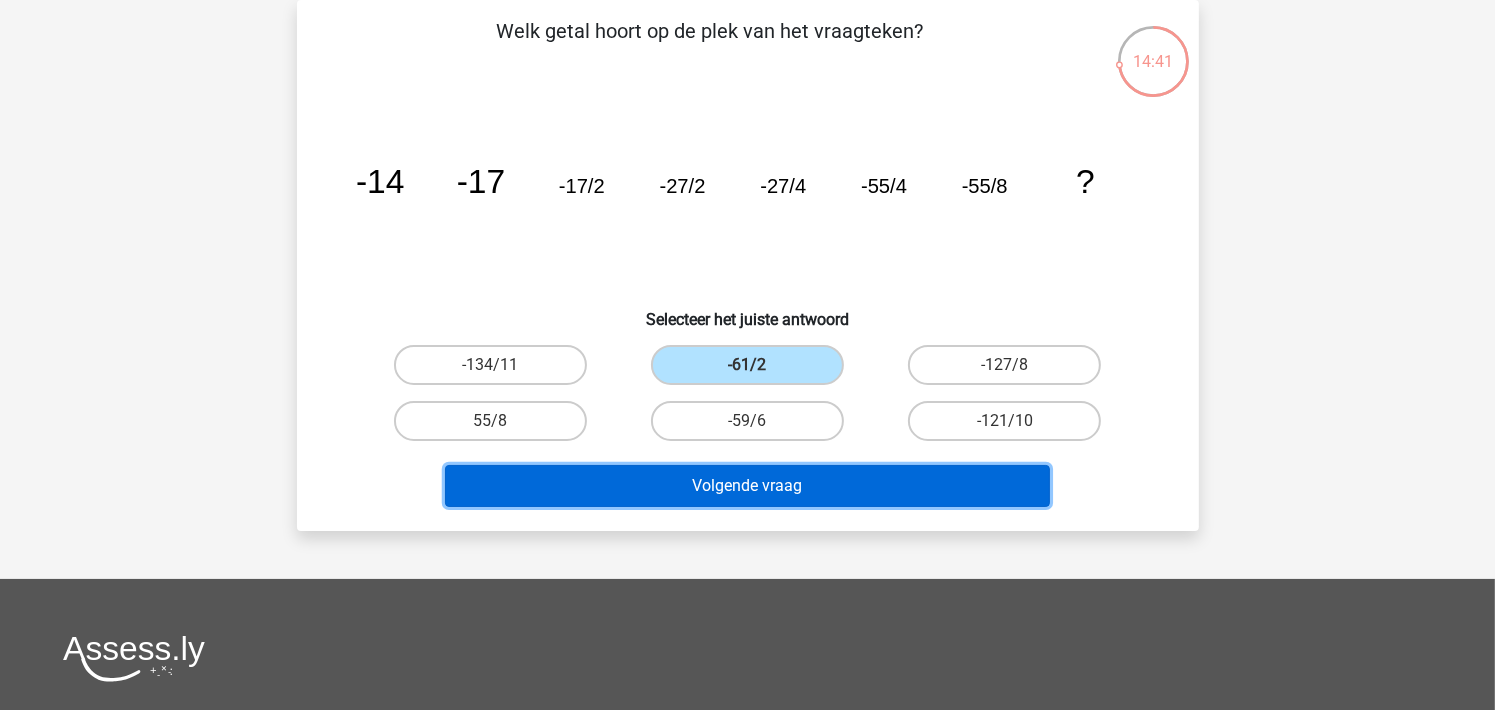 click on "Volgende vraag" at bounding box center (747, 486) 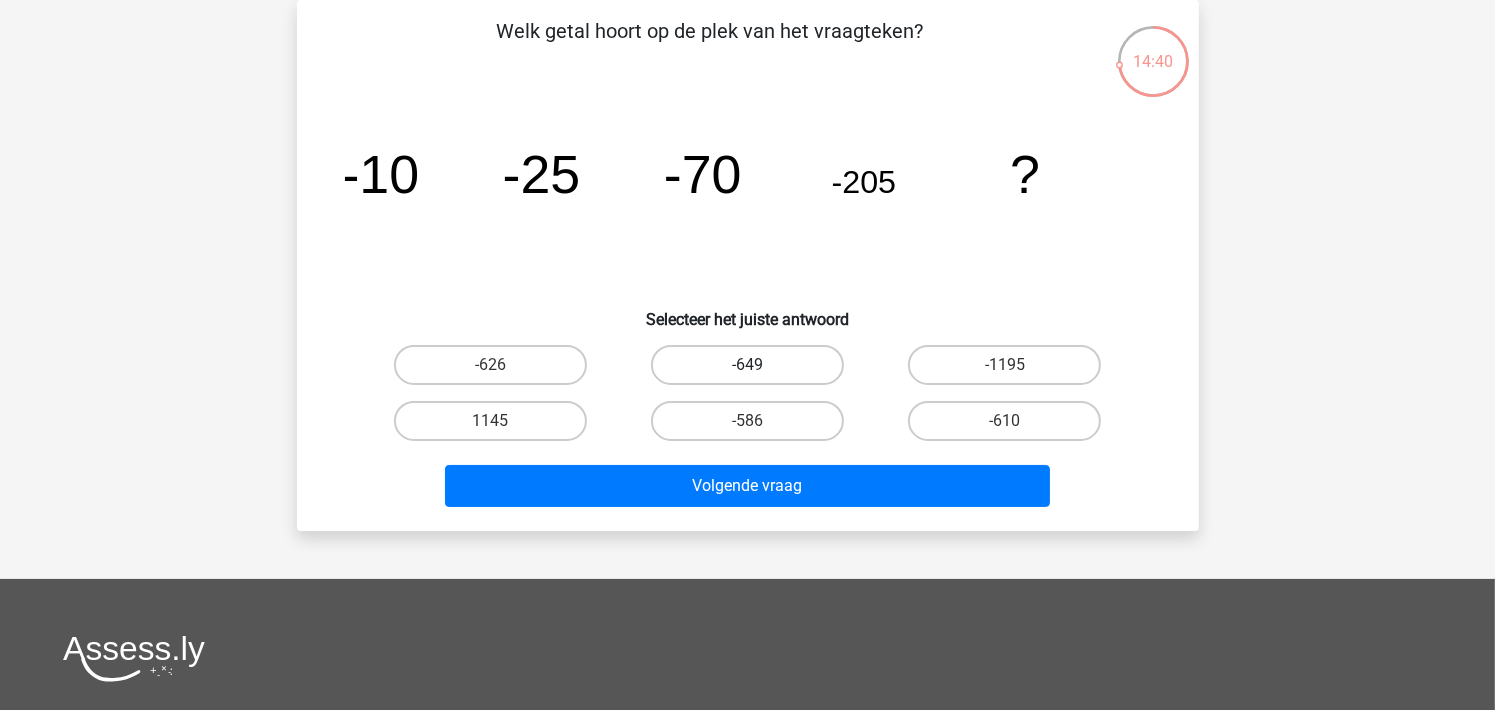 click on "-649" at bounding box center (747, 365) 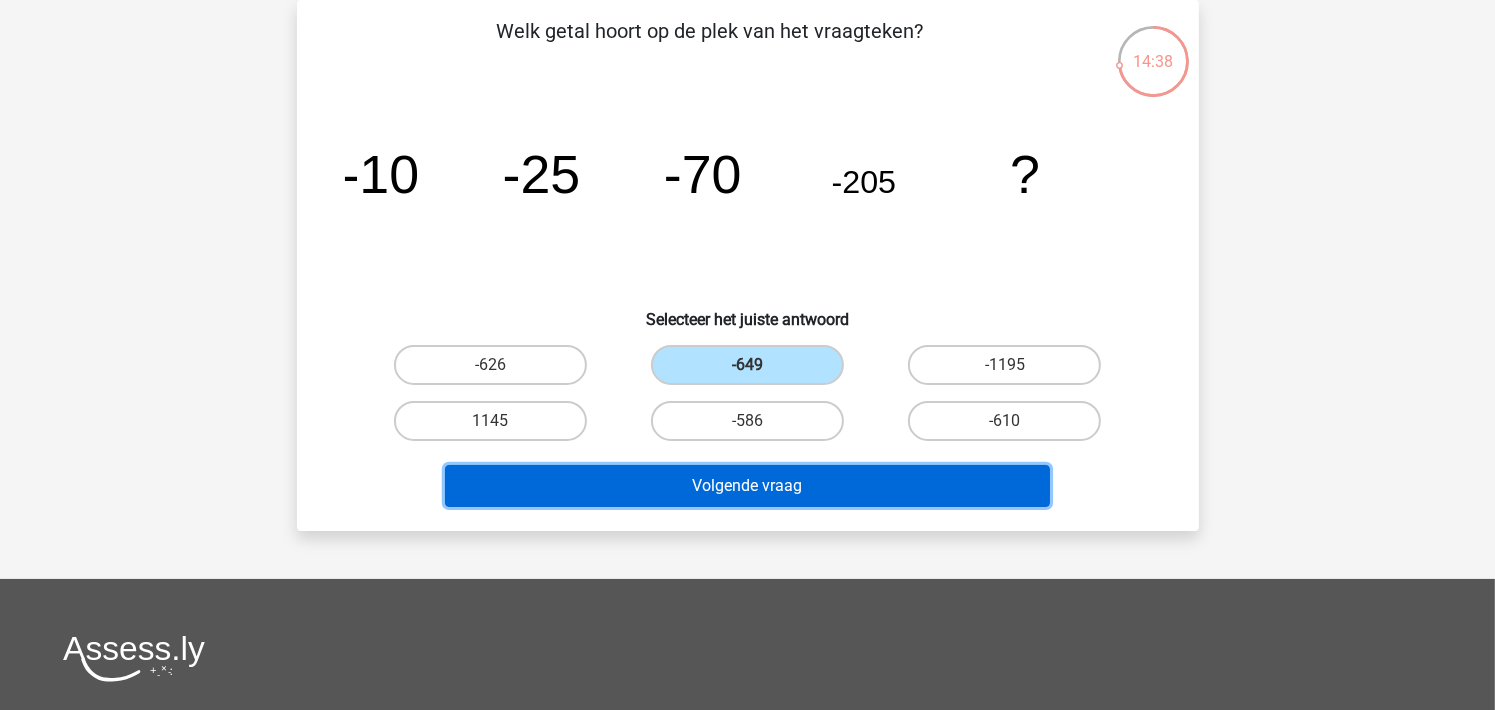 click on "Volgende vraag" at bounding box center (747, 486) 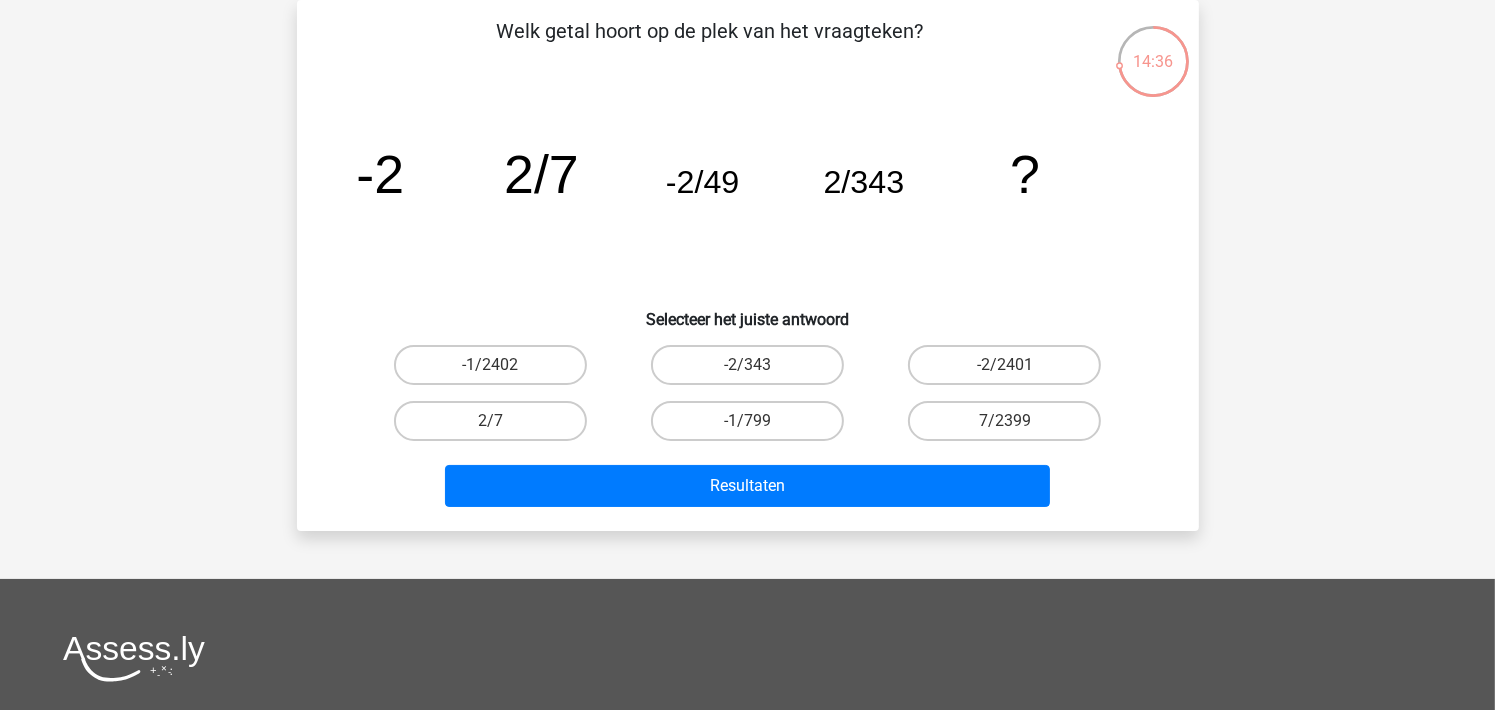 click on "-2/343" at bounding box center [753, 371] 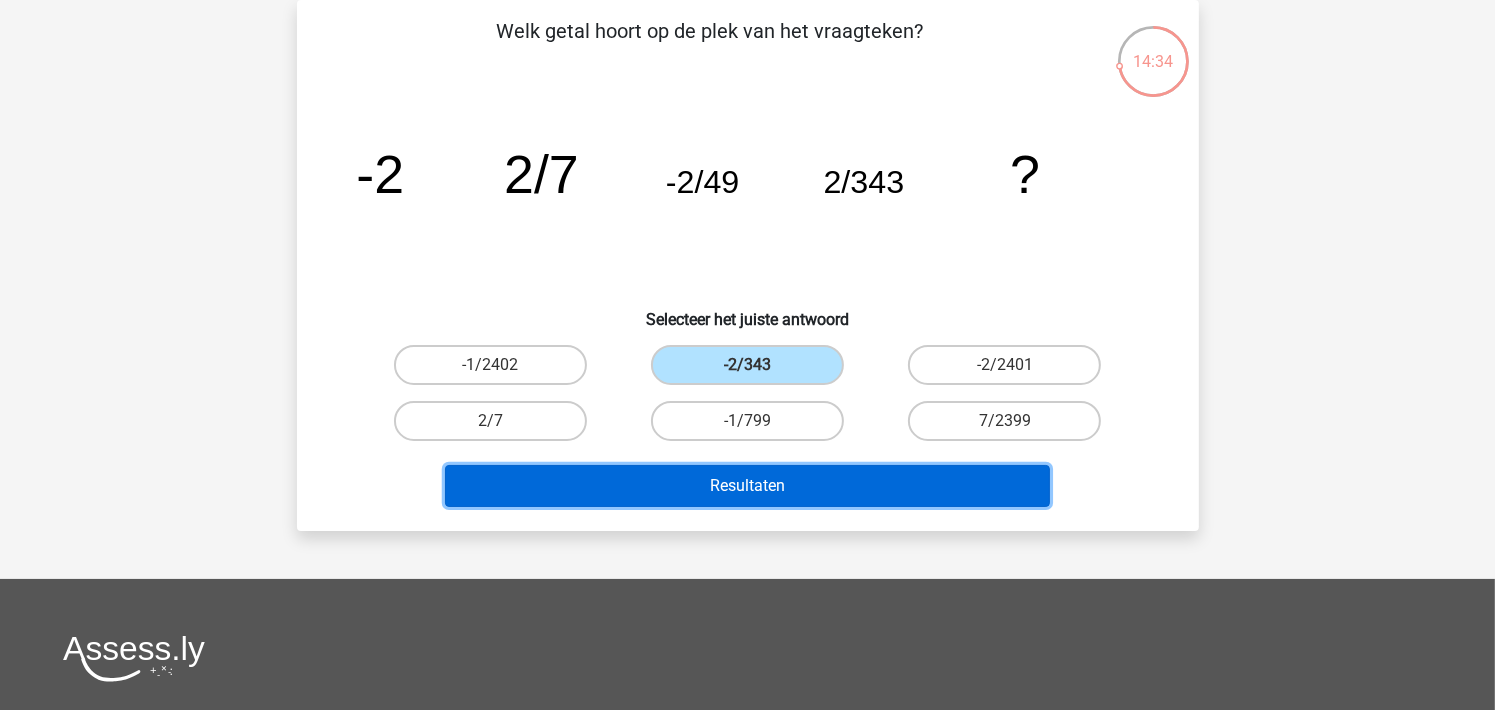 click on "Resultaten" at bounding box center [747, 486] 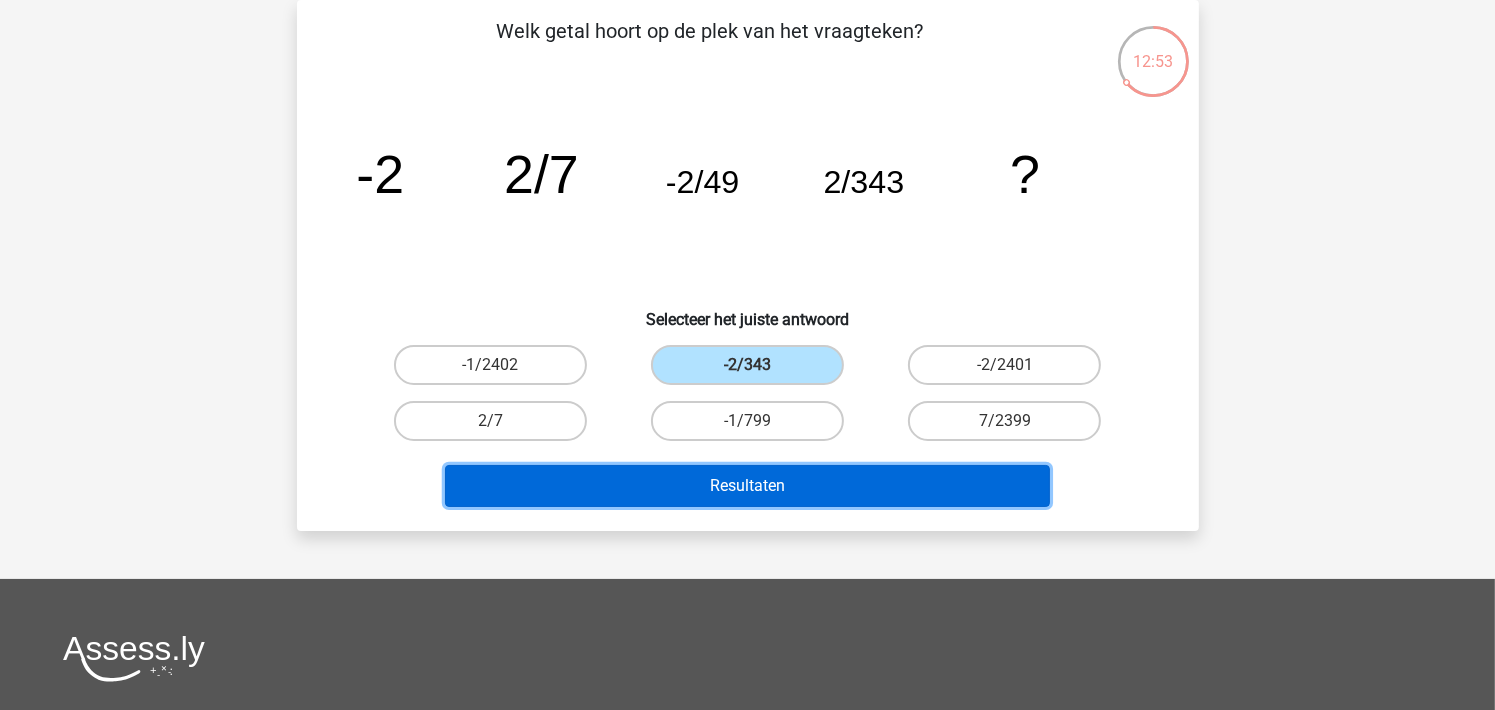 click on "Resultaten" at bounding box center [747, 486] 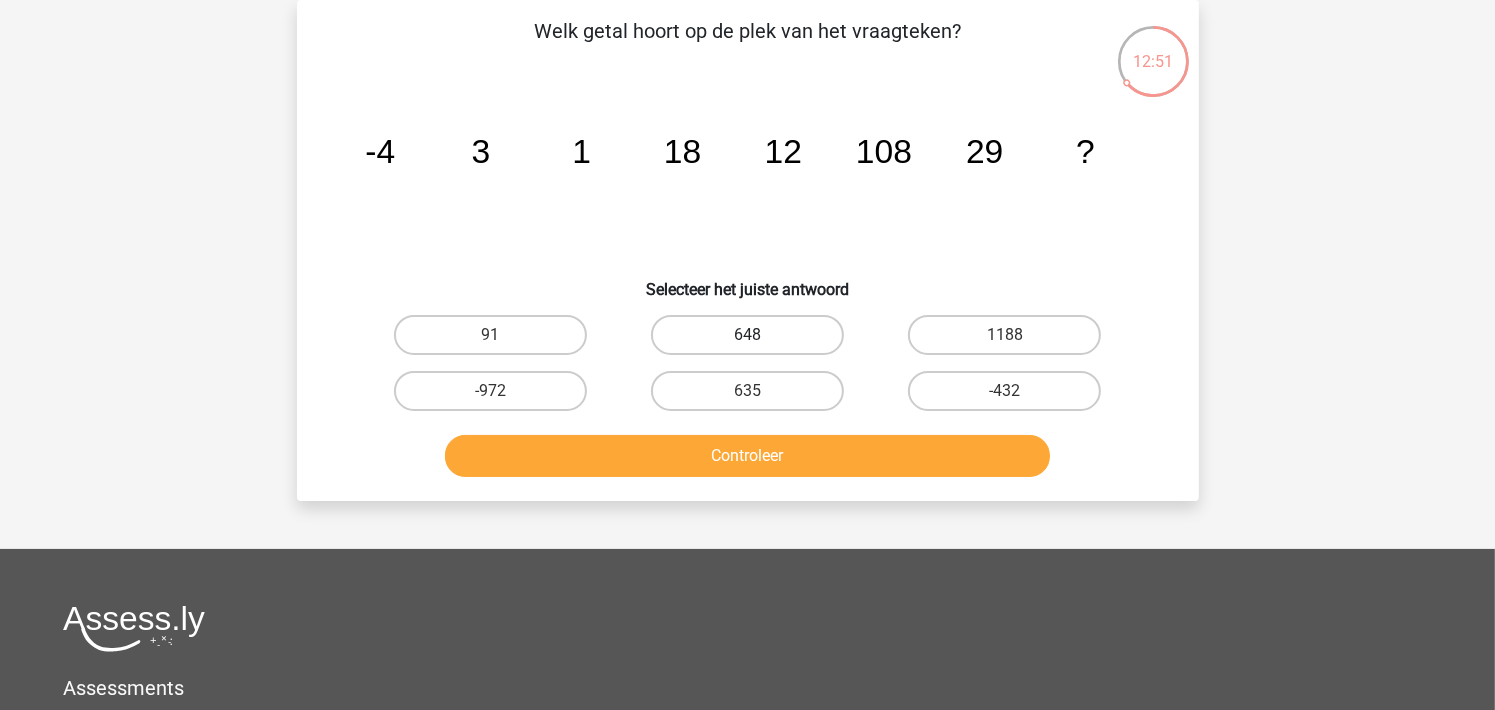 click on "648" at bounding box center (747, 335) 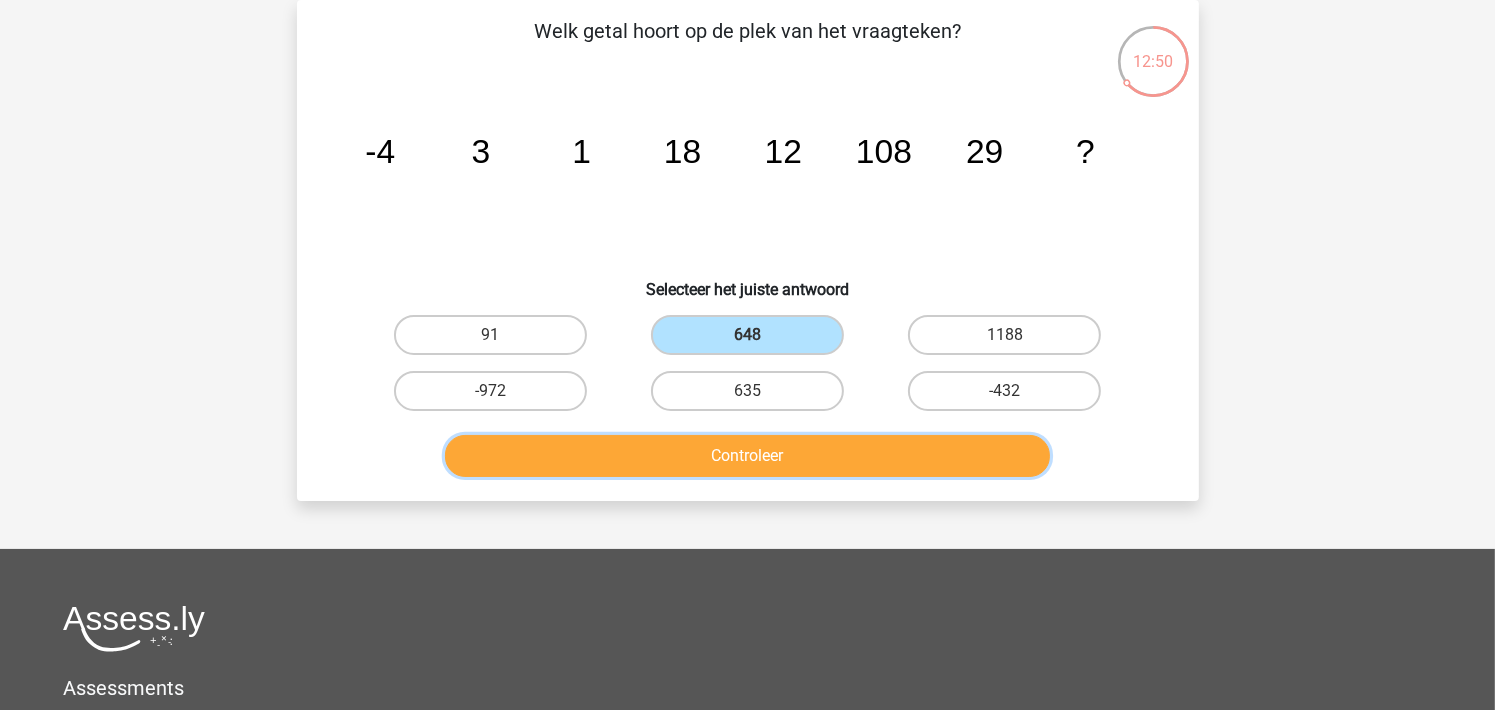 click on "Controleer" at bounding box center (747, 456) 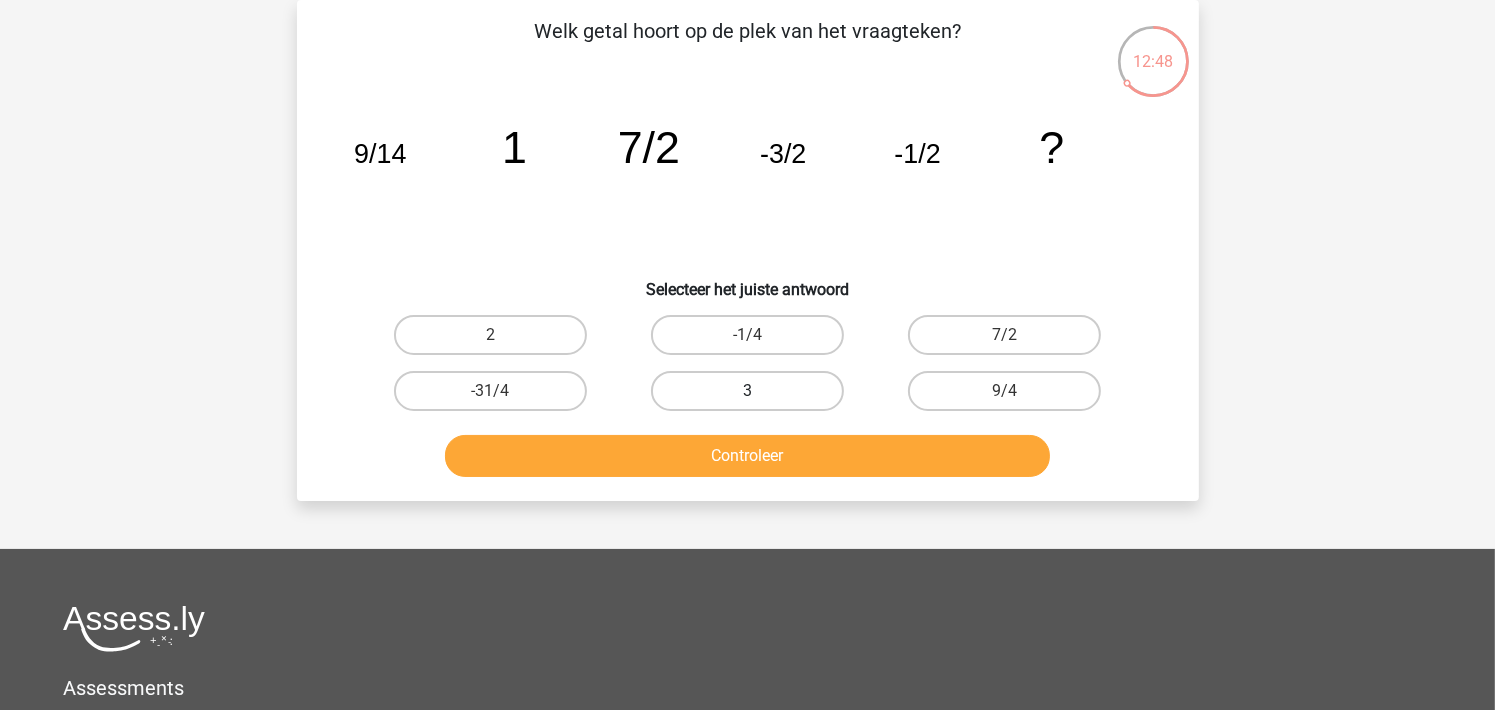 click on "3" at bounding box center [747, 391] 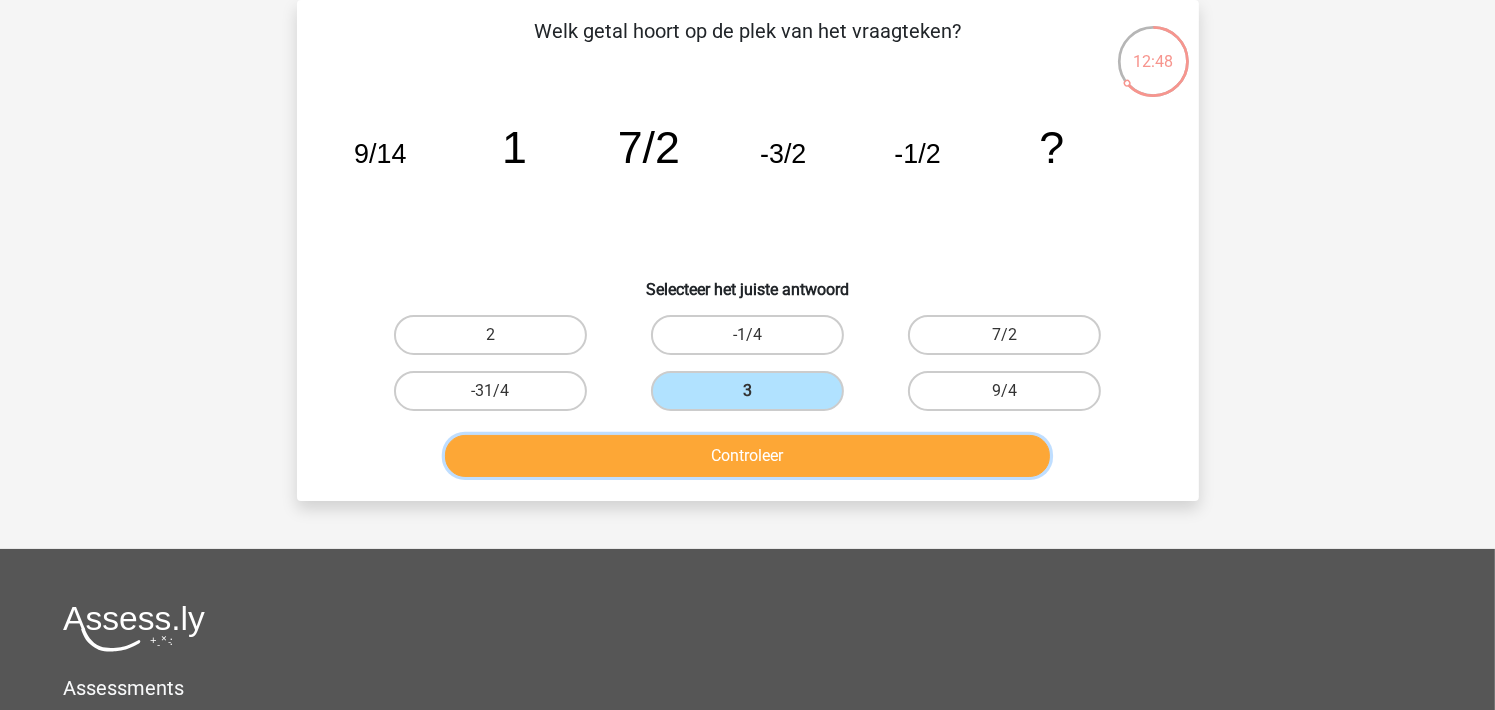 click on "Controleer" at bounding box center (747, 456) 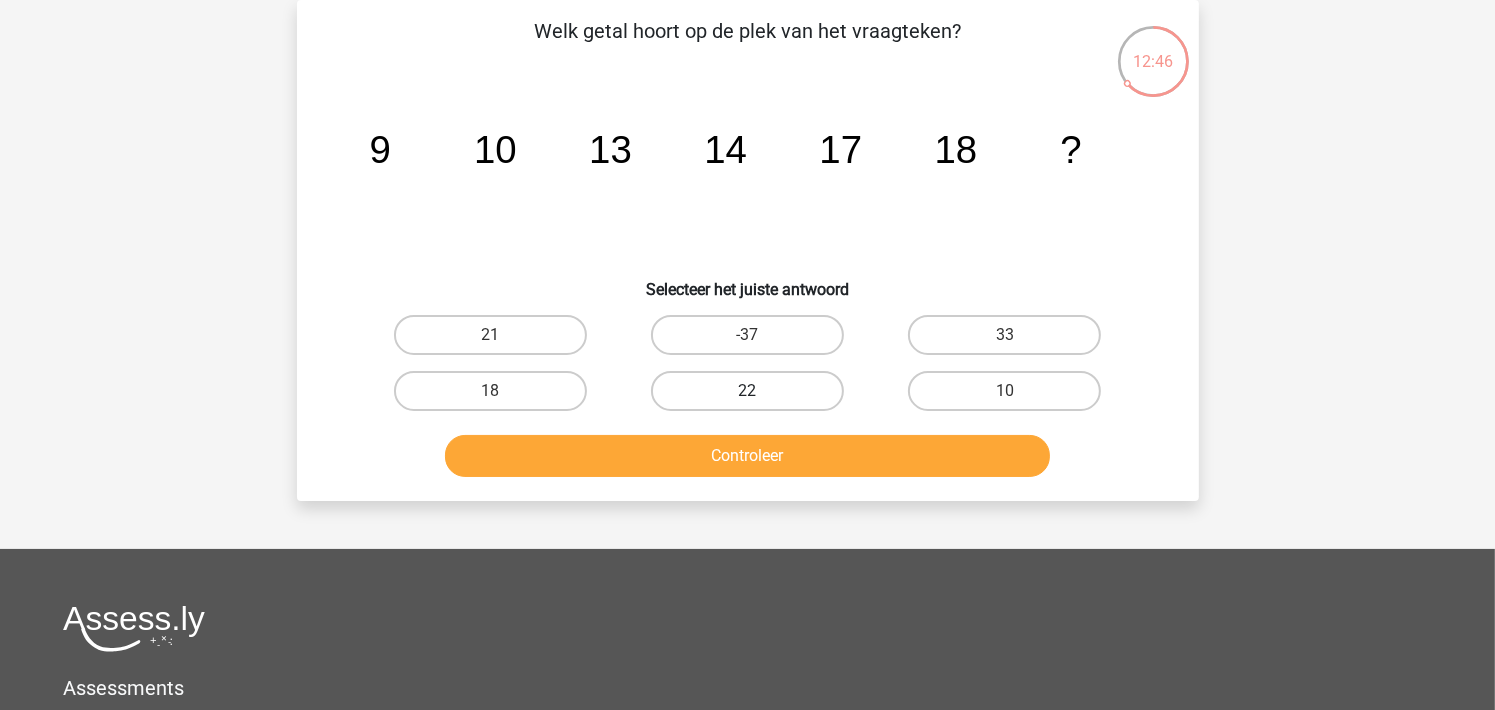 click on "22" at bounding box center [747, 391] 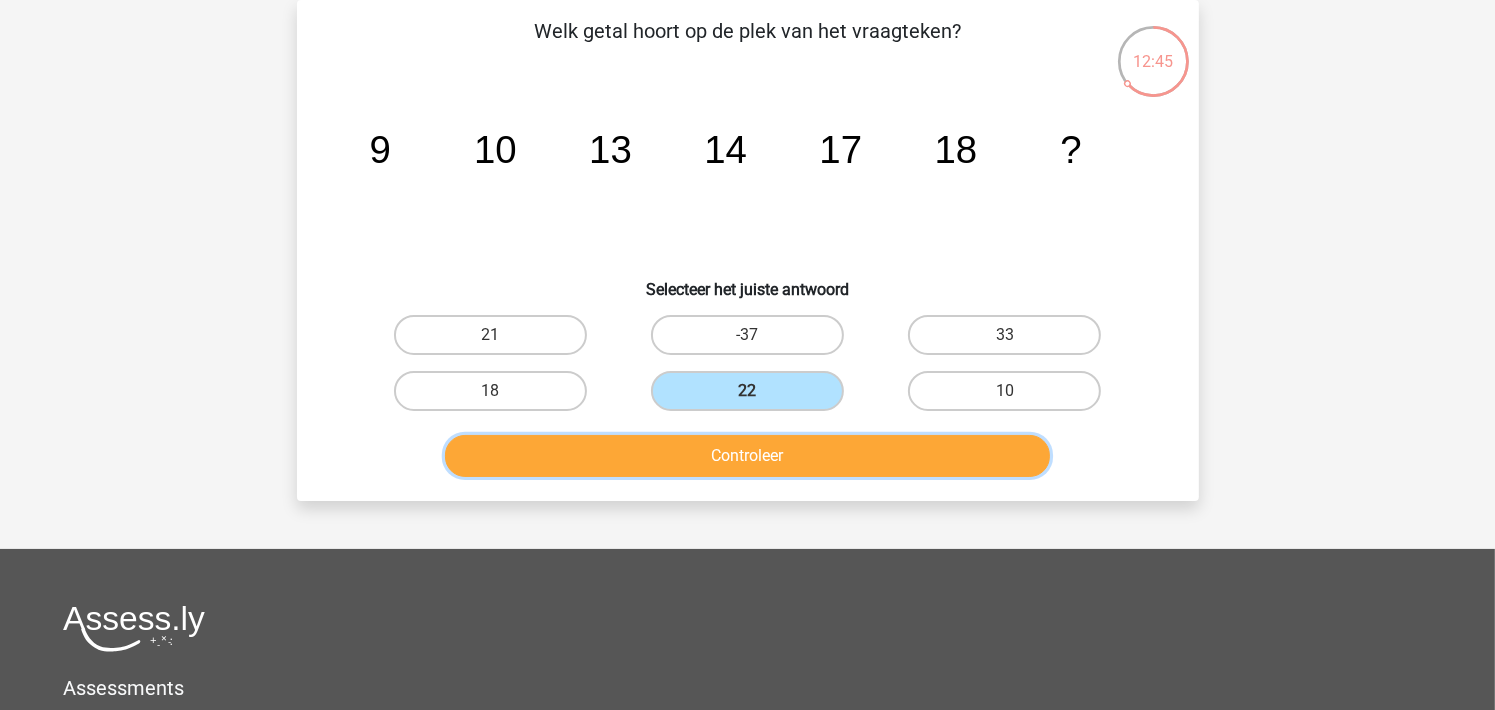 click on "Controleer" at bounding box center [747, 456] 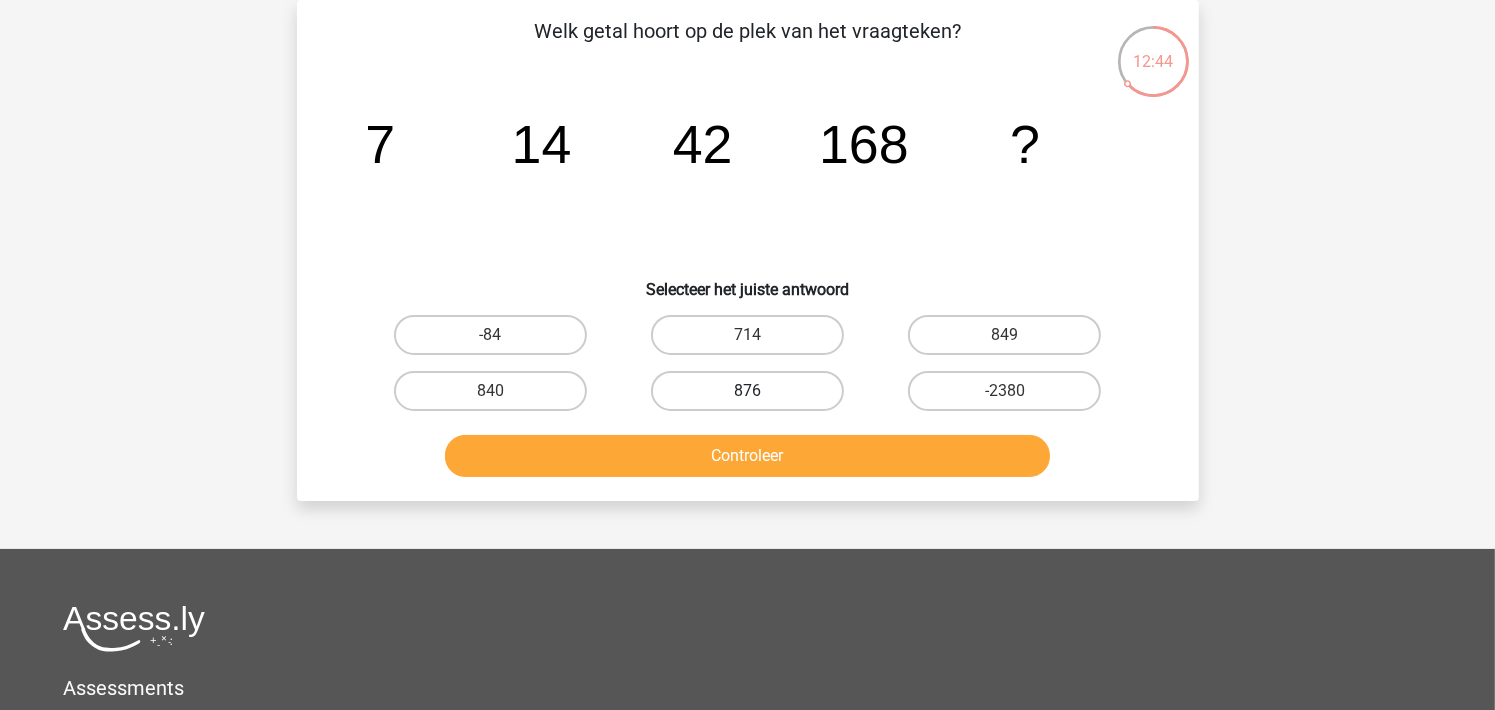 click on "876" at bounding box center [747, 391] 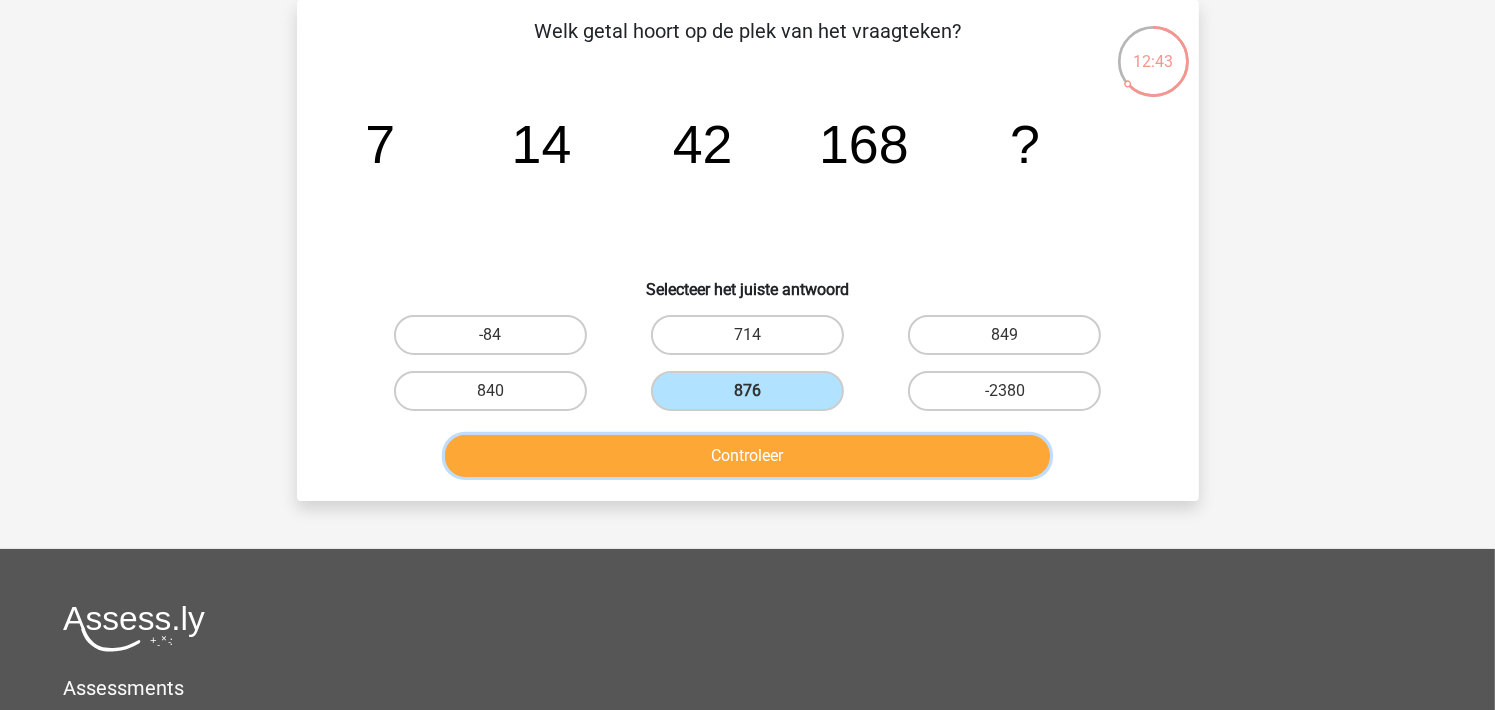 click on "Controleer" at bounding box center (747, 456) 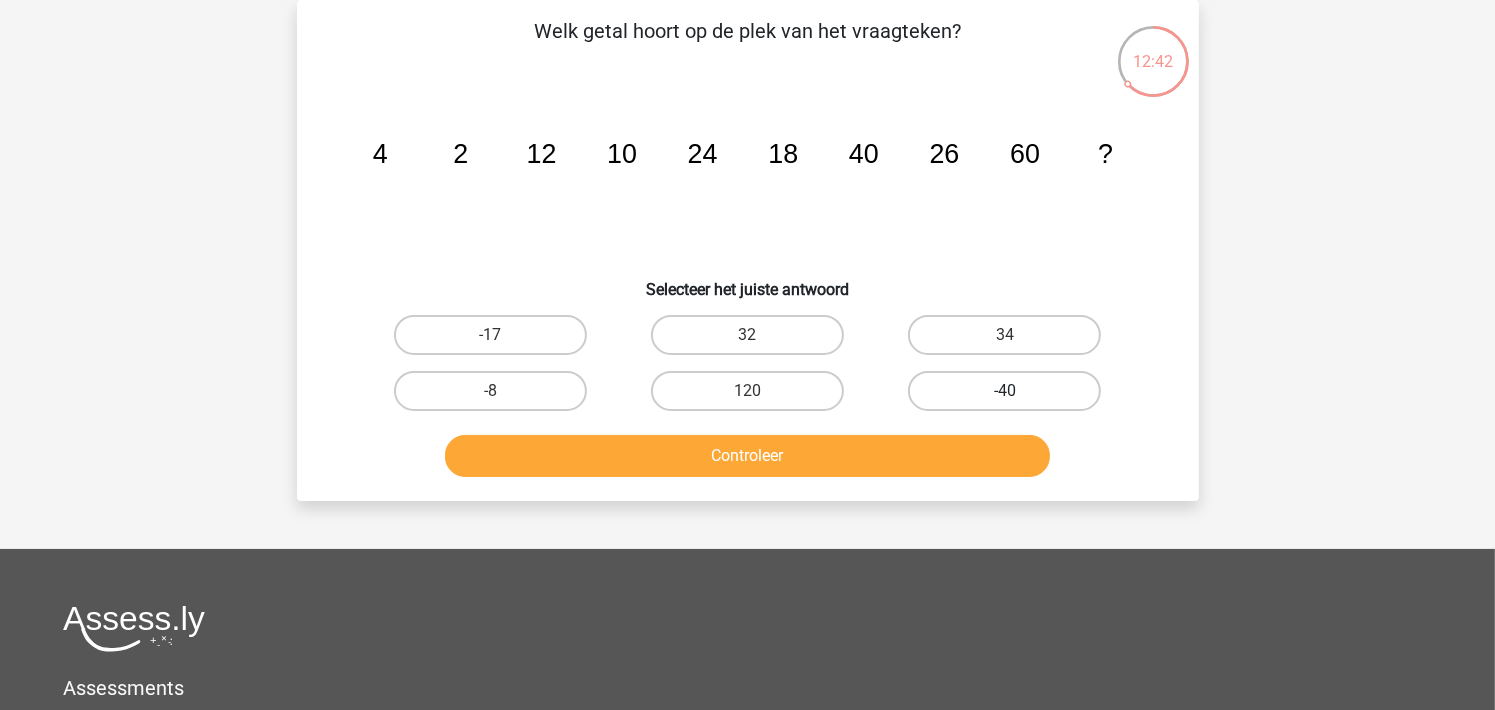 click on "-40" at bounding box center (1004, 391) 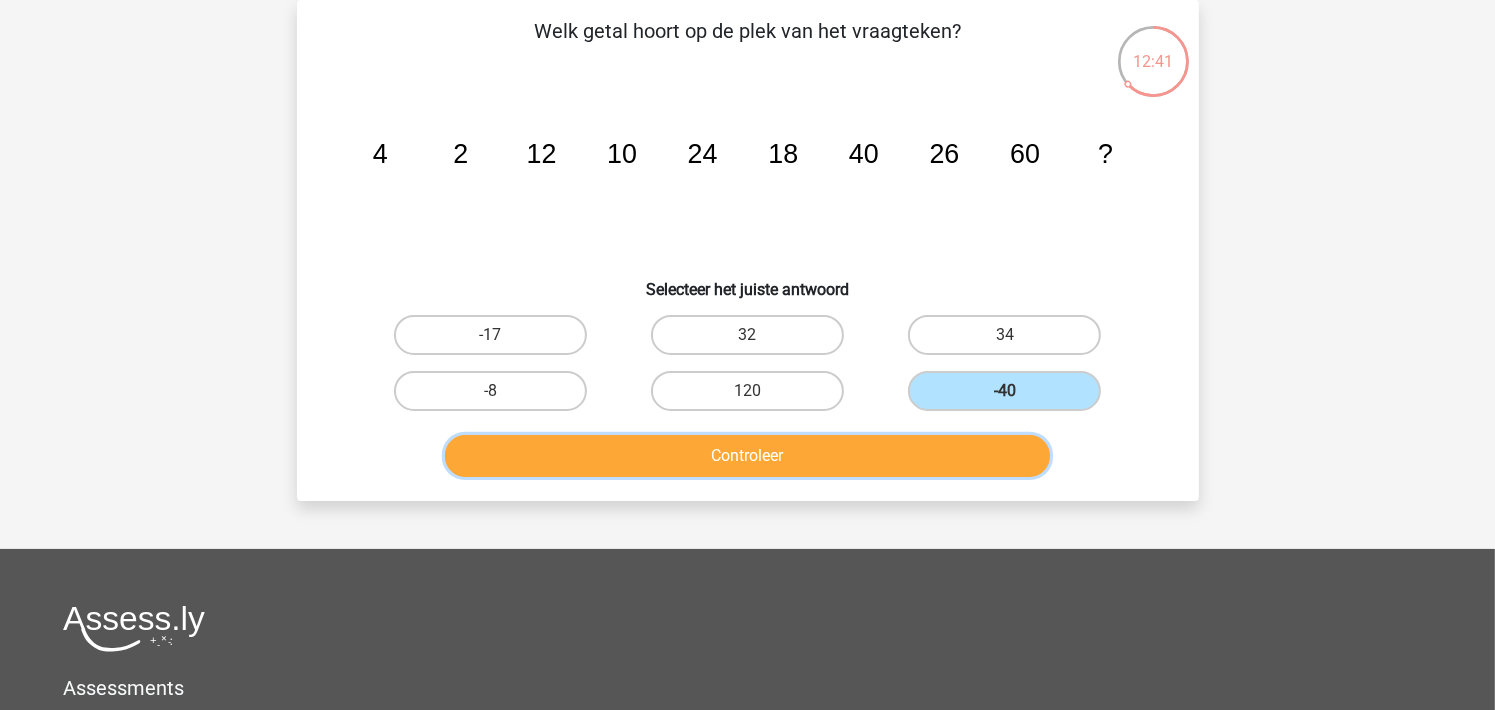 click on "Controleer" at bounding box center (747, 456) 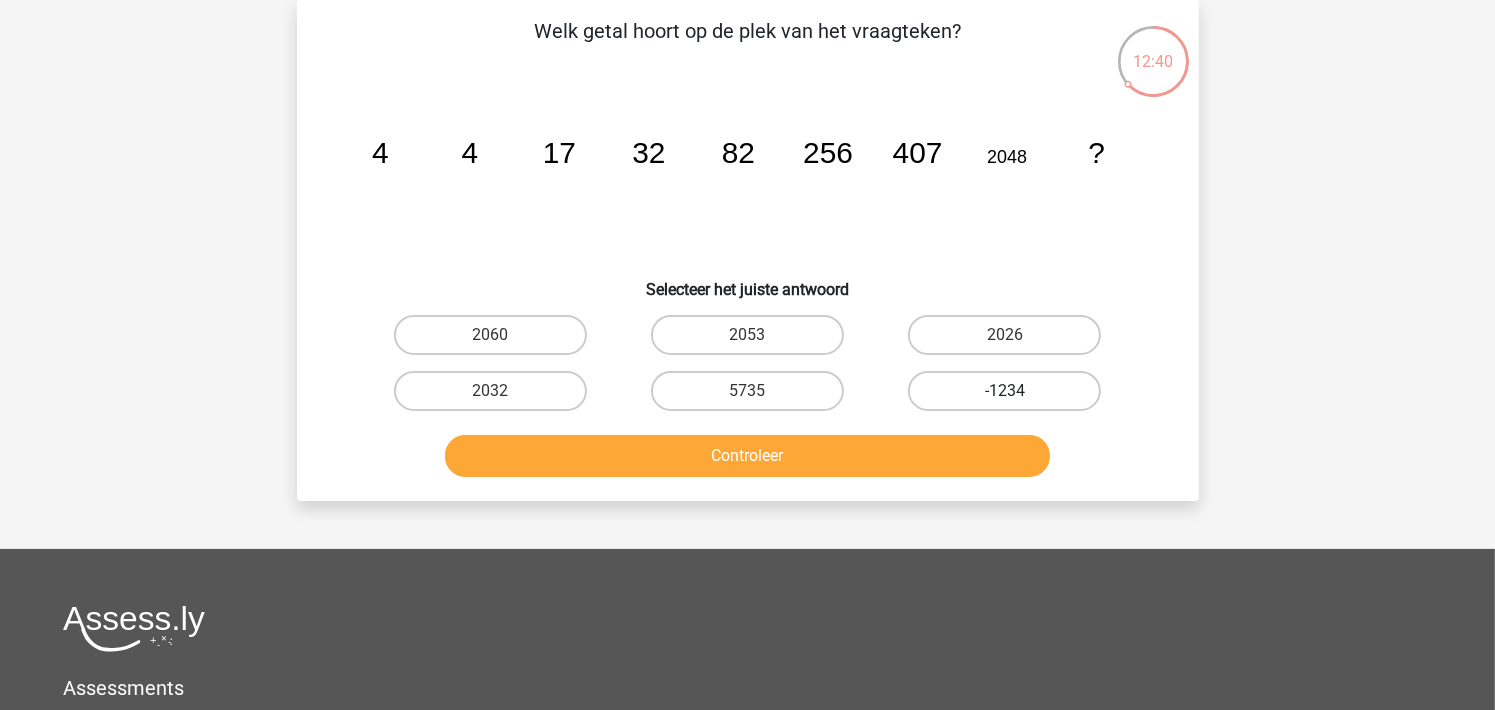 click on "-1234" at bounding box center (1004, 391) 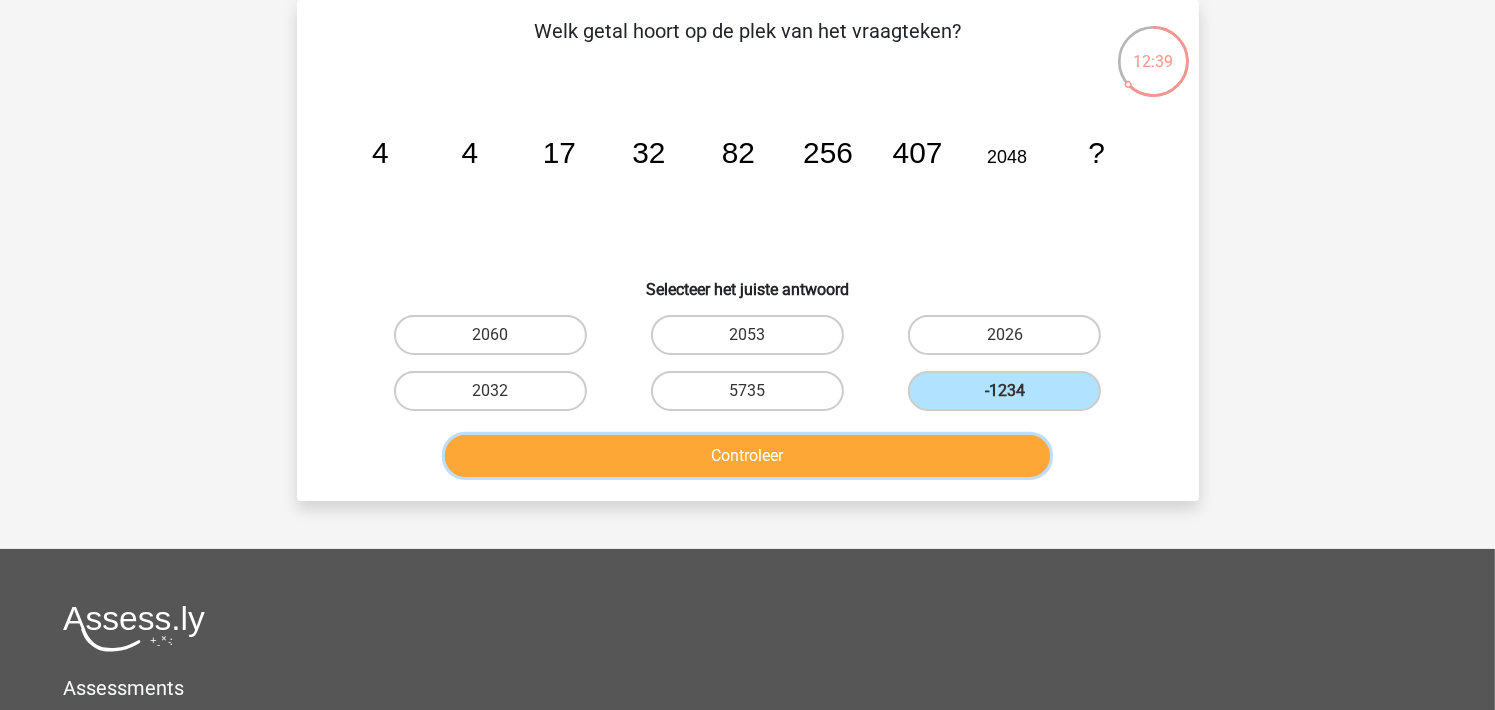 click on "Controleer" at bounding box center (747, 456) 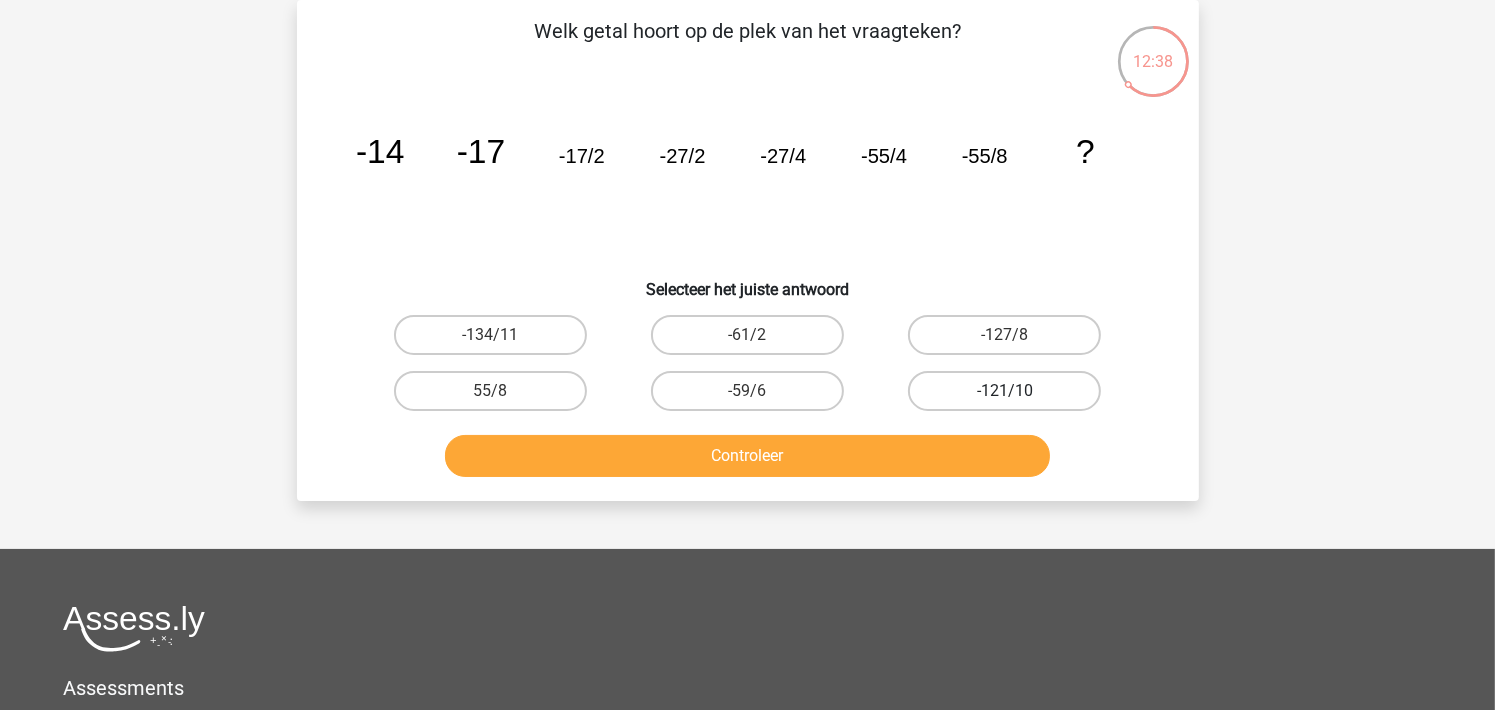 click on "-121/10" at bounding box center [1004, 391] 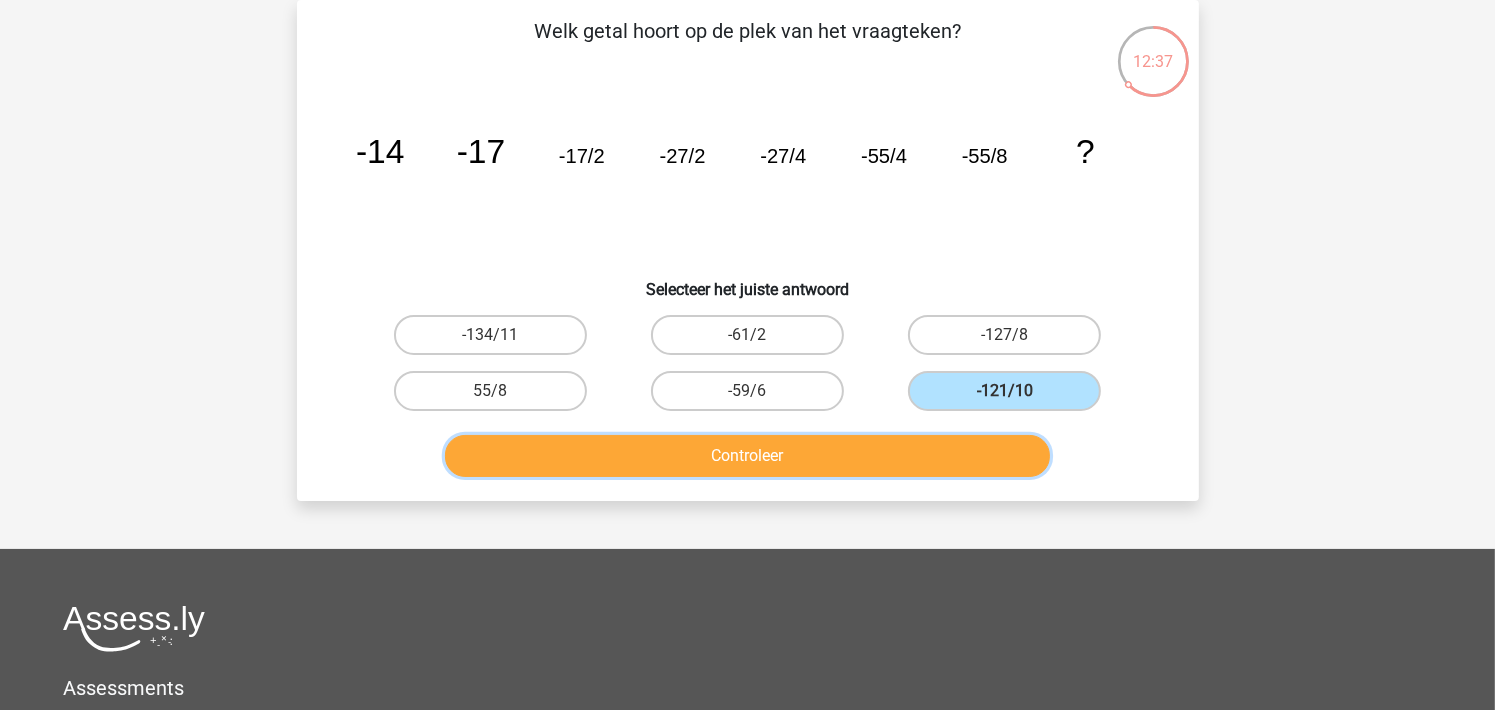 click on "Controleer" at bounding box center [747, 456] 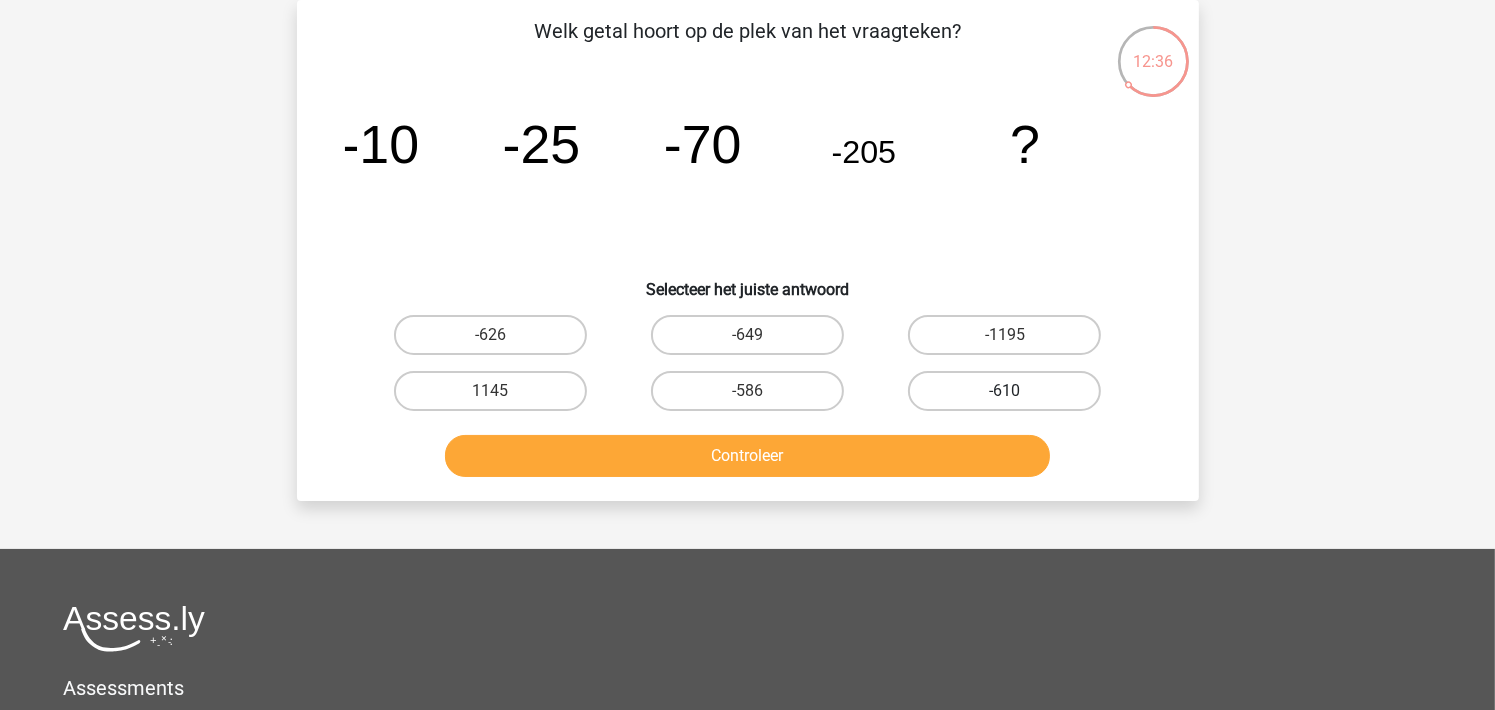 click on "-610" at bounding box center [1004, 391] 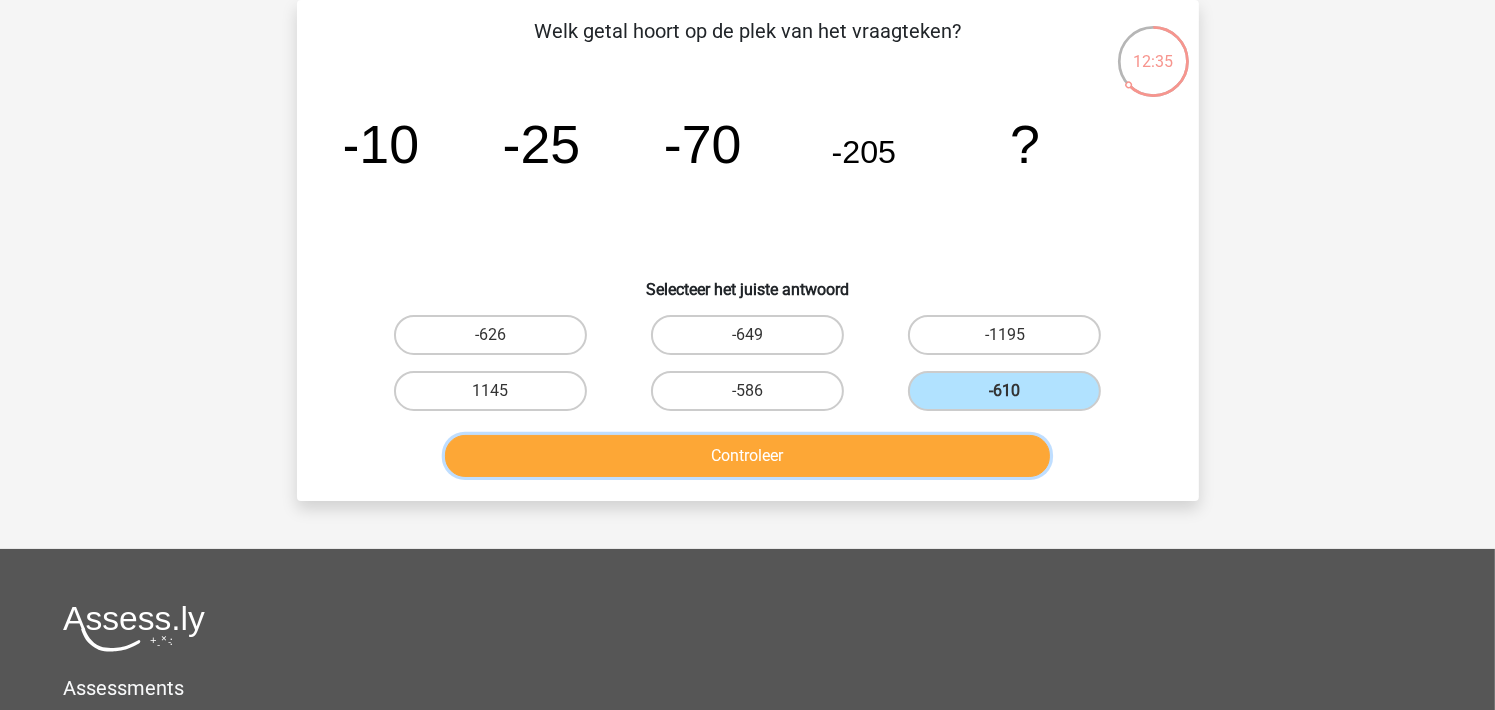 click on "Controleer" at bounding box center [747, 456] 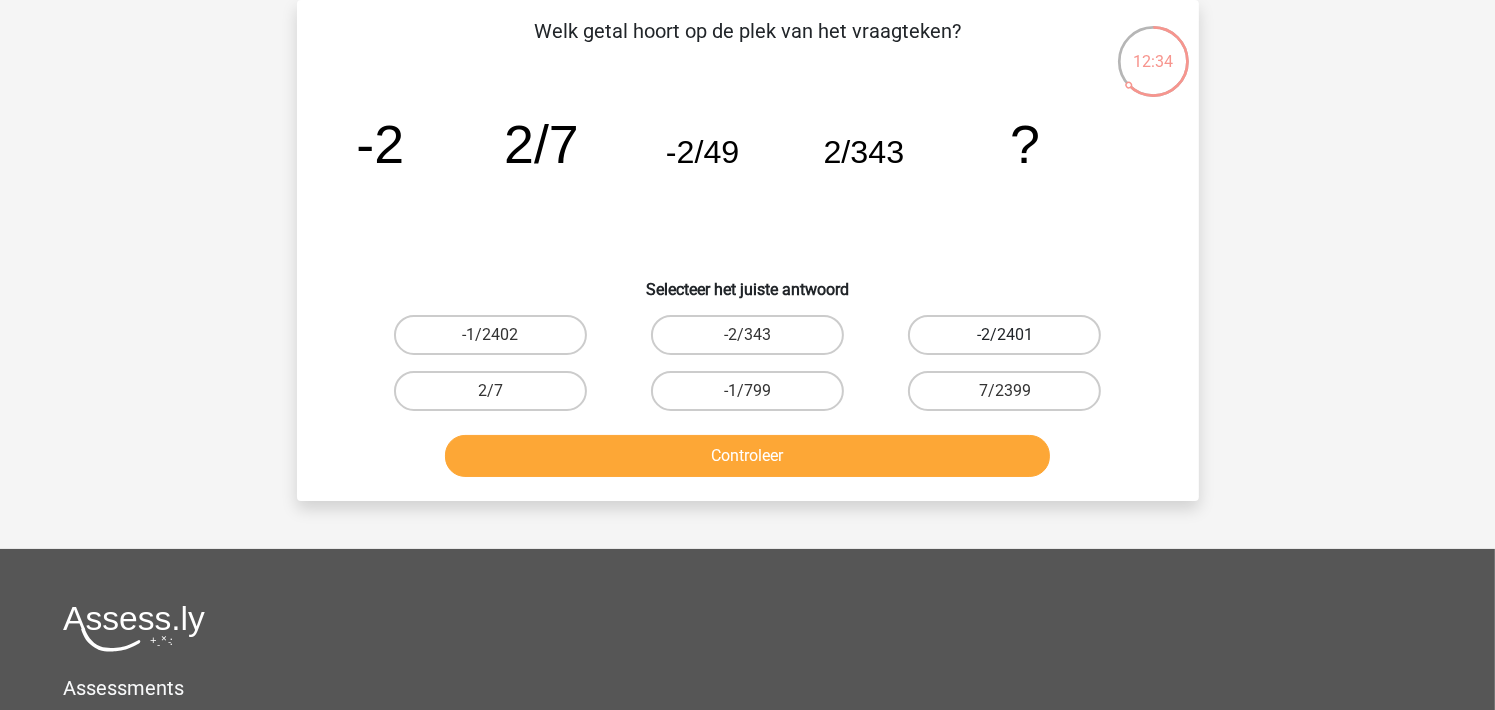 click on "-2/2401" at bounding box center [1004, 335] 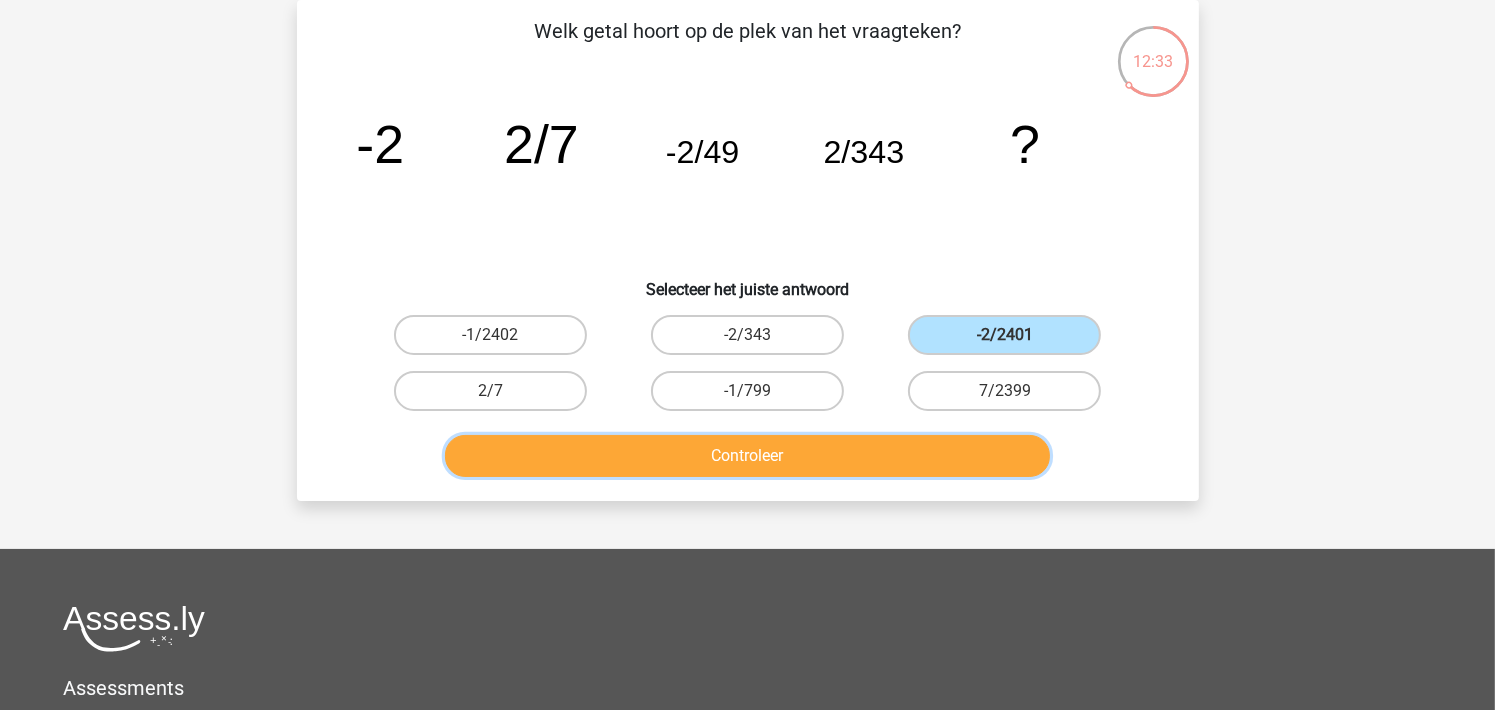 click on "Controleer" at bounding box center (747, 456) 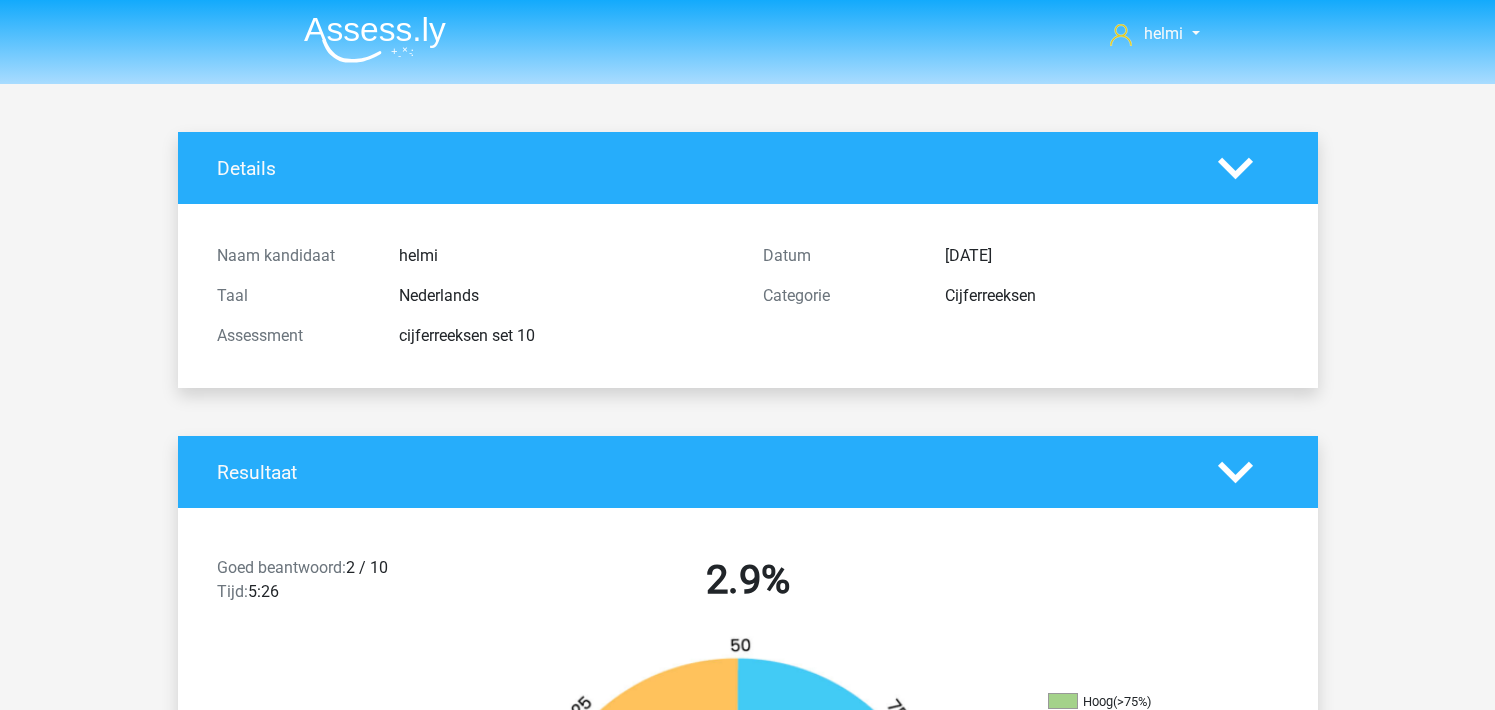scroll, scrollTop: 0, scrollLeft: 0, axis: both 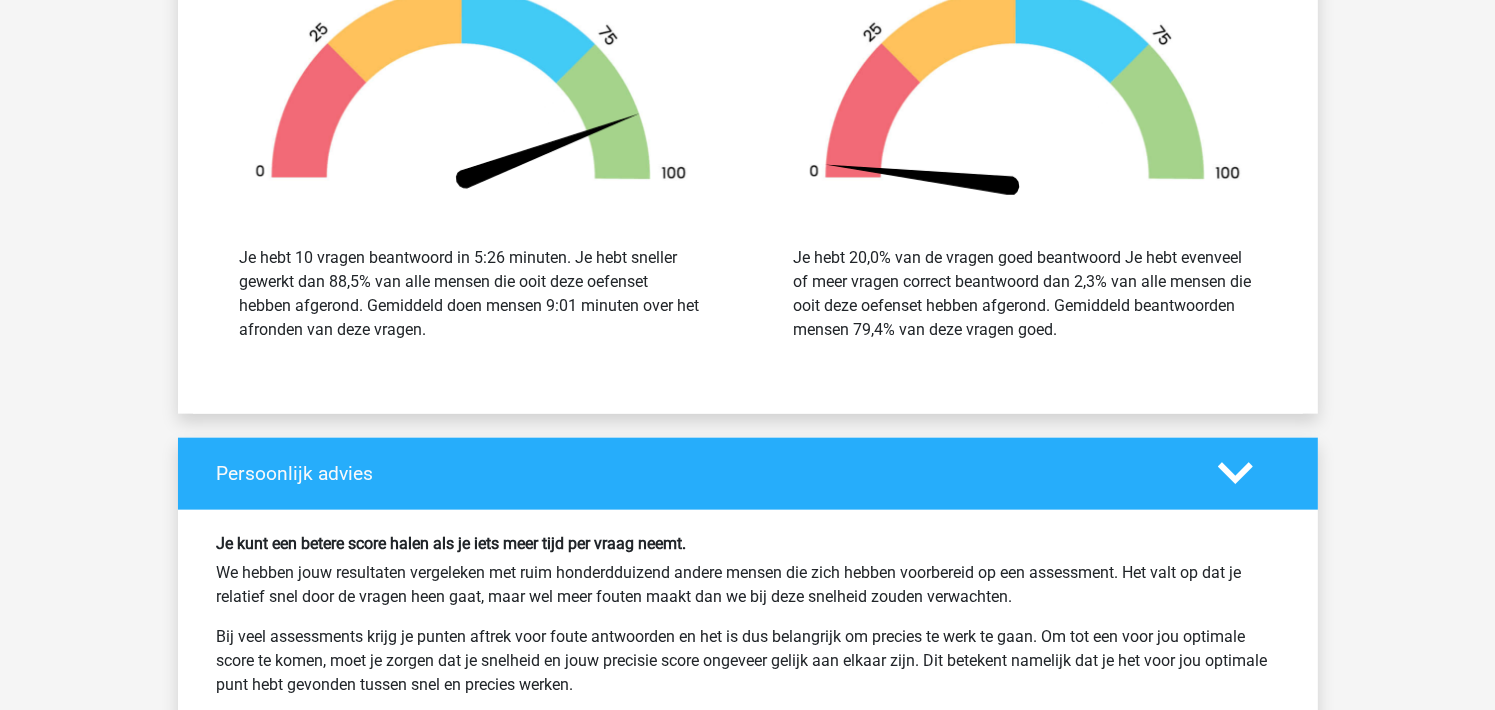 click 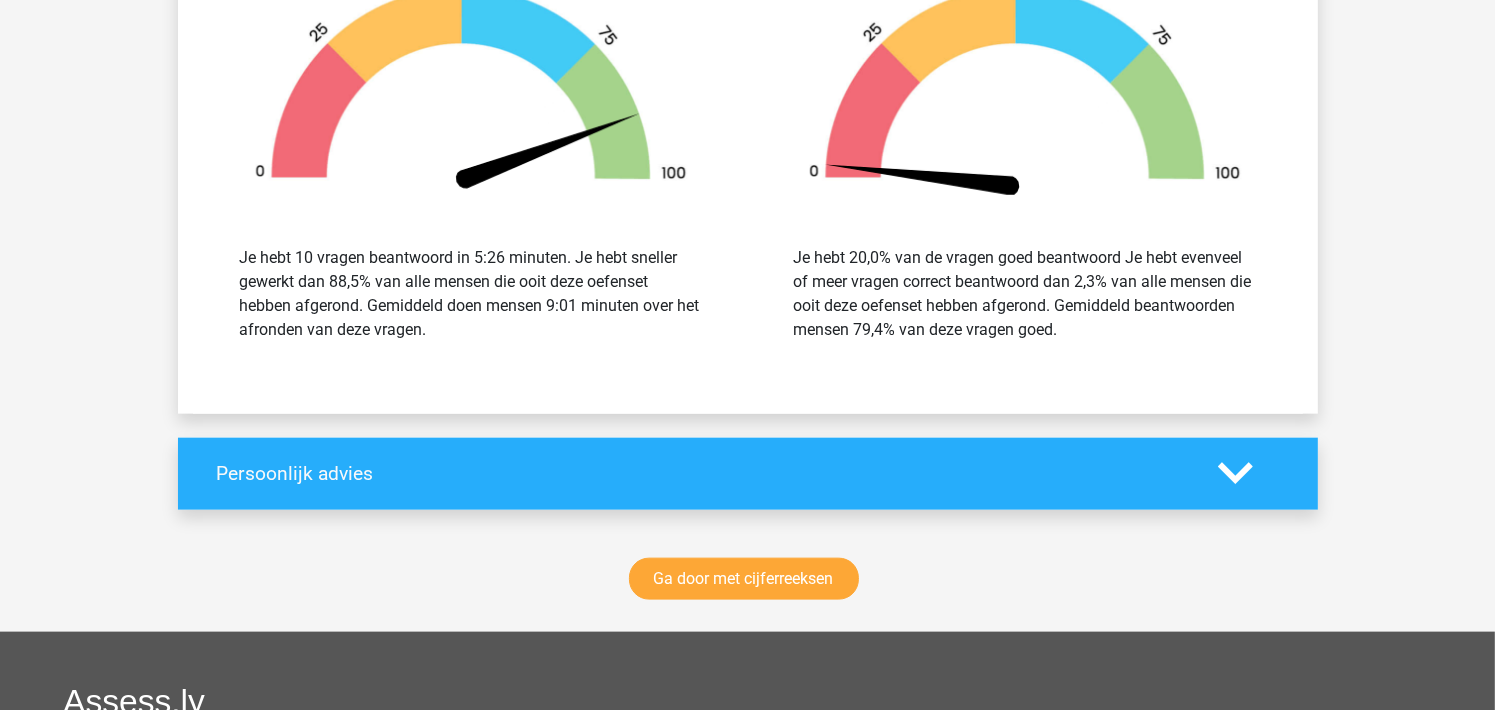 click 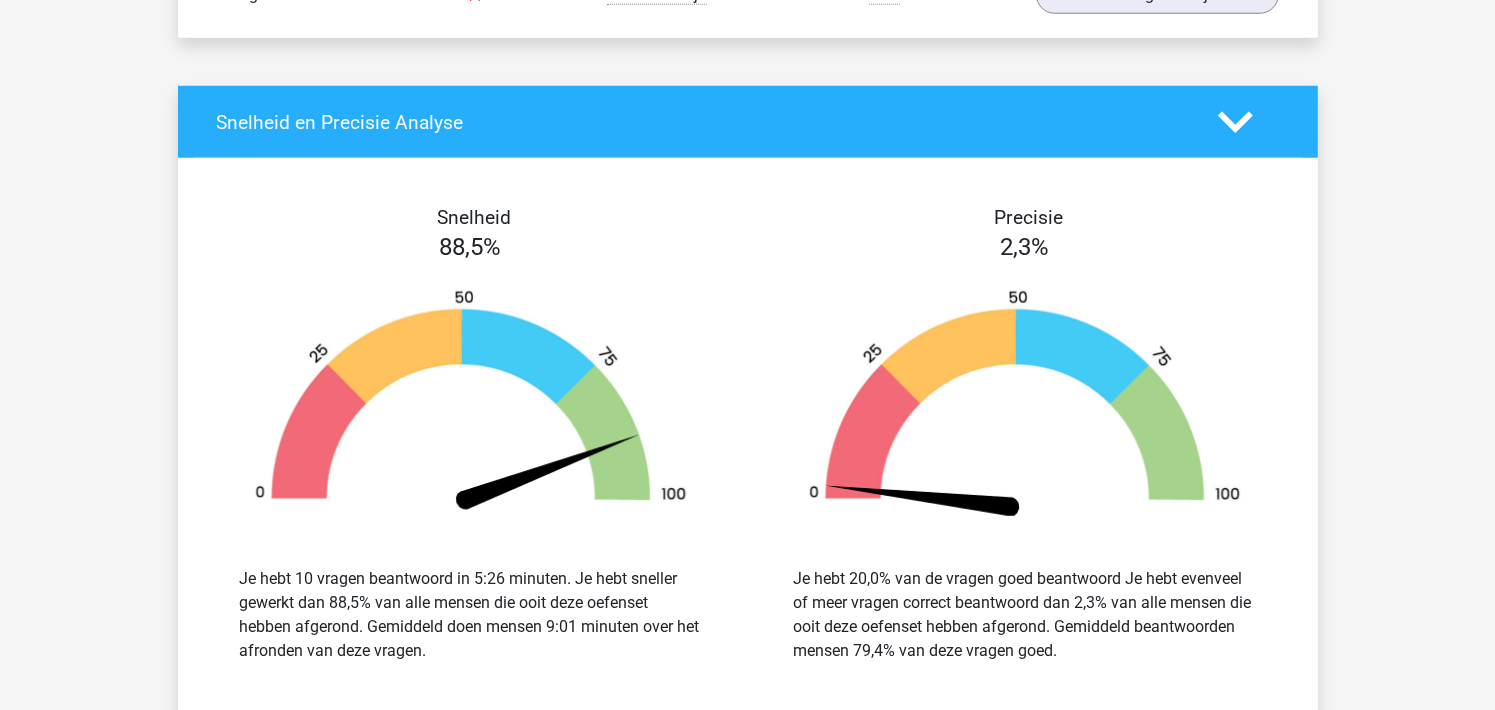 scroll, scrollTop: 1759, scrollLeft: 0, axis: vertical 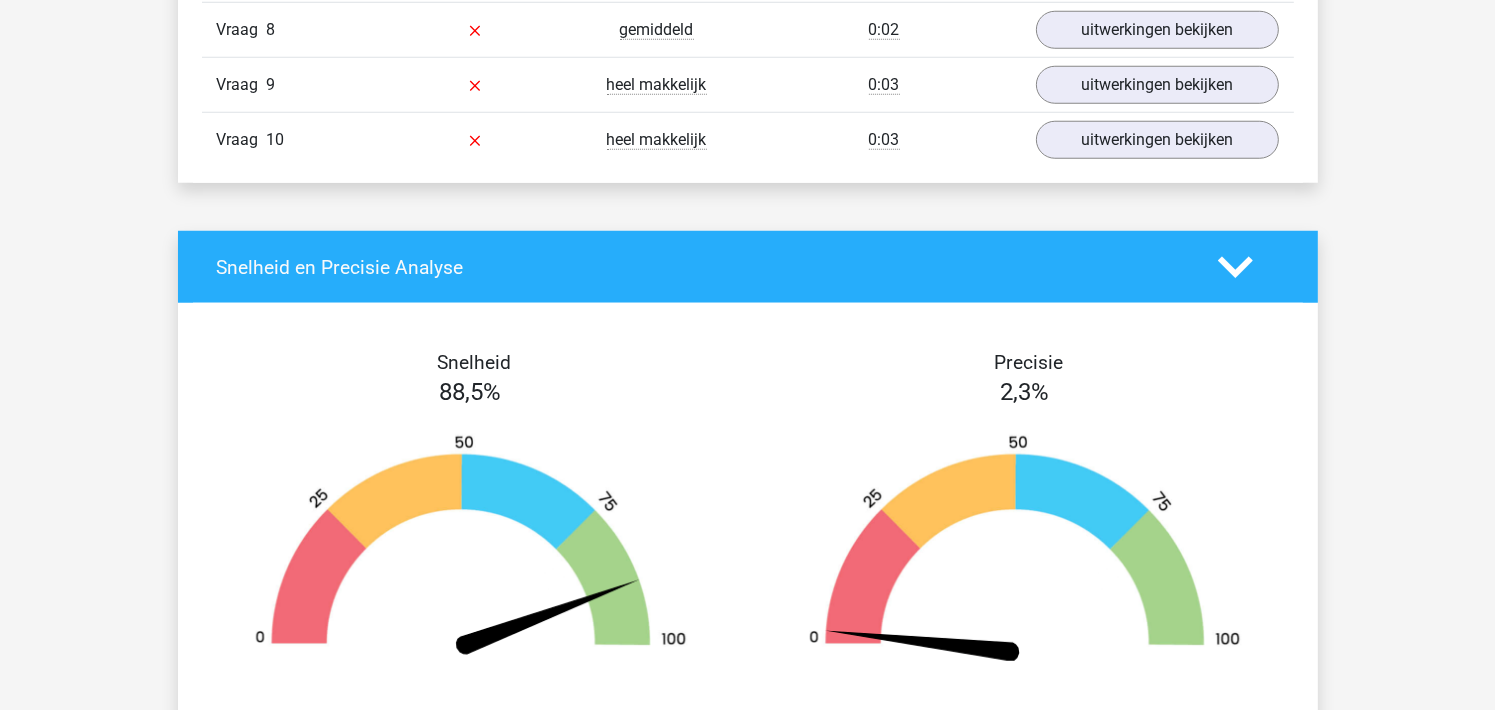 click 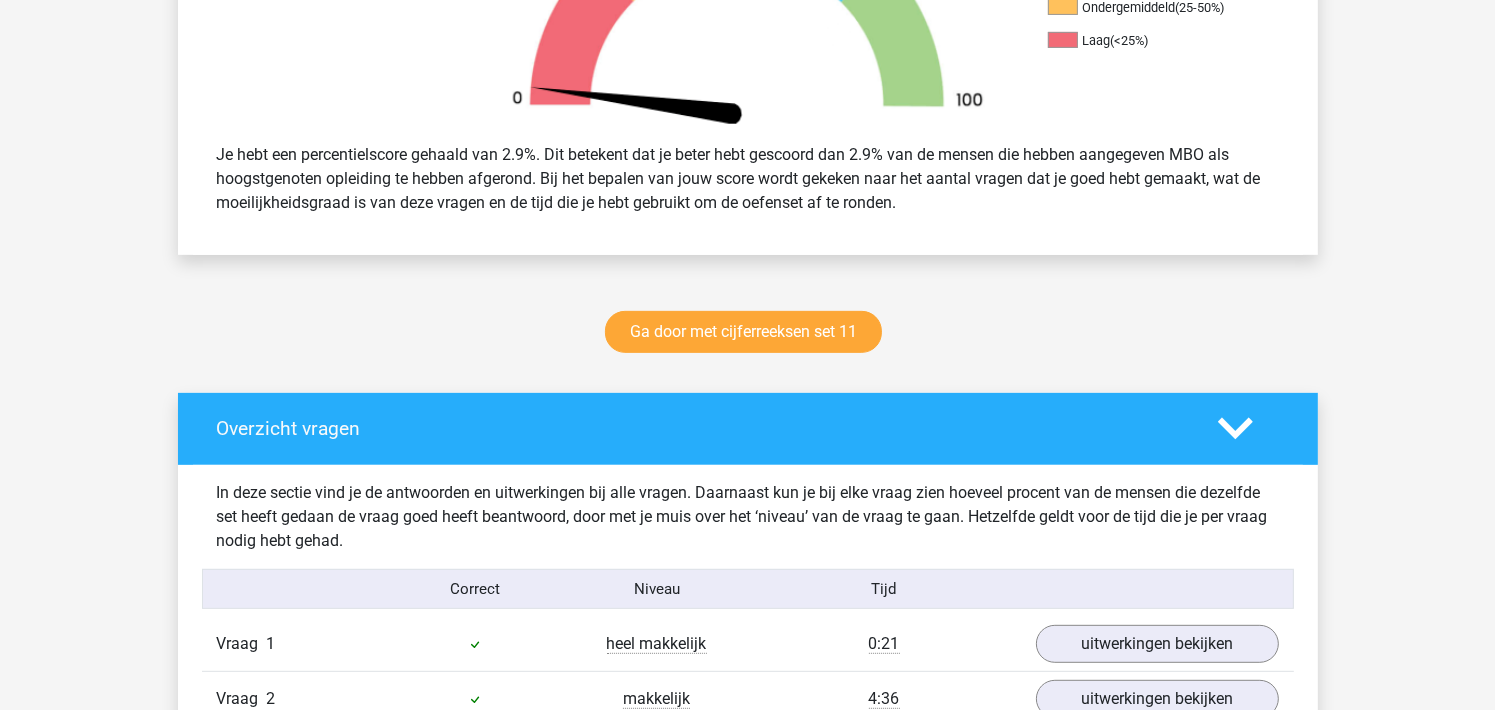 scroll, scrollTop: 732, scrollLeft: 0, axis: vertical 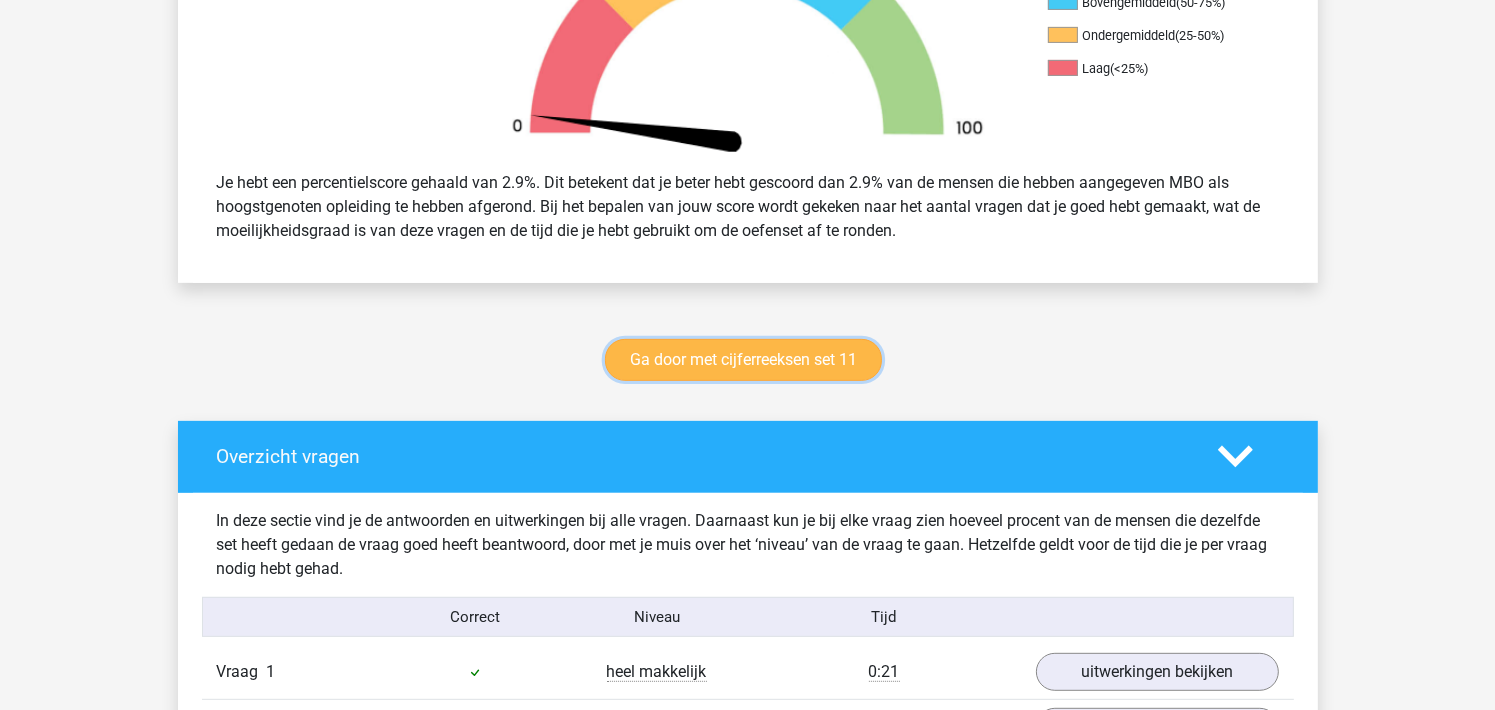 click on "Ga door met cijferreeksen set 11" at bounding box center (743, 360) 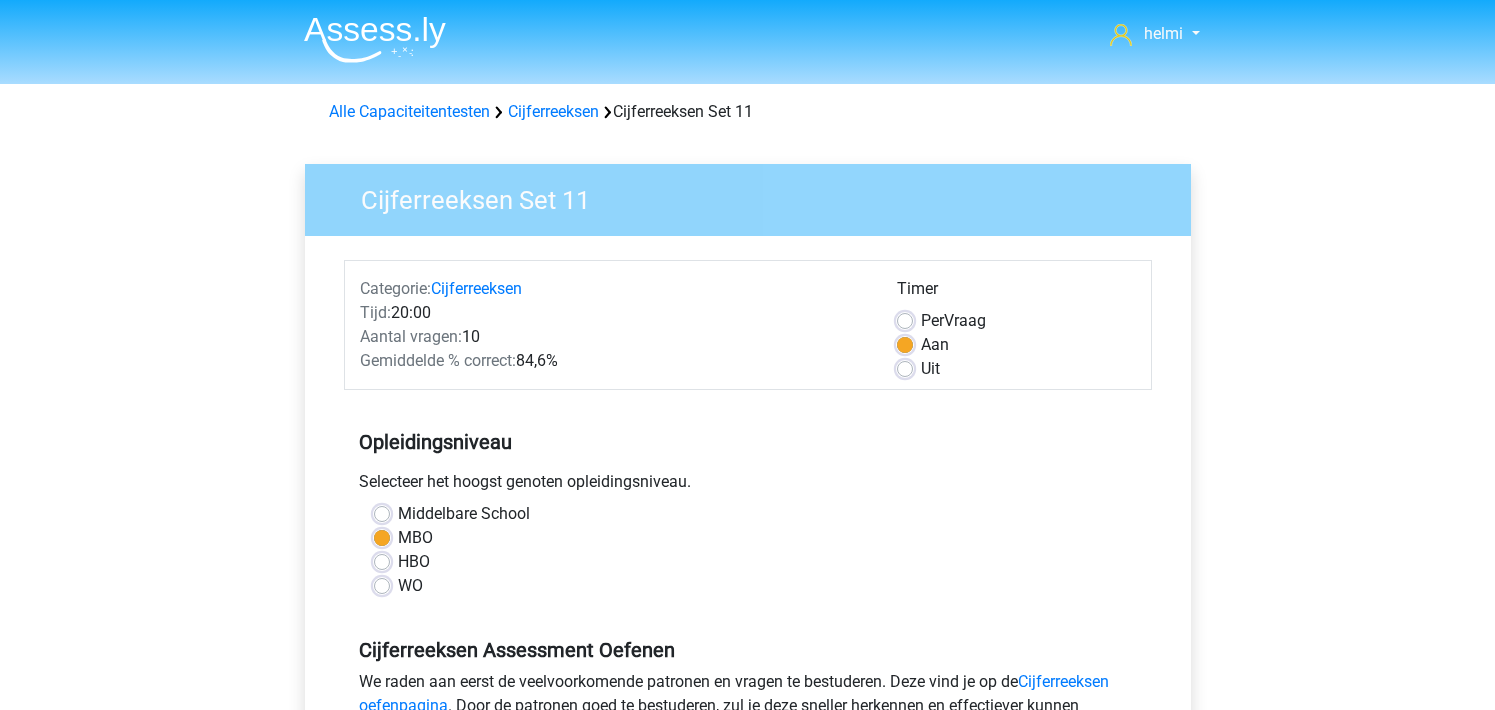 scroll, scrollTop: 0, scrollLeft: 0, axis: both 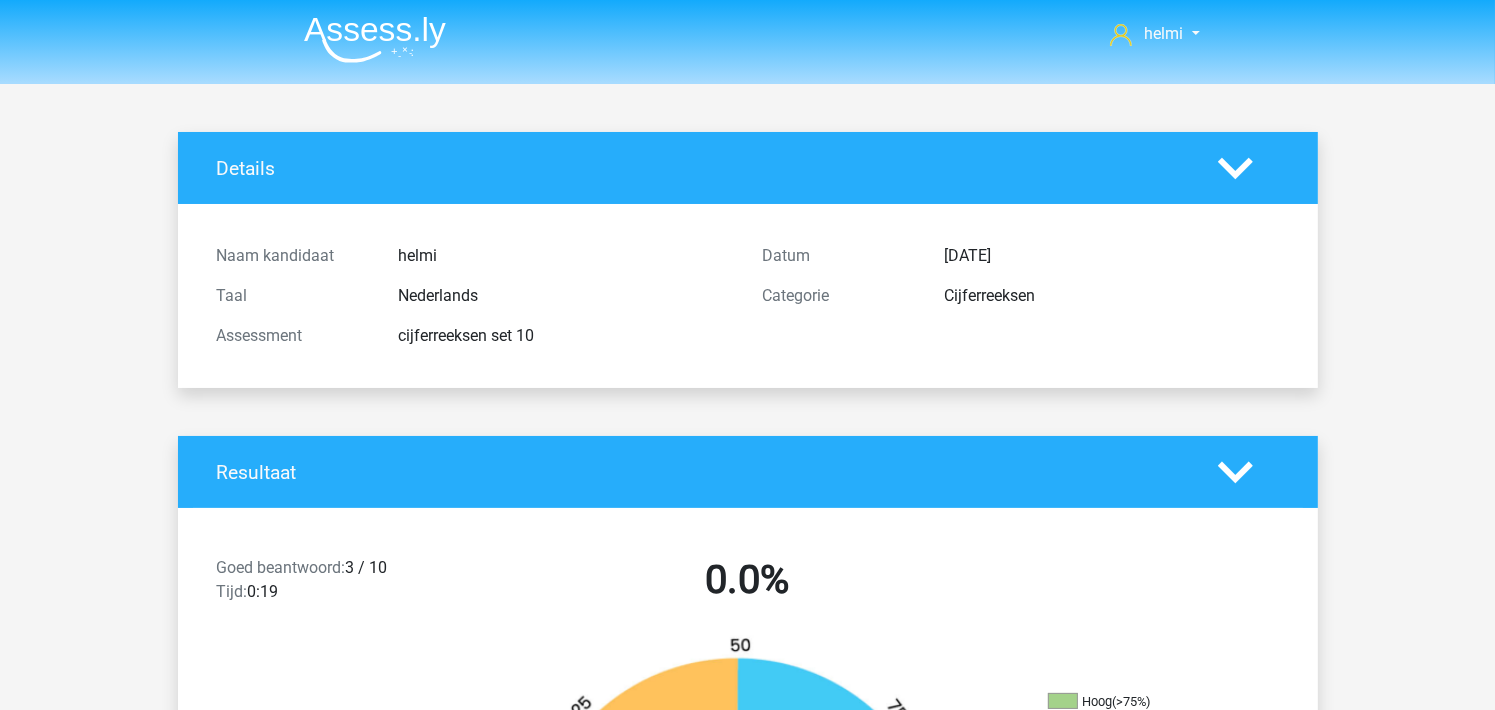 click 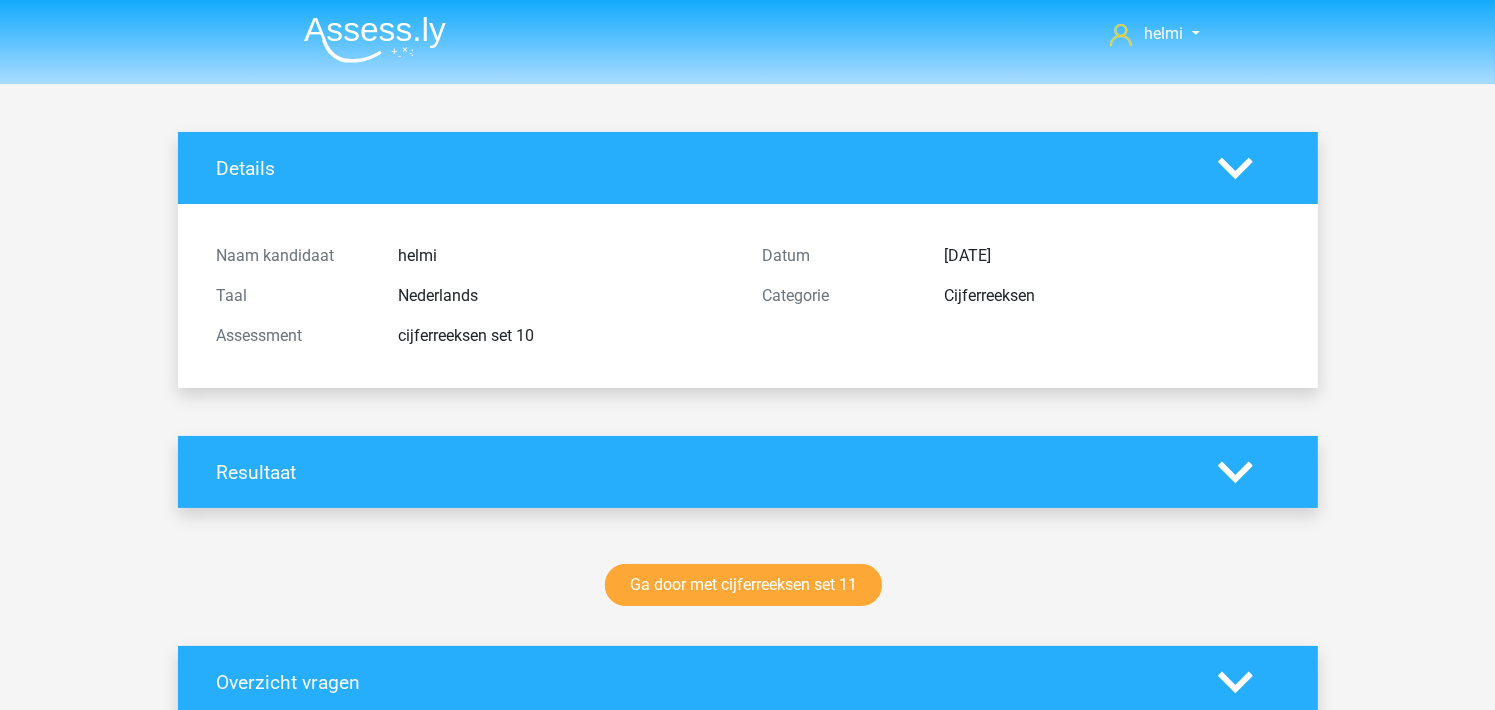 click 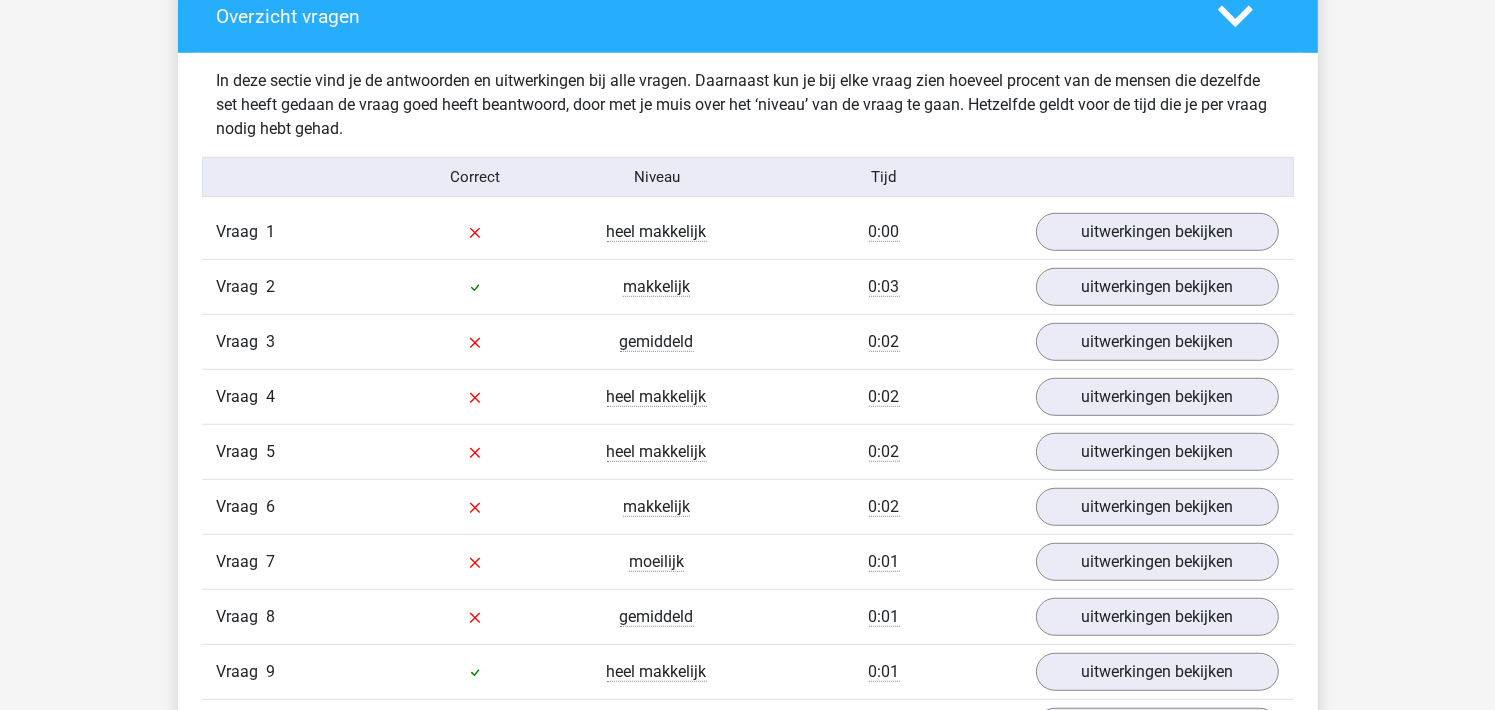 scroll, scrollTop: 1211, scrollLeft: 0, axis: vertical 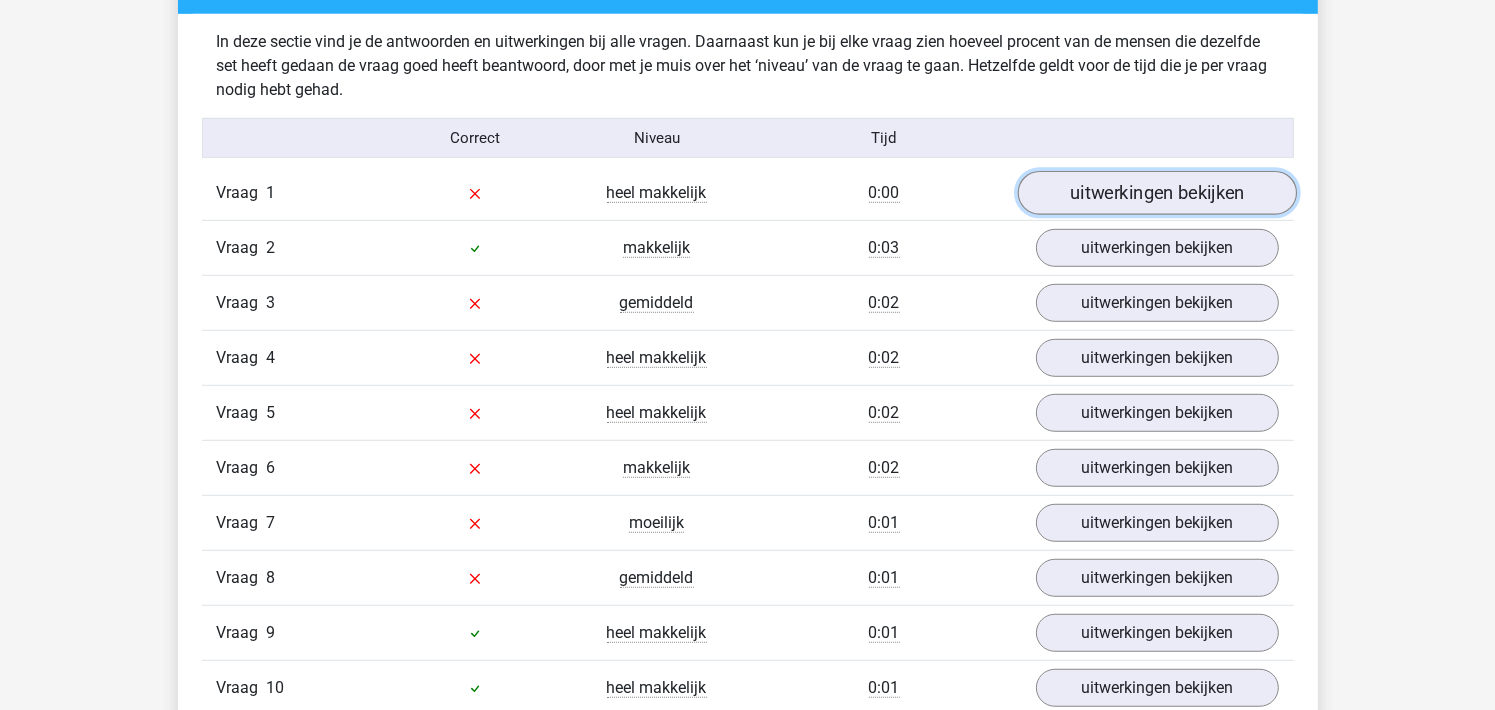 click on "uitwerkingen bekijken" at bounding box center (1156, 194) 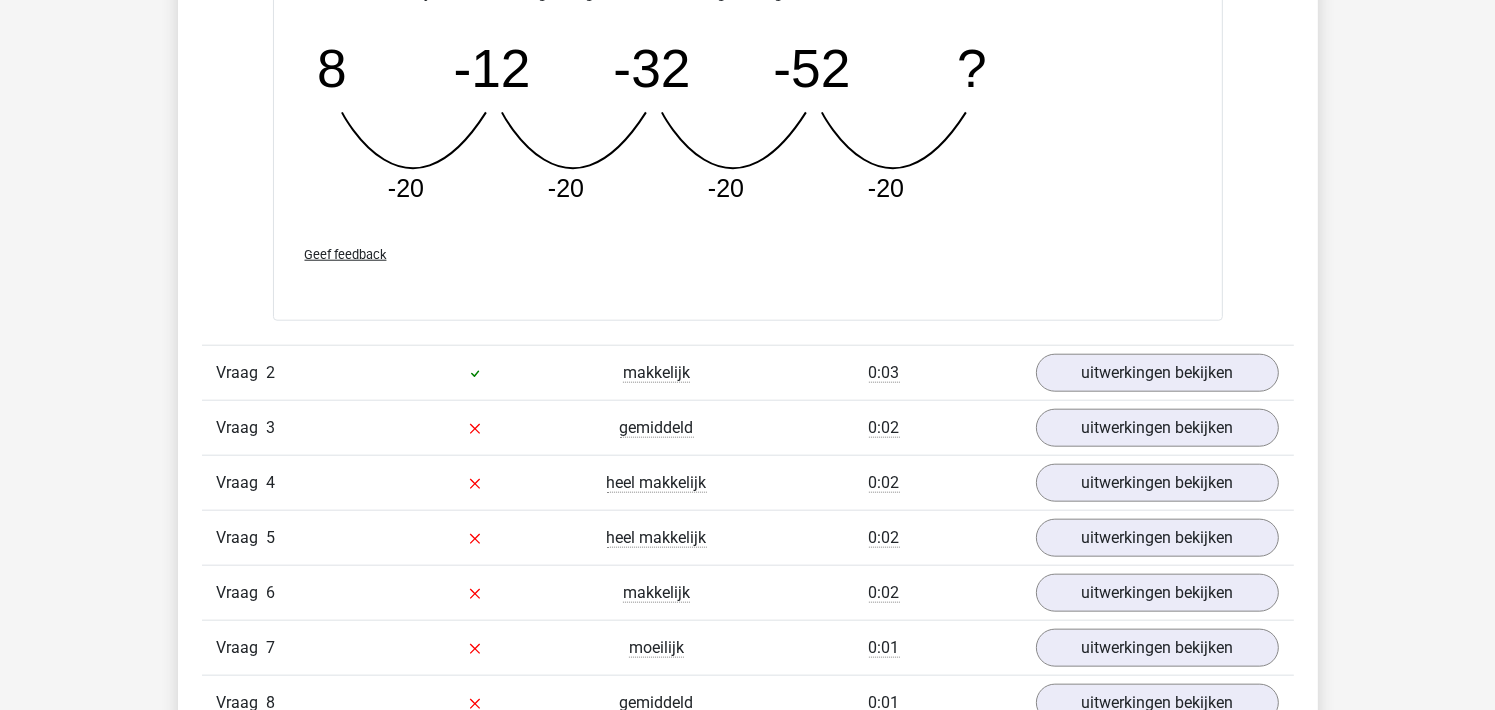 scroll, scrollTop: 1984, scrollLeft: 0, axis: vertical 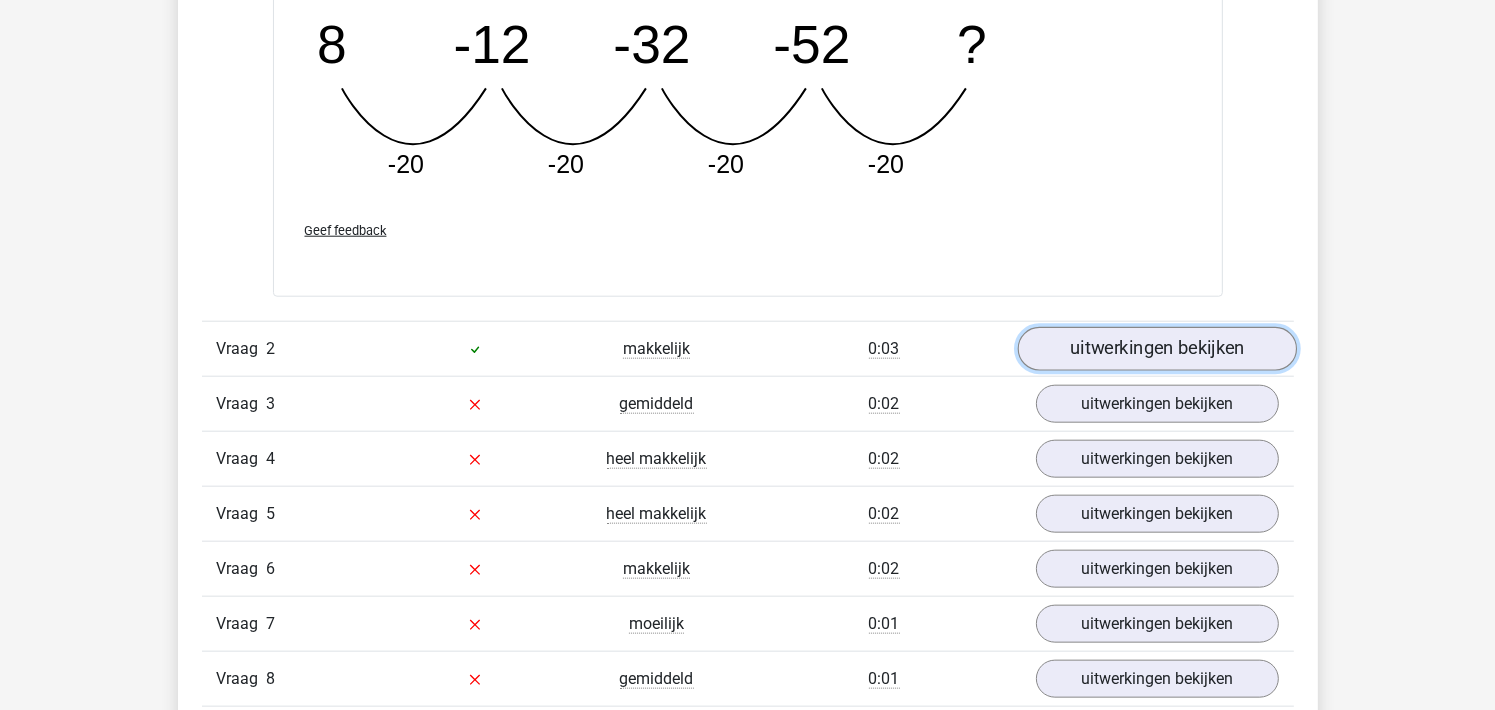 click on "uitwerkingen bekijken" at bounding box center [1156, 349] 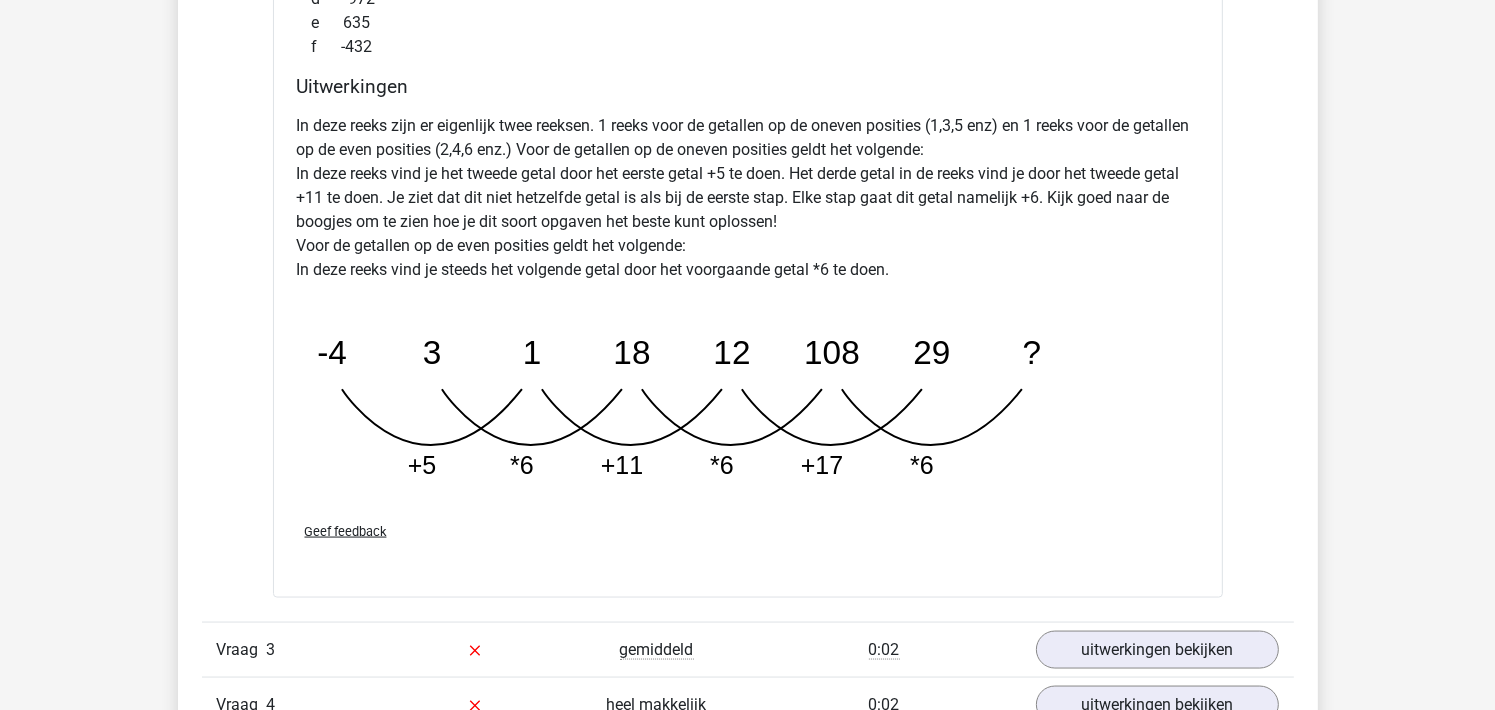 scroll, scrollTop: 2796, scrollLeft: 0, axis: vertical 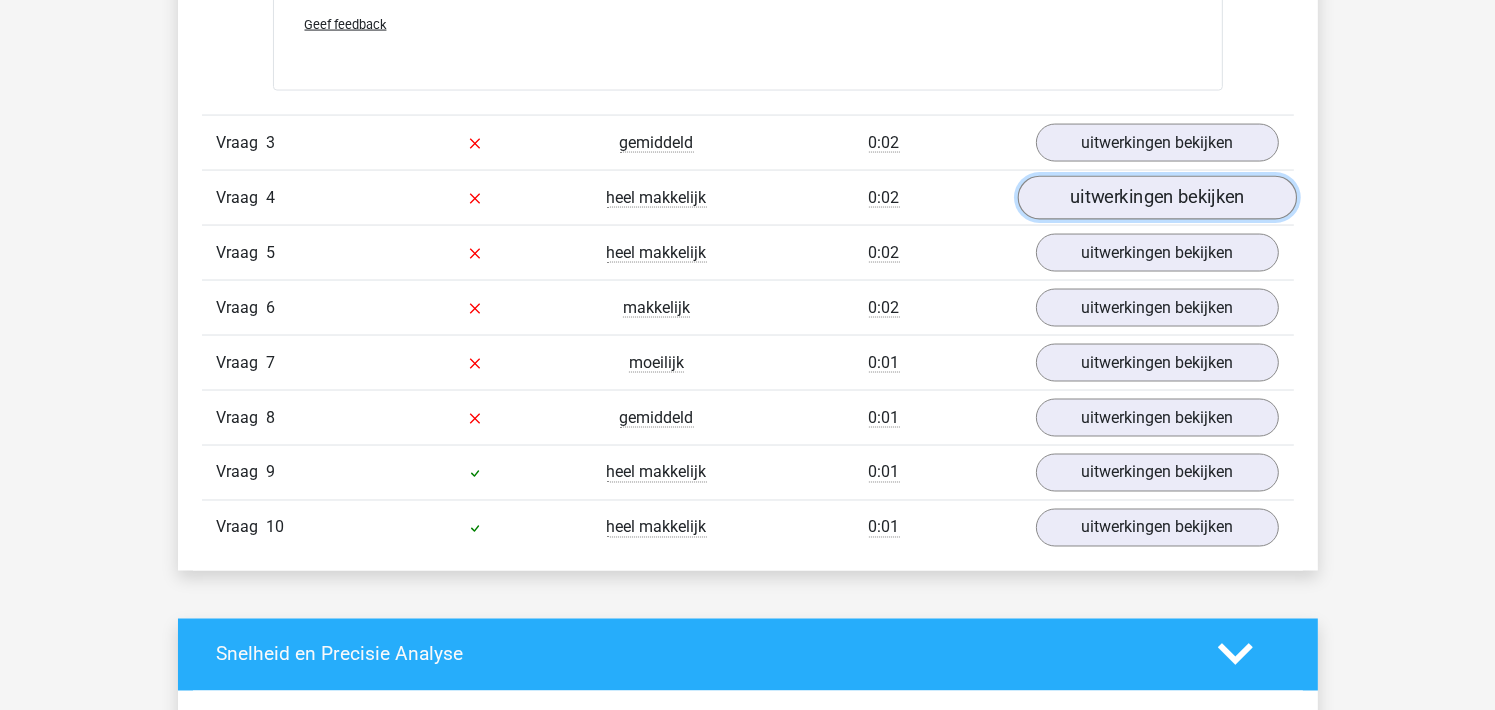 click on "uitwerkingen bekijken" at bounding box center [1156, 198] 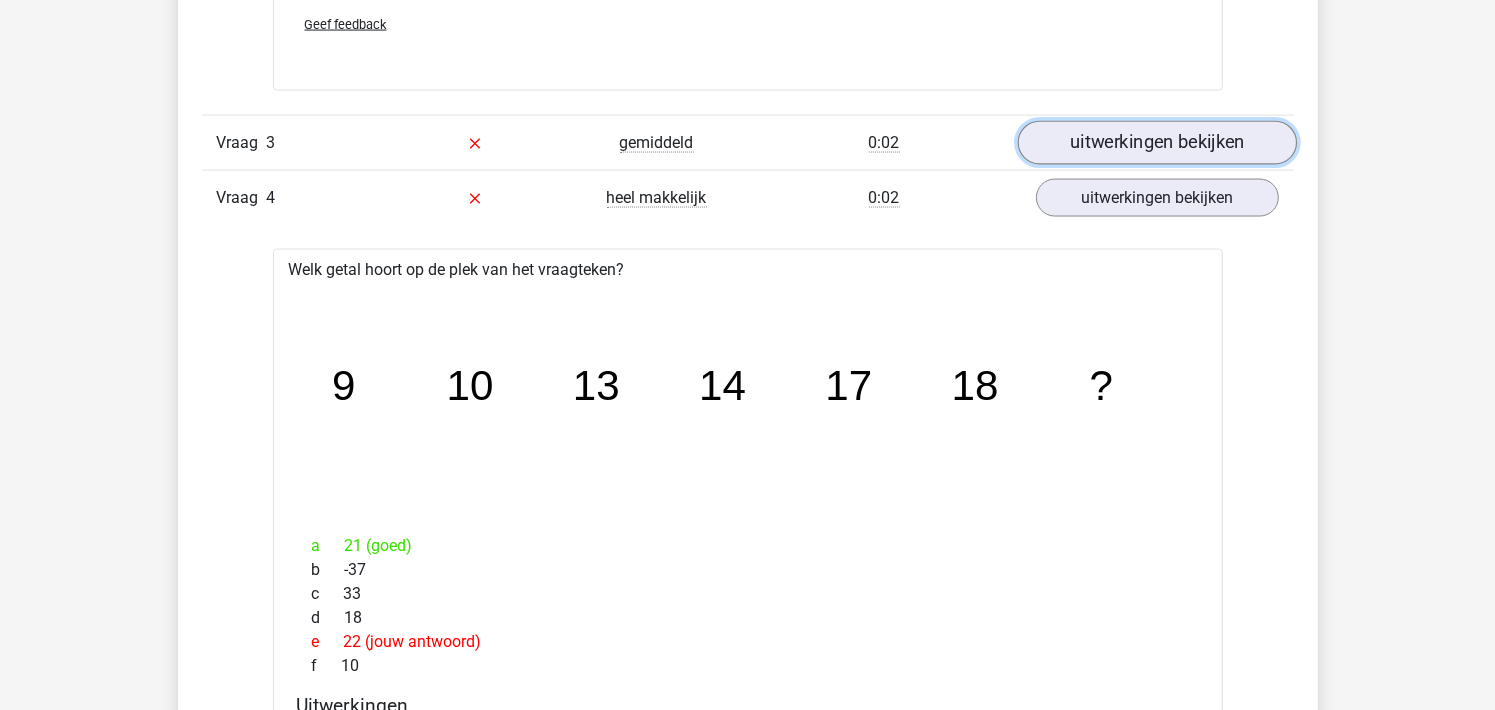 click on "uitwerkingen bekijken" at bounding box center (1156, 143) 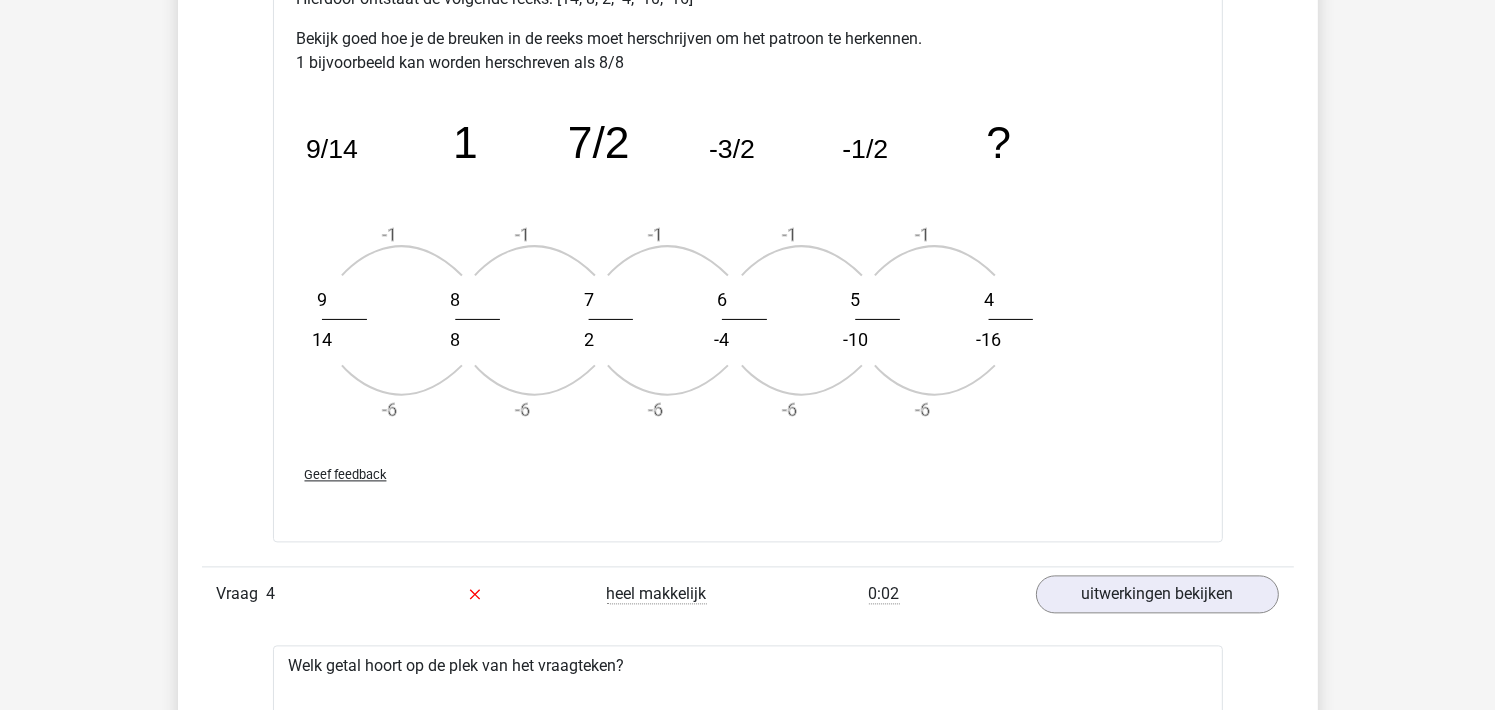 scroll, scrollTop: 4049, scrollLeft: 0, axis: vertical 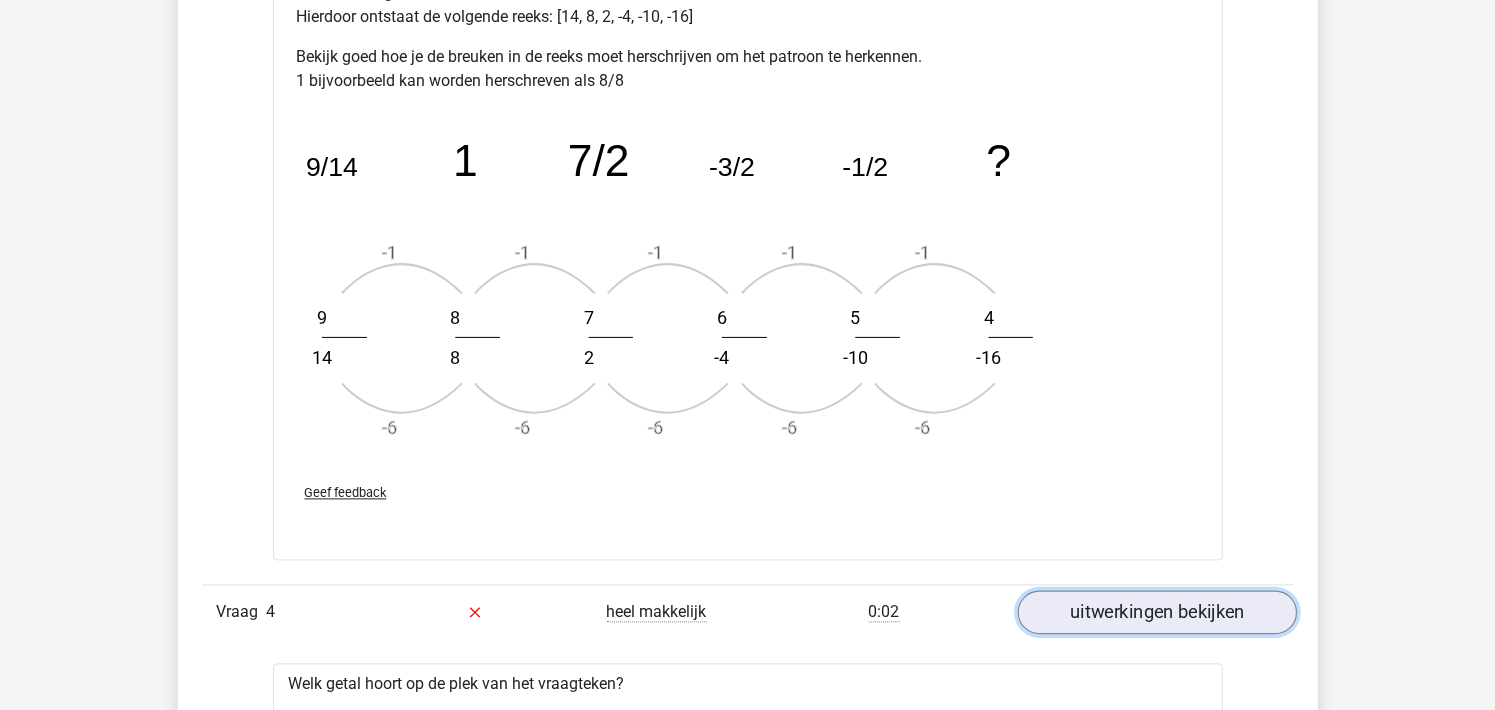 click on "uitwerkingen bekijken" at bounding box center [1156, 612] 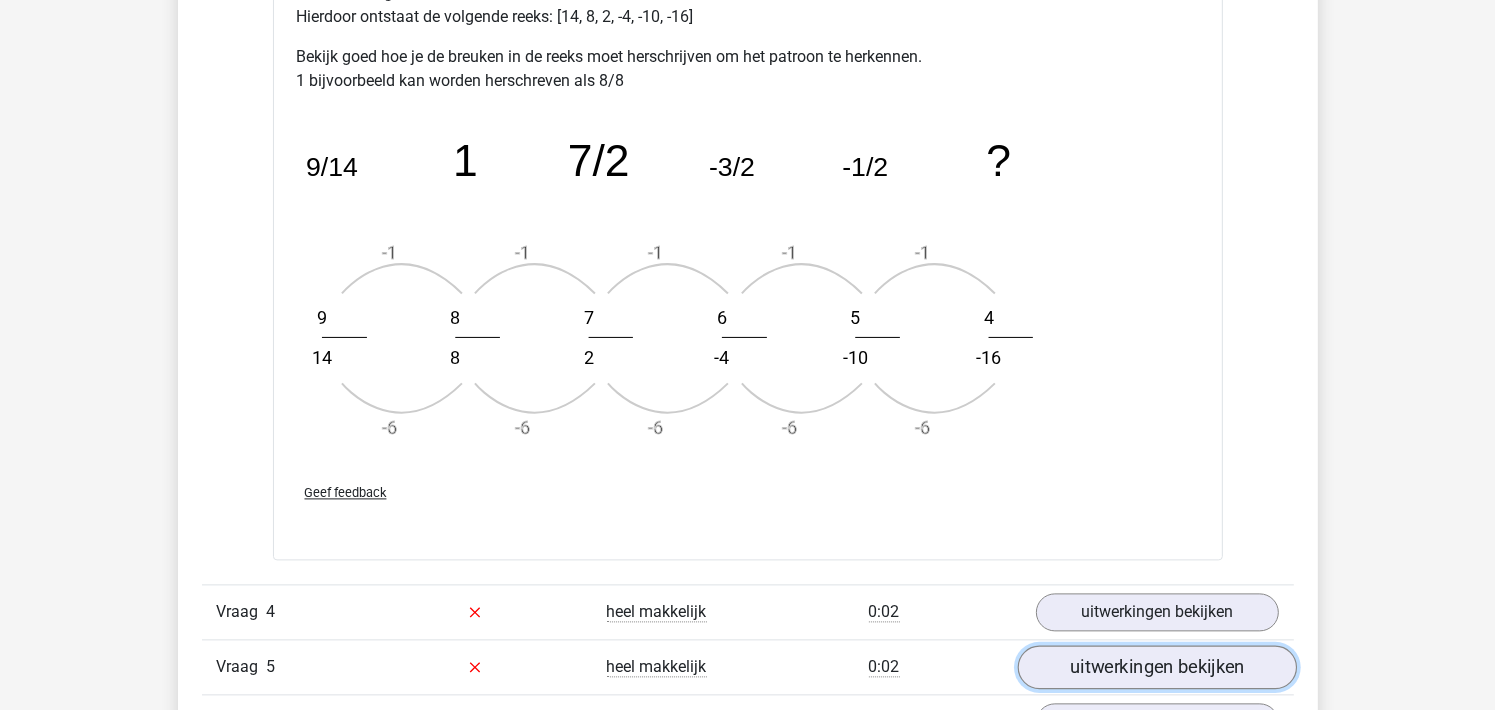 click on "uitwerkingen bekijken" at bounding box center [1156, 667] 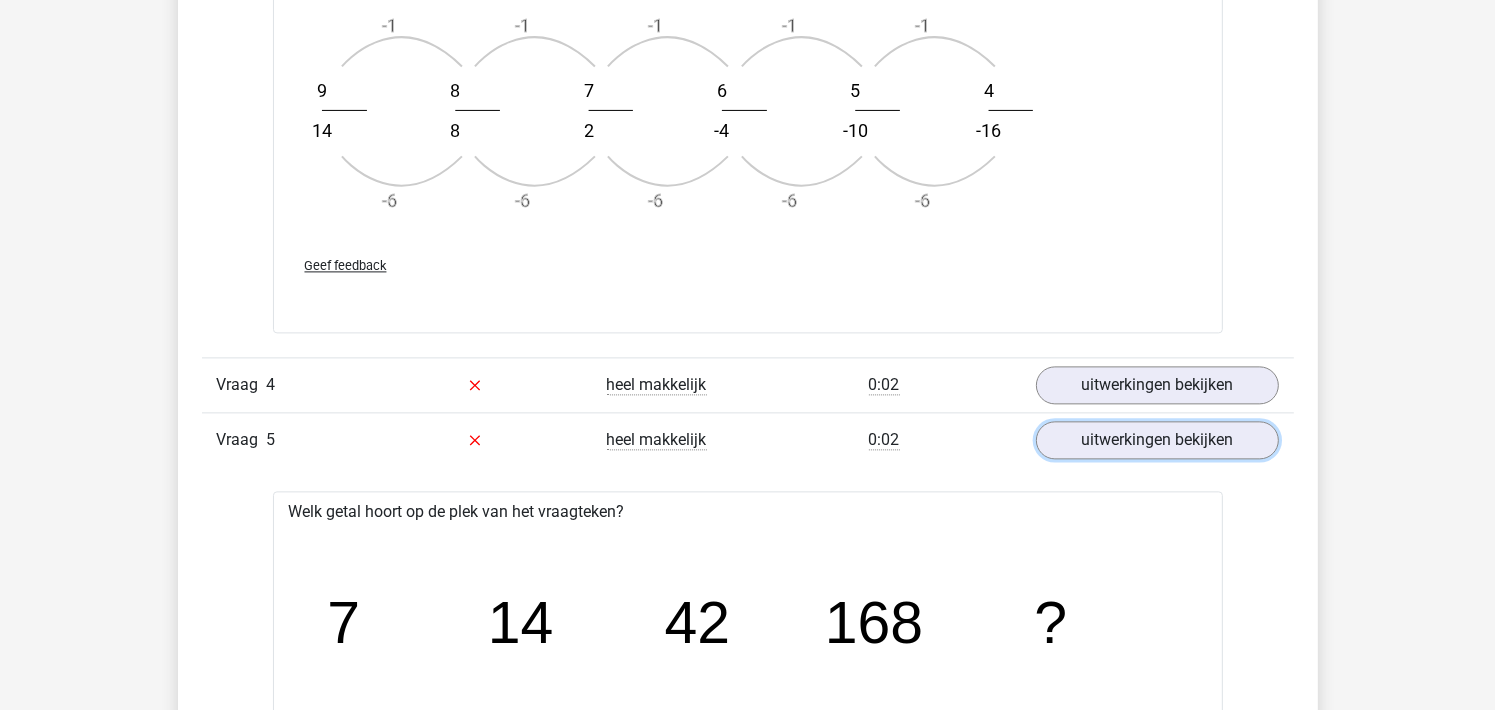 scroll, scrollTop: 4382, scrollLeft: 0, axis: vertical 